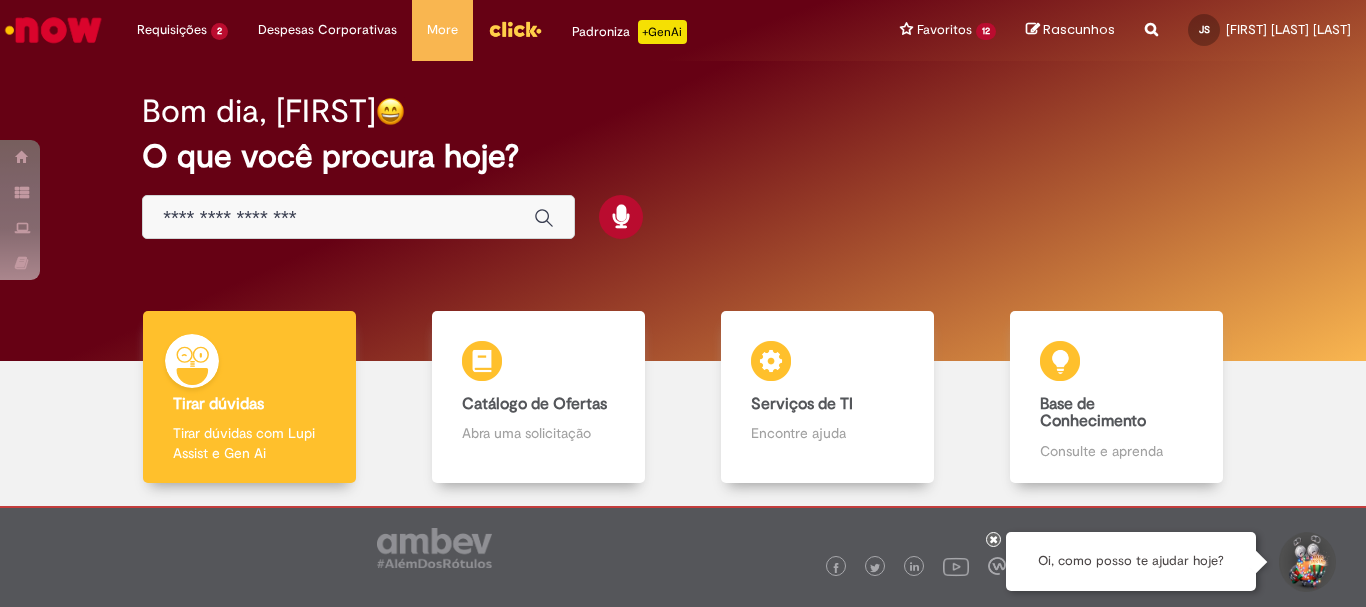 scroll, scrollTop: 0, scrollLeft: 0, axis: both 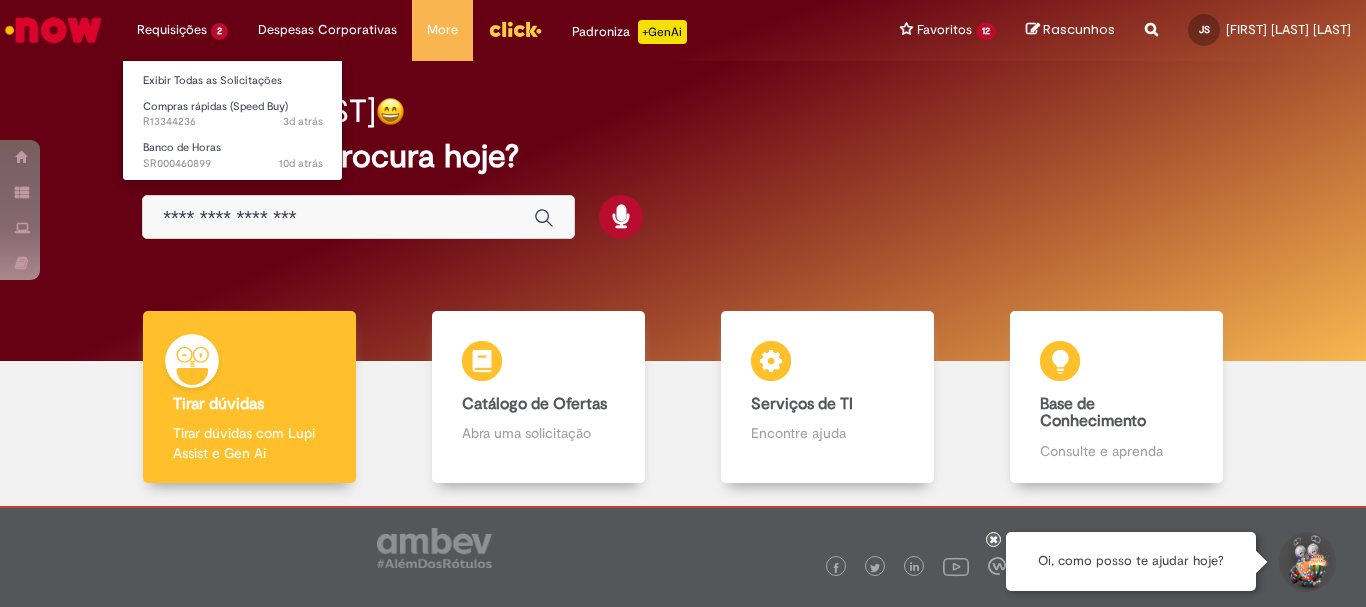 click on "Requisições   2
Exibir Todas as Solicitações
Compras rápidas (Speed Buy)
3d atrás 3 dias atrás  R13344236
Banco de Horas
10d atrás 10 dias atrás  SR000460899" at bounding box center [182, 30] 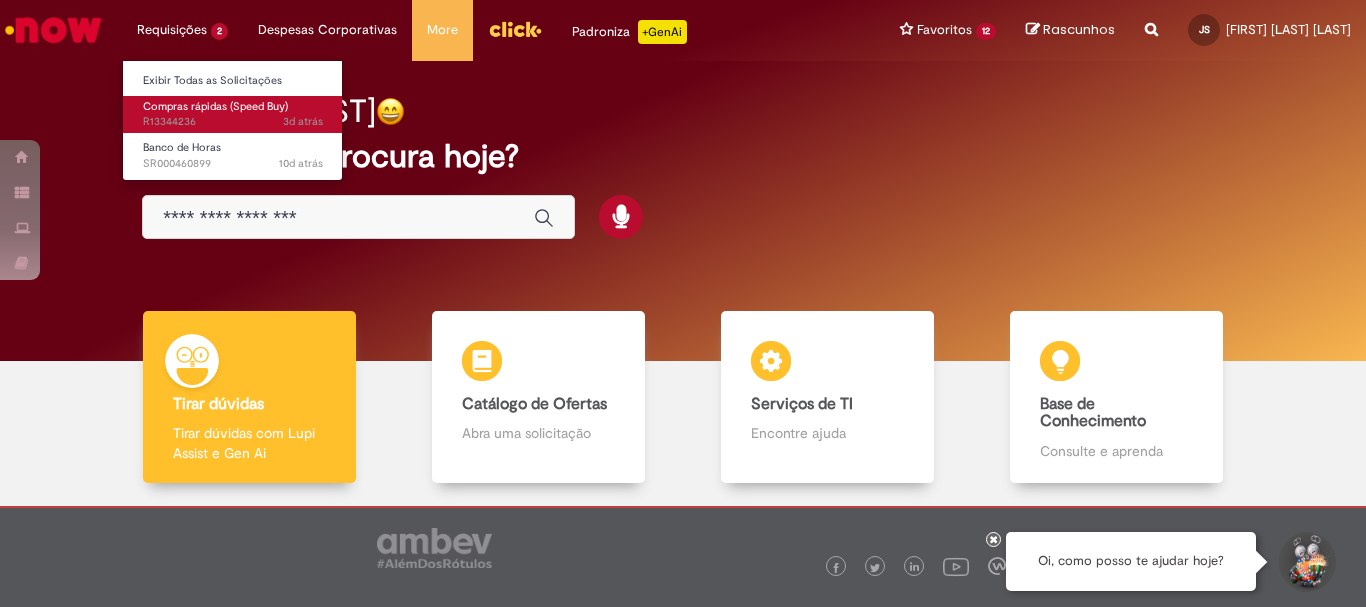 click on "Compras rápidas (Speed Buy)" at bounding box center (215, 106) 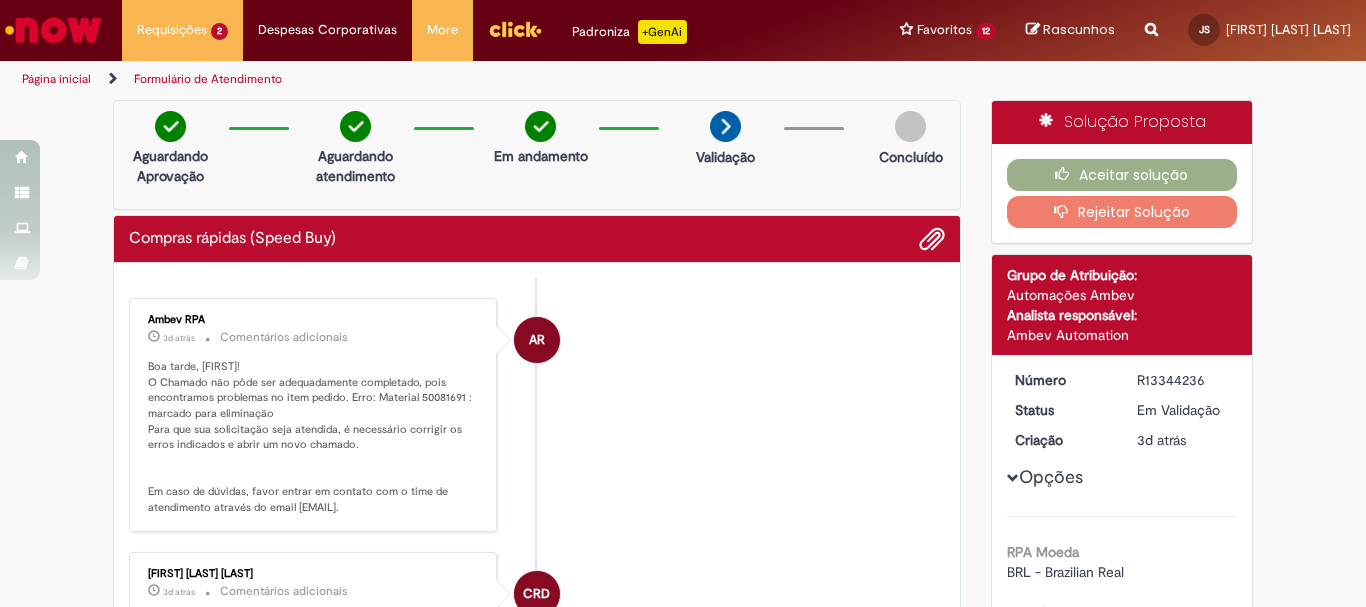 click on "Reportar problema
Artigos
Não encontrou base de conhecimento
Catálogo
Não foram encontradas ofertas
Comunidade
Nenhum resultado encontrado na comunidade" at bounding box center (1151, 30) 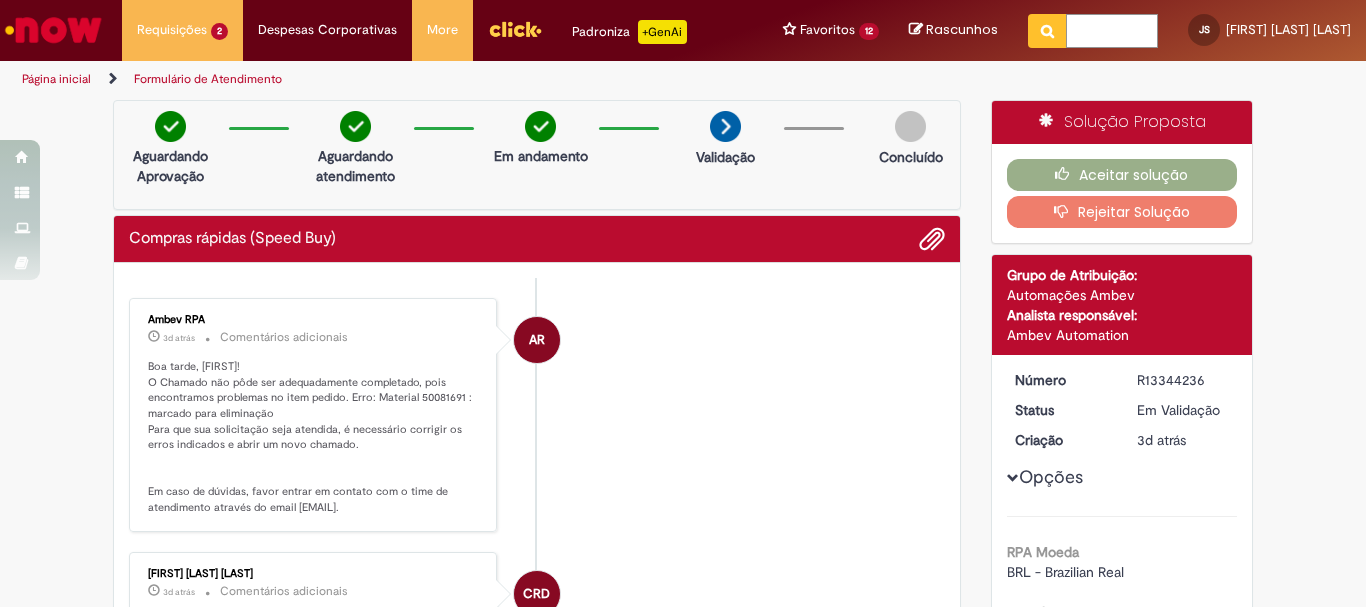 click at bounding box center (1112, 31) 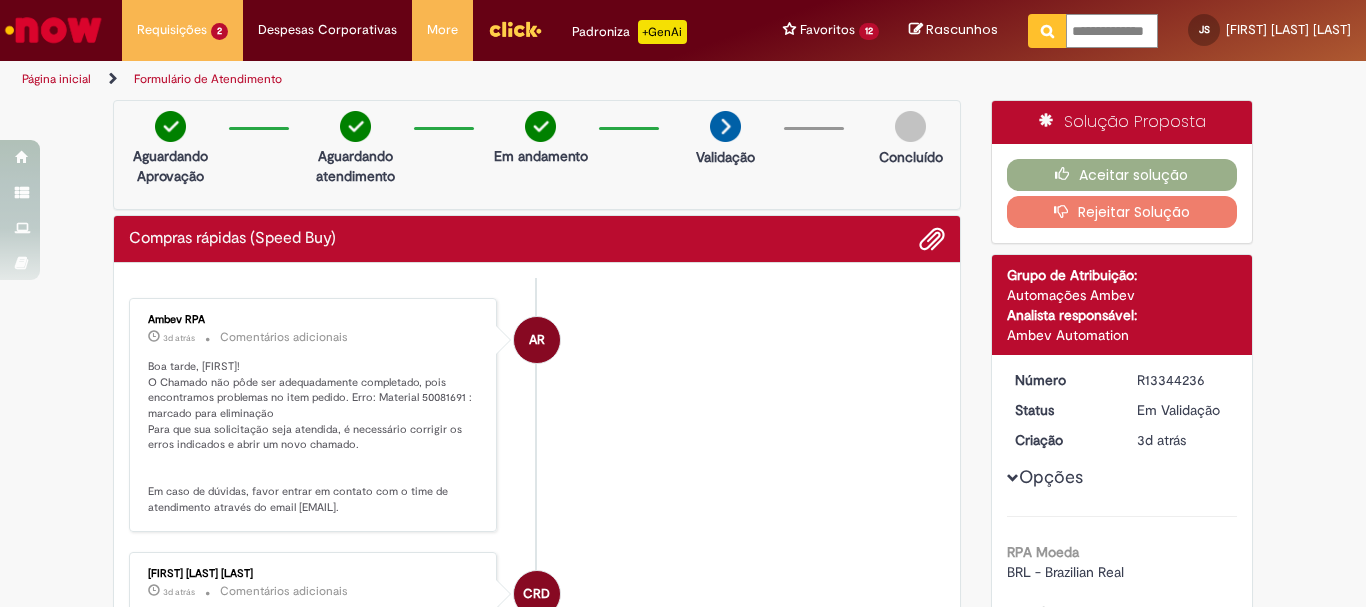 type on "**********" 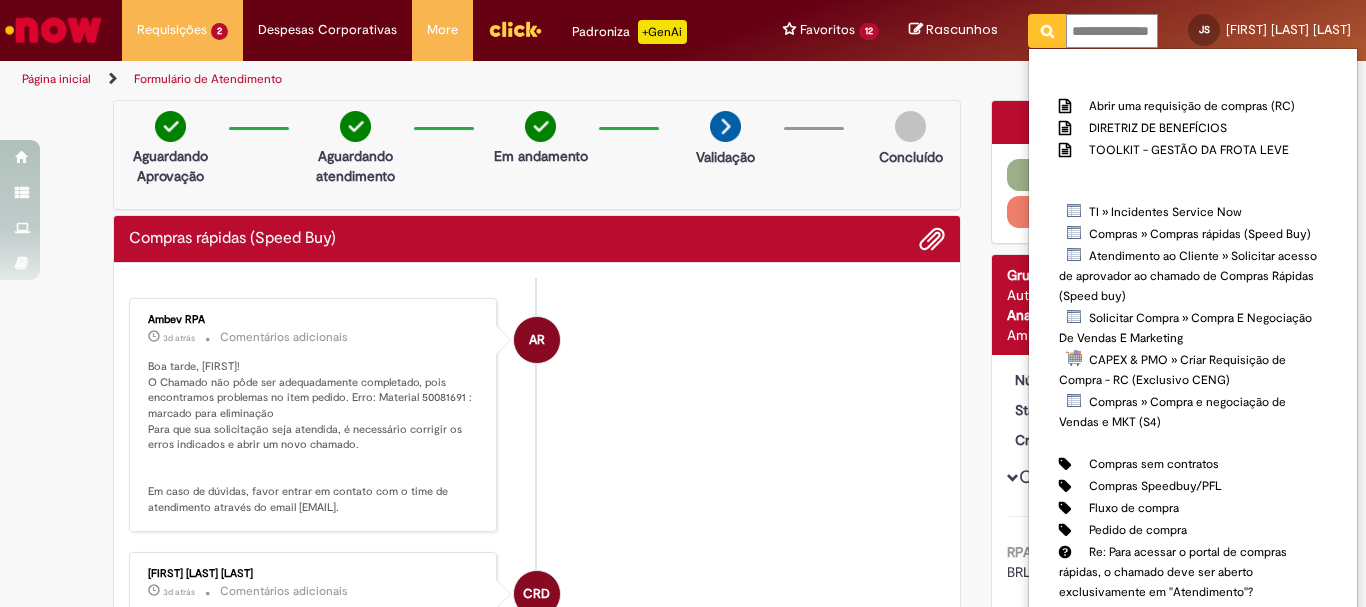 type 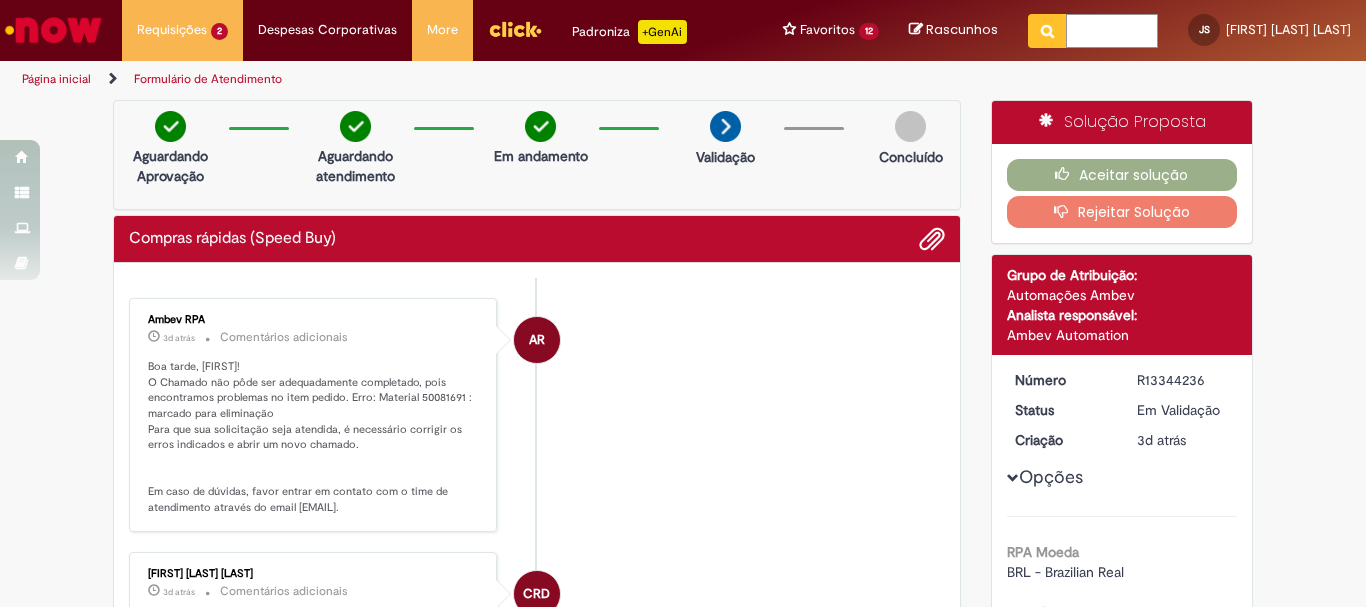 scroll, scrollTop: 0, scrollLeft: 0, axis: both 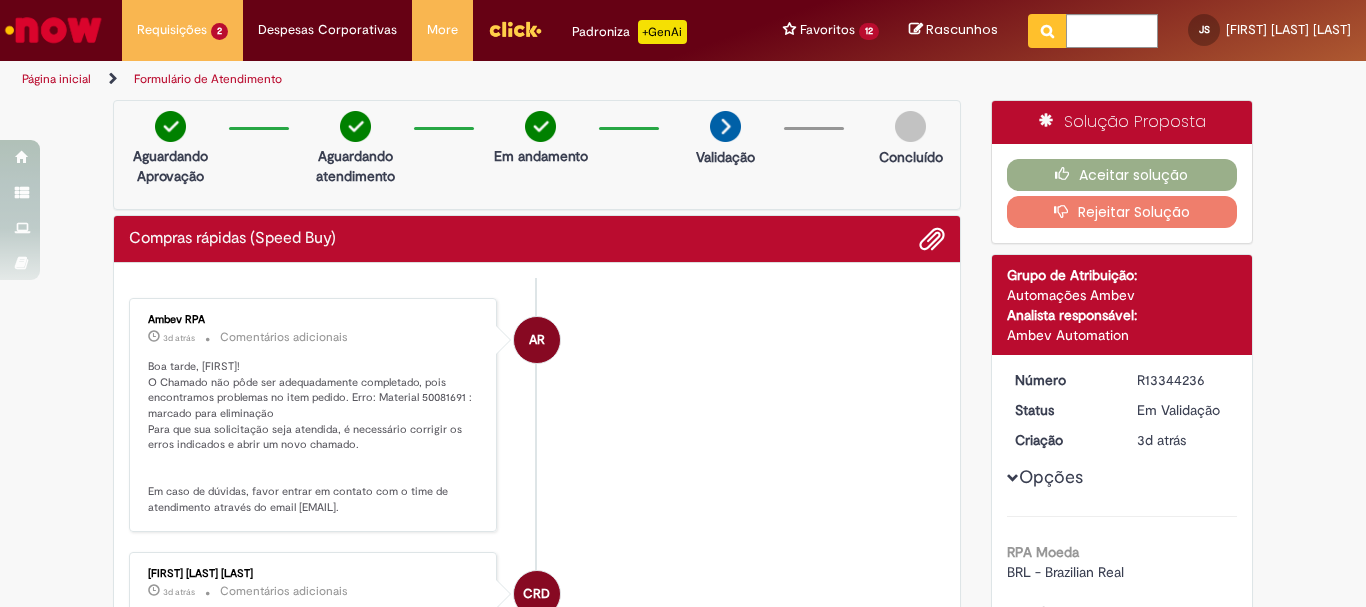 click at bounding box center (53, 30) 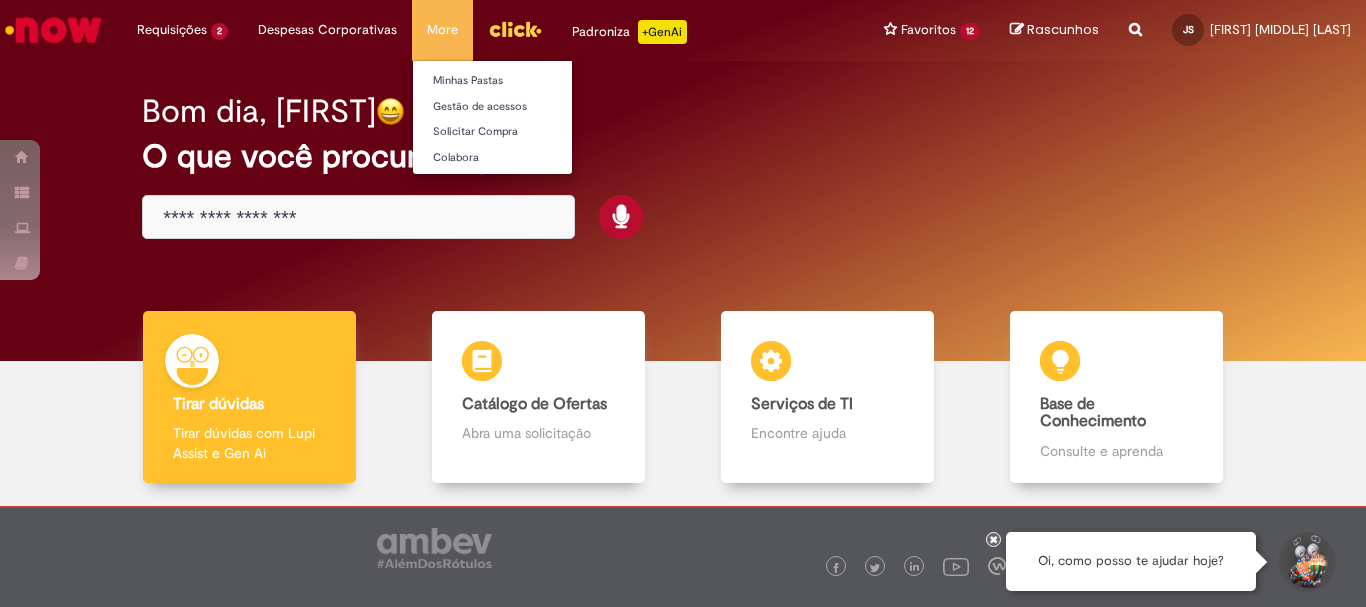 scroll, scrollTop: 0, scrollLeft: 0, axis: both 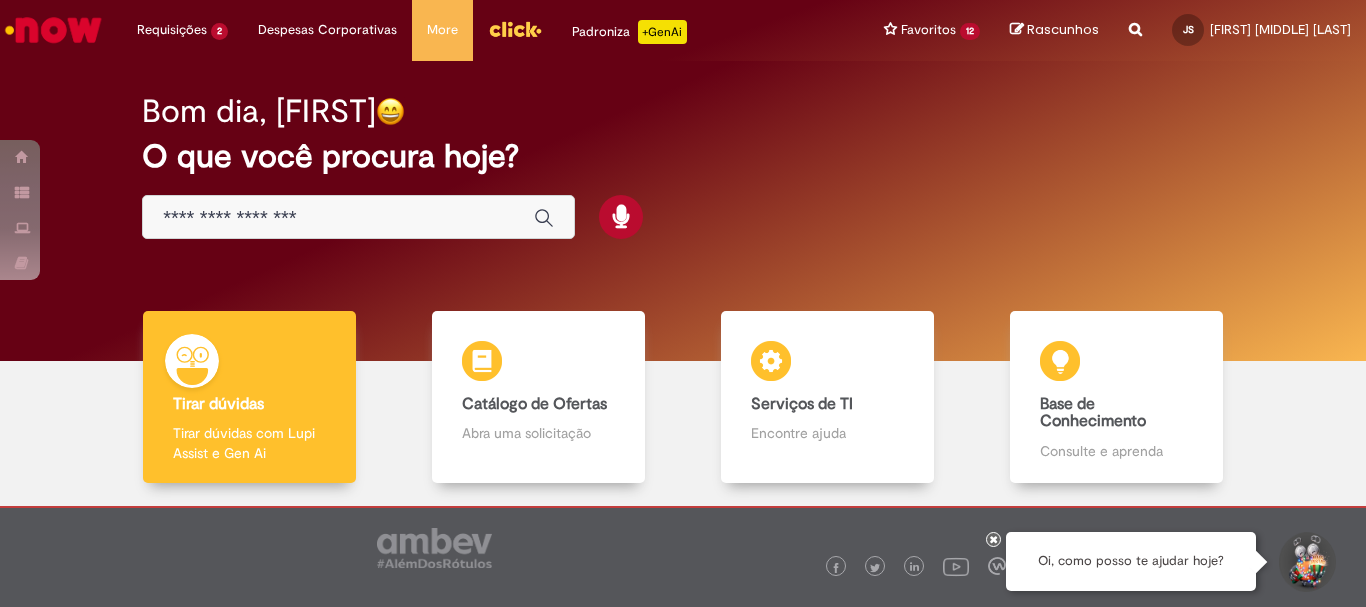 click on "Bom dia, [FIRST]
O que você procura hoje?" at bounding box center (683, 167) 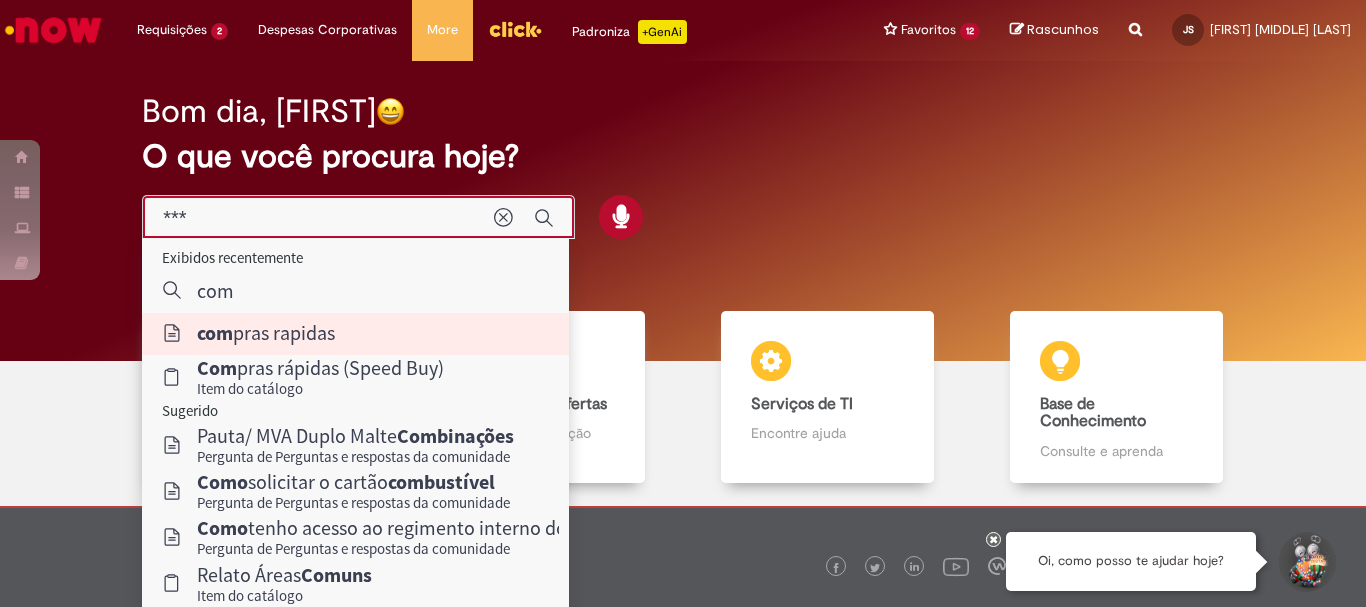 type on "**********" 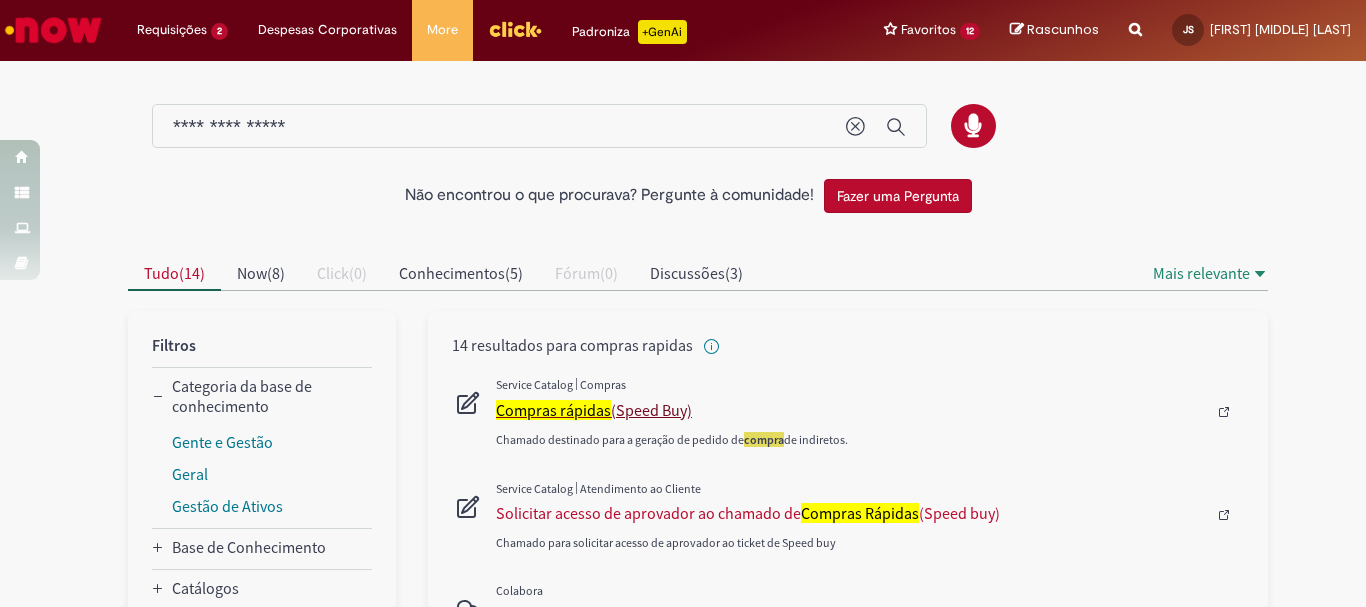 click on "Compras rápidas" at bounding box center (553, 410) 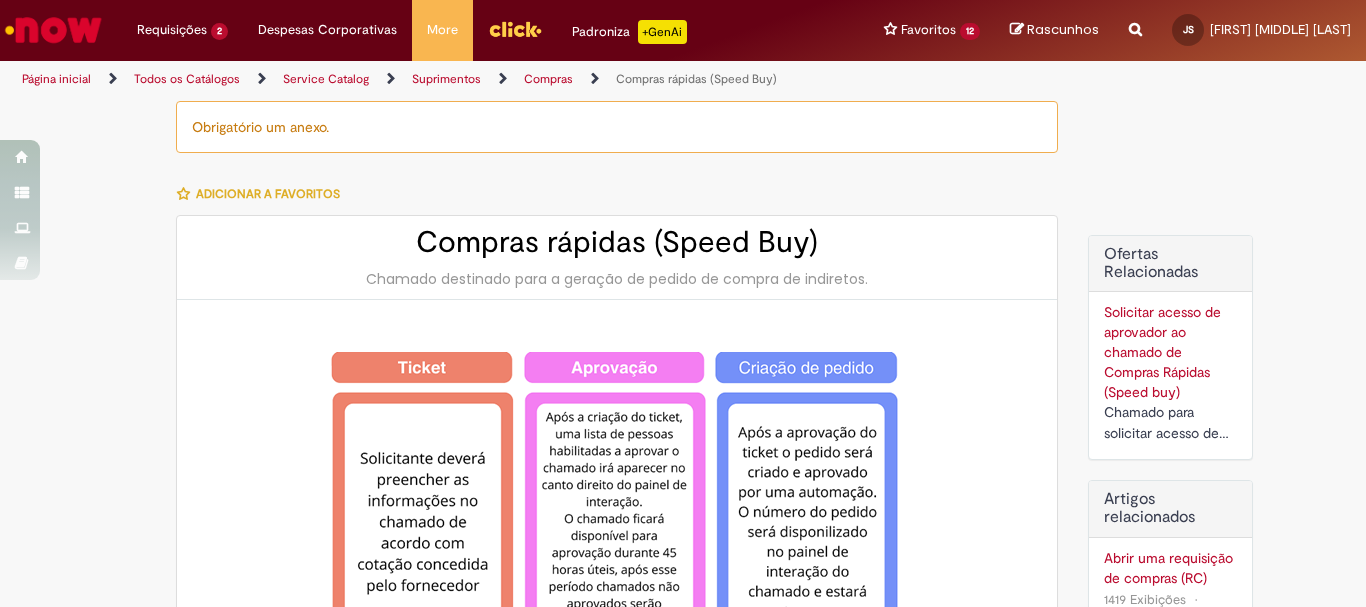 type on "********" 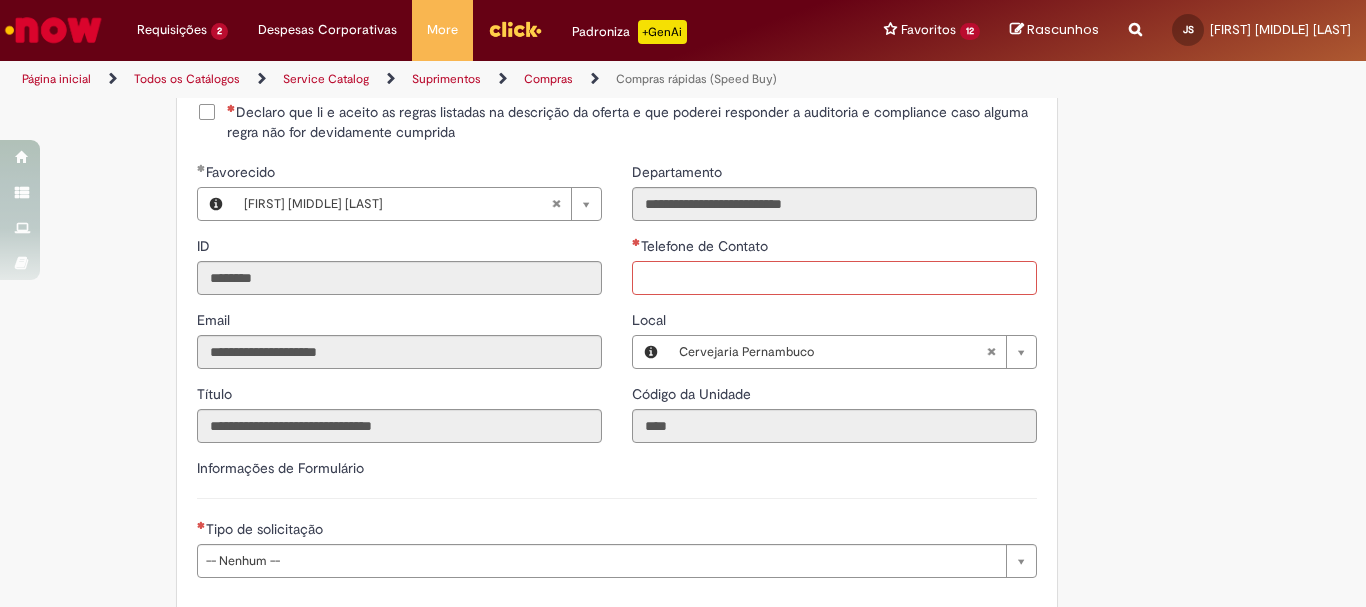 click on "Telefone de Contato" at bounding box center (834, 278) 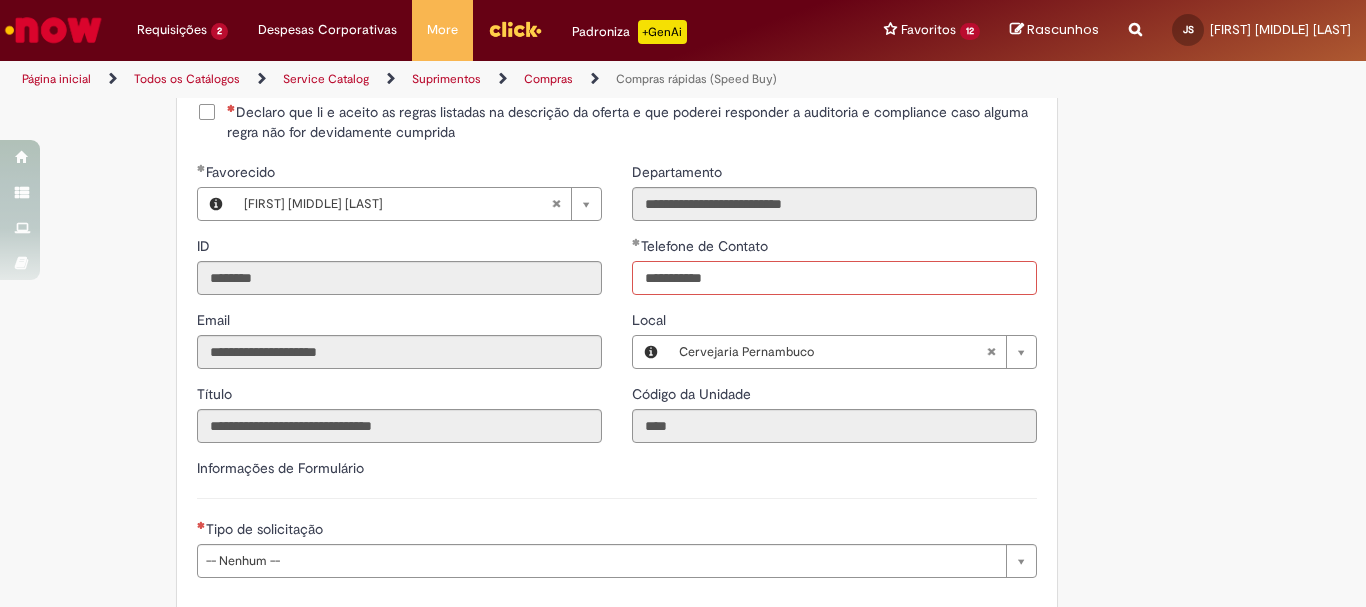 scroll, scrollTop: 2724, scrollLeft: 0, axis: vertical 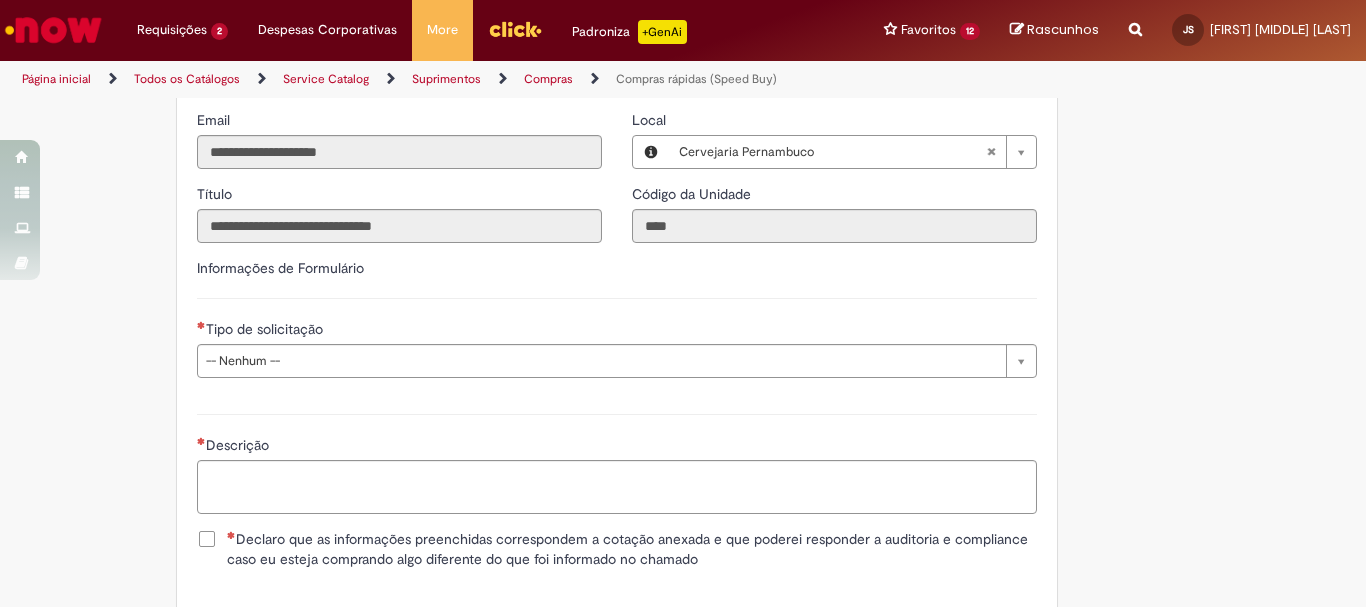 type on "**********" 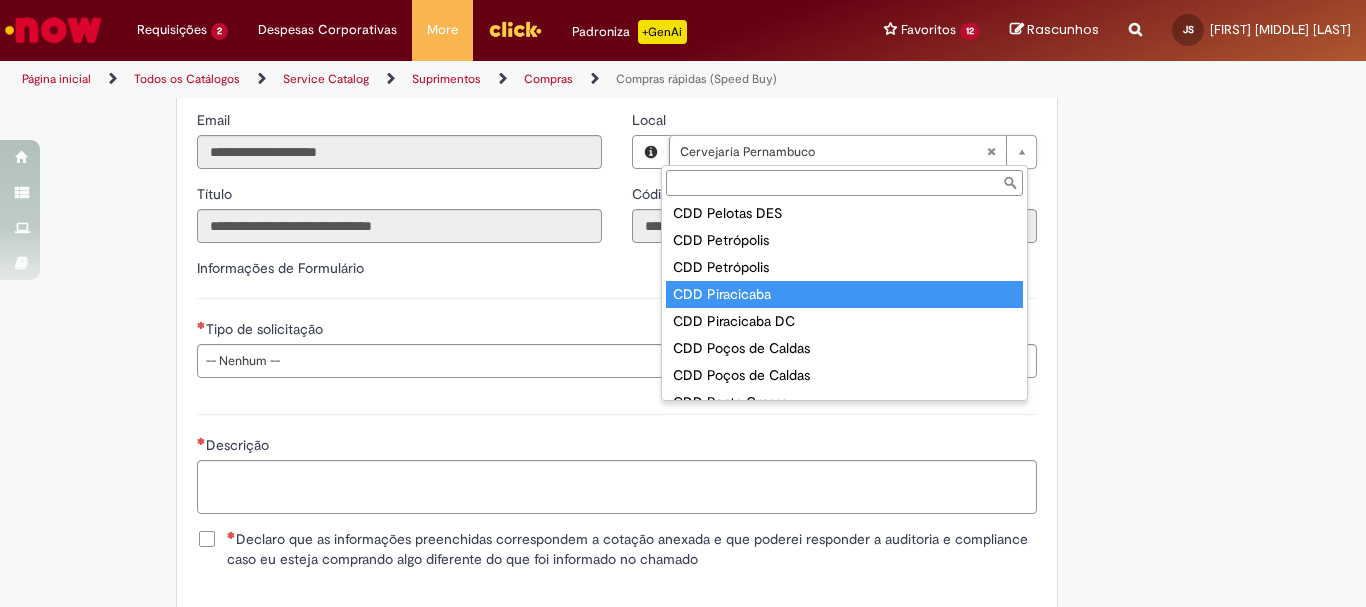 scroll, scrollTop: 5828, scrollLeft: 0, axis: vertical 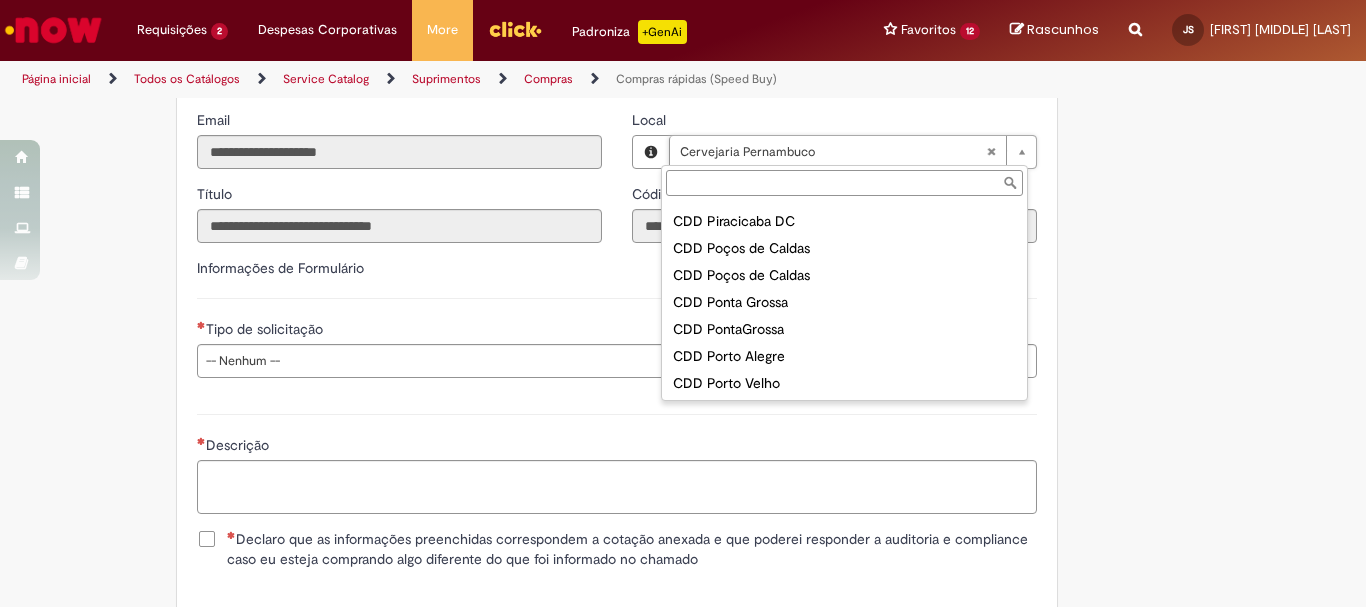 type on "**********" 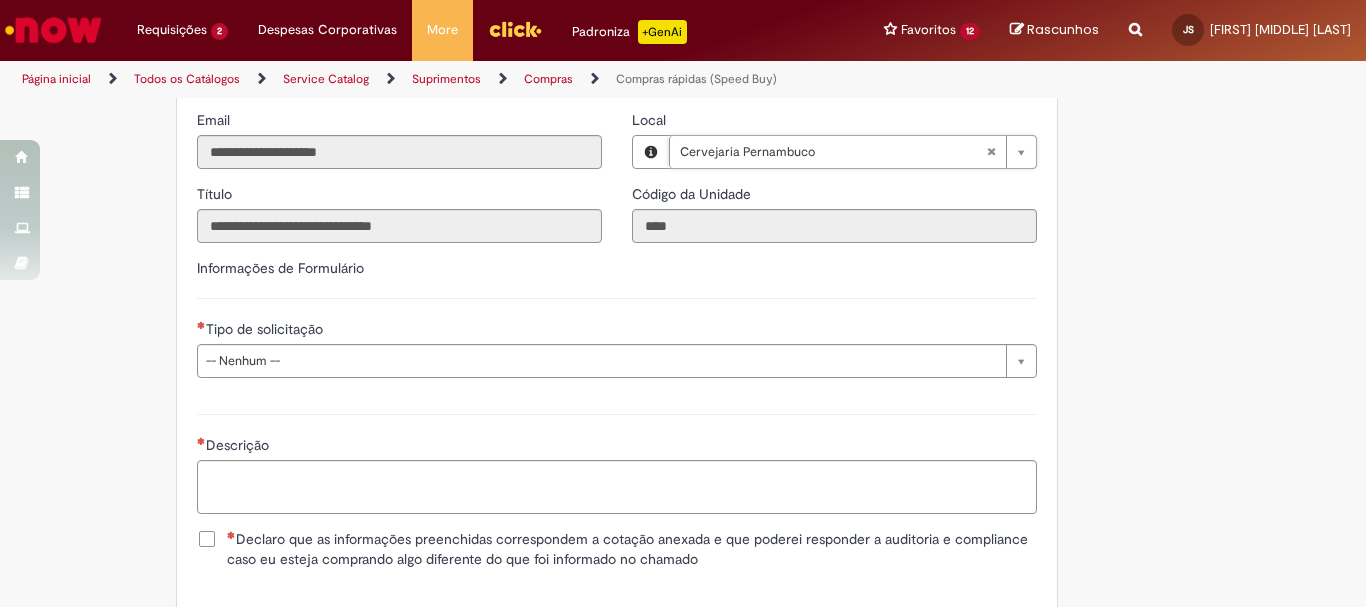 scroll, scrollTop: 0, scrollLeft: 146, axis: horizontal 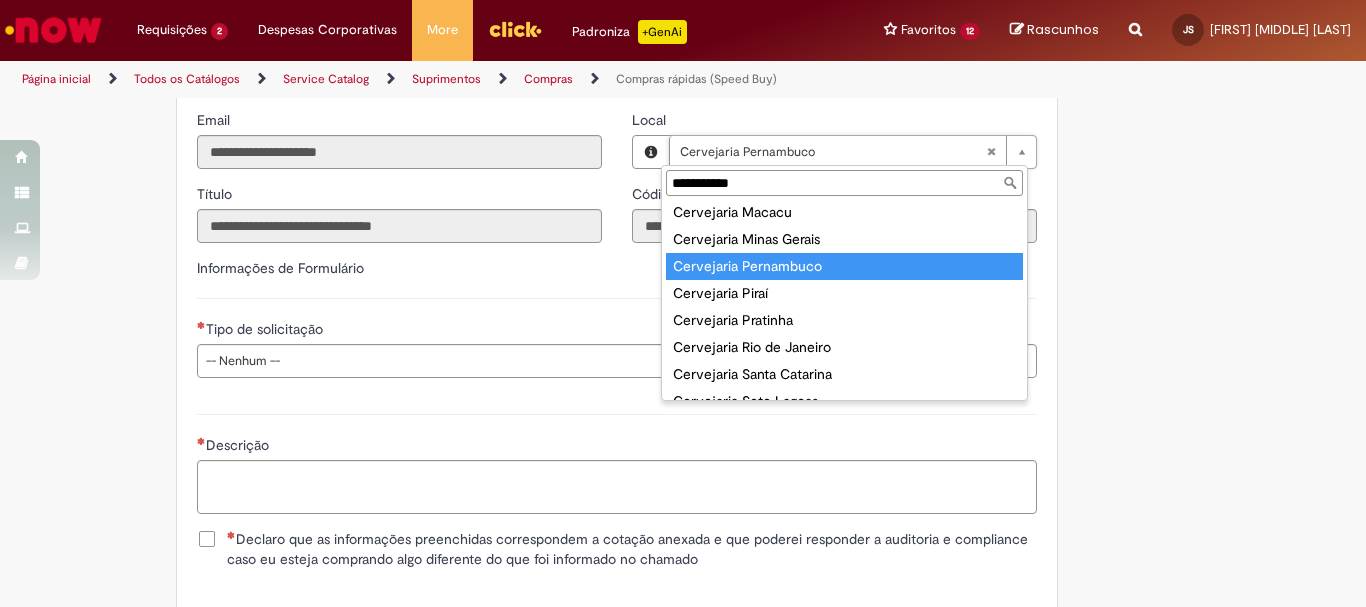 type on "**********" 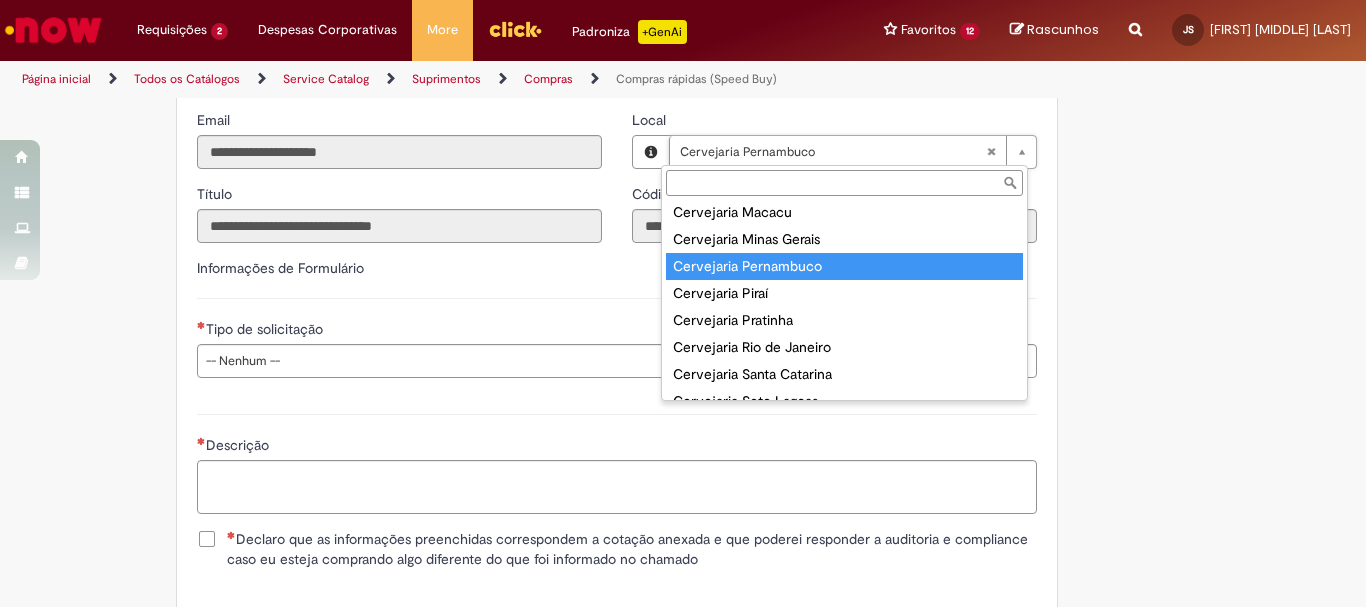 scroll, scrollTop: 0, scrollLeft: 146, axis: horizontal 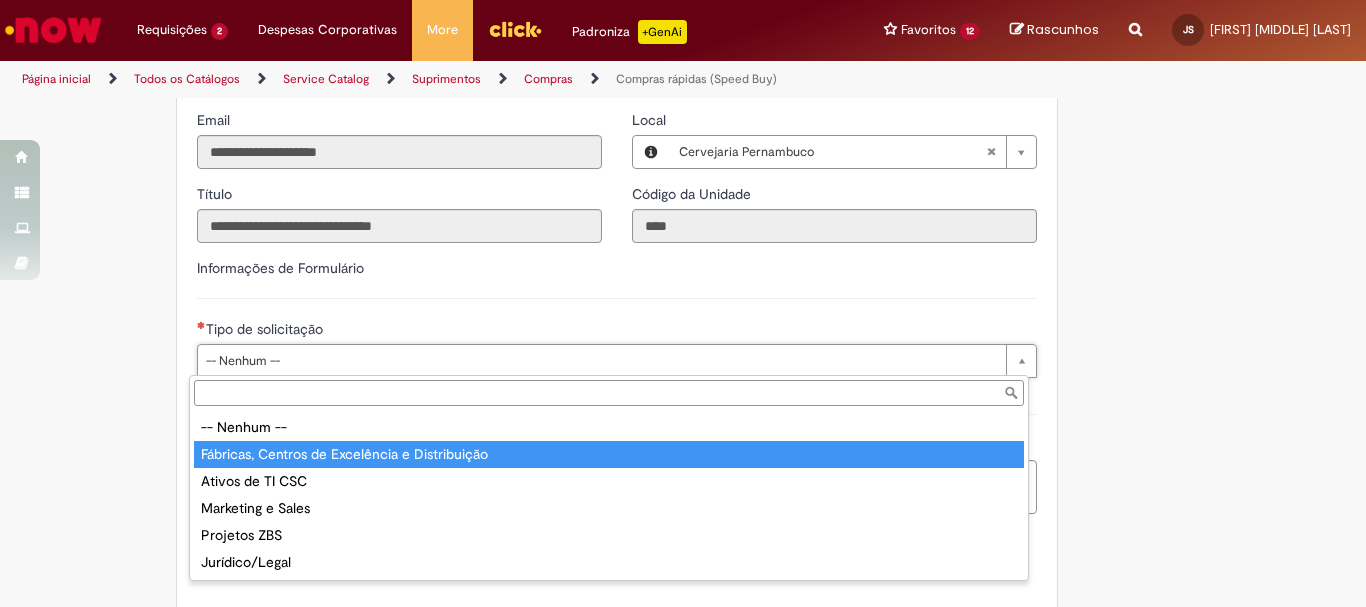 type on "**********" 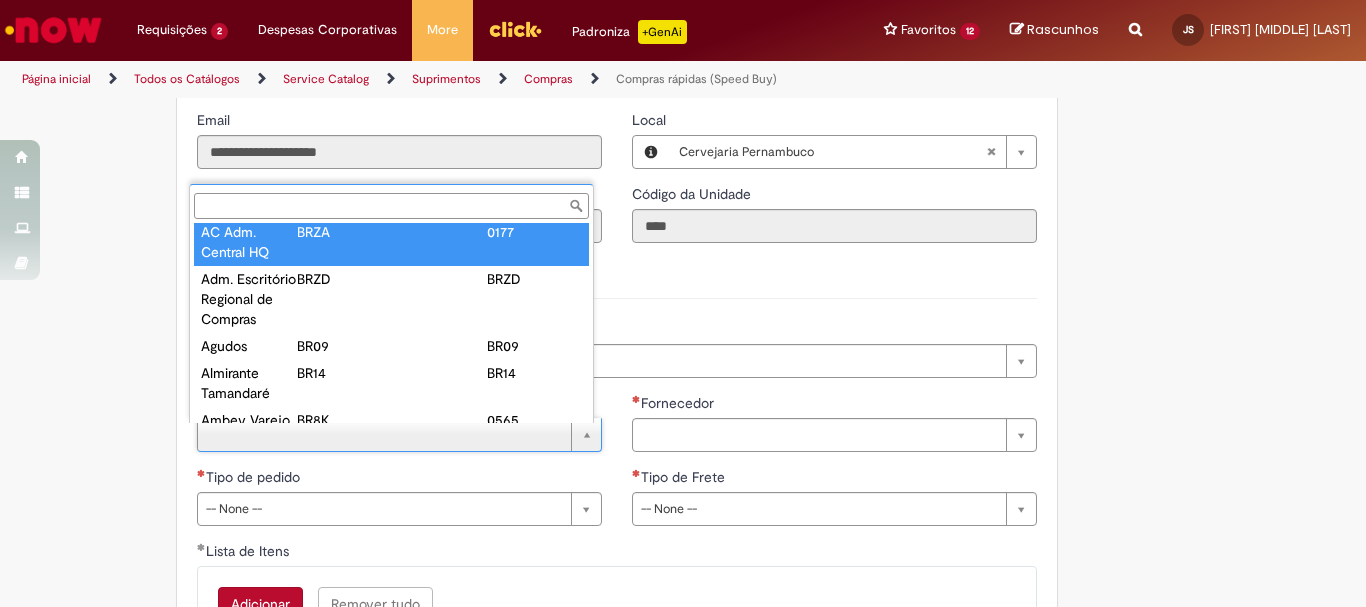 scroll, scrollTop: 0, scrollLeft: 0, axis: both 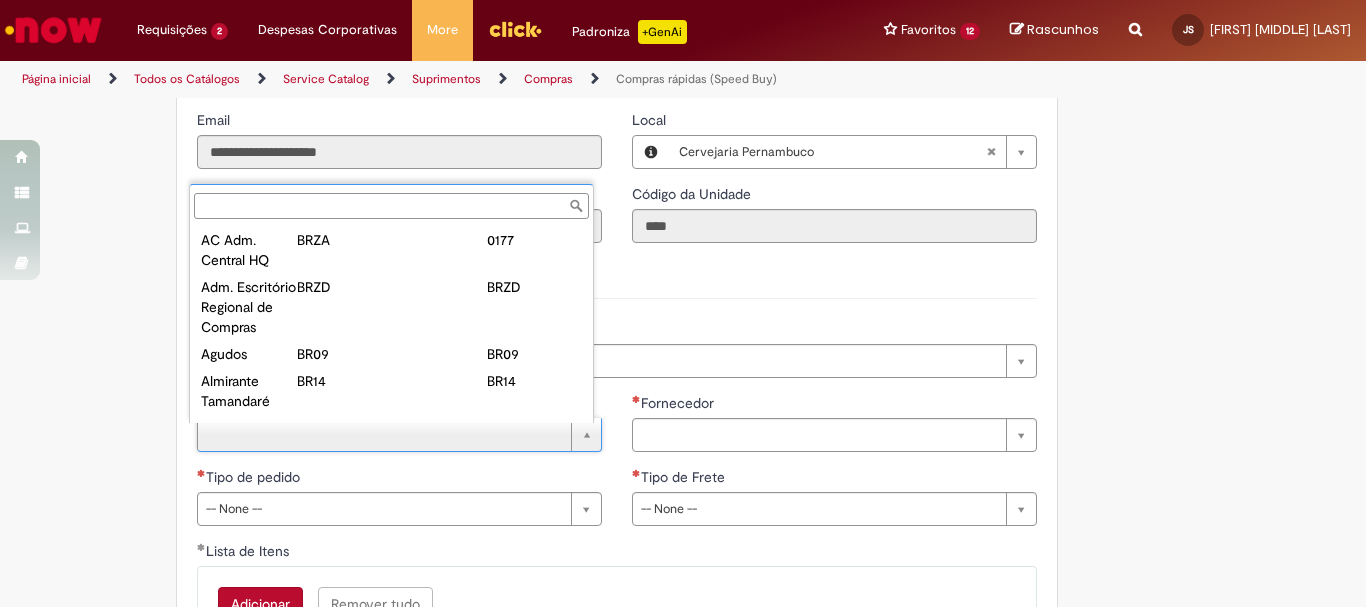 click on "Planta" at bounding box center [391, 206] 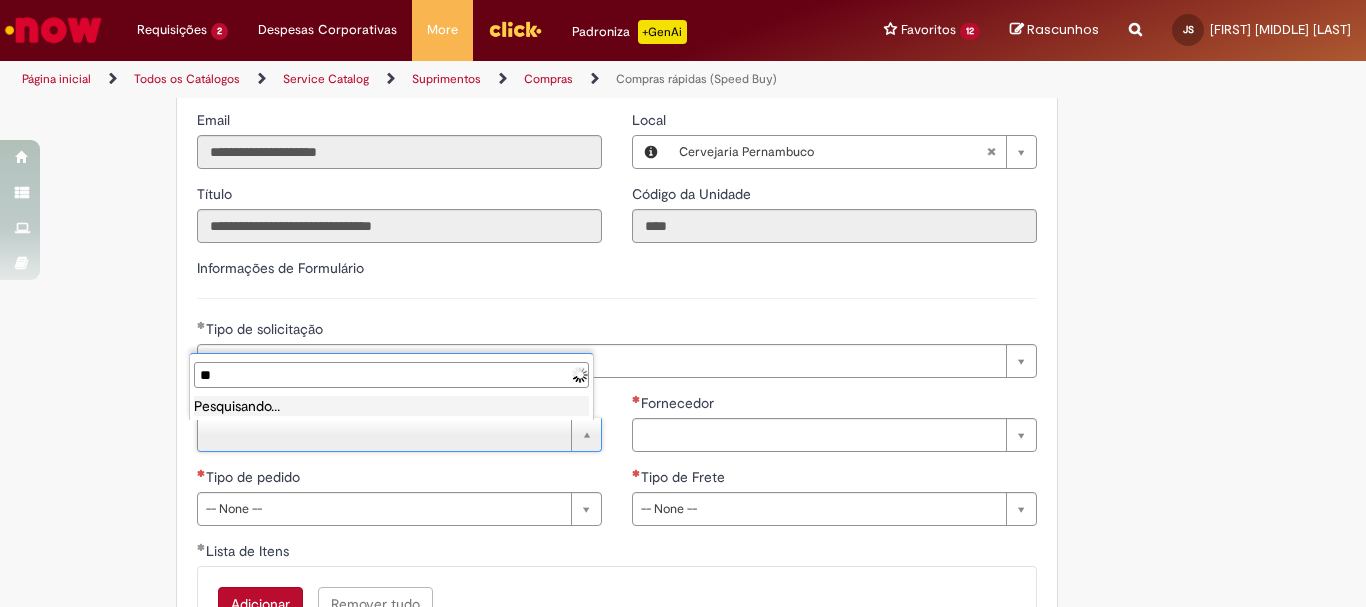 type on "*" 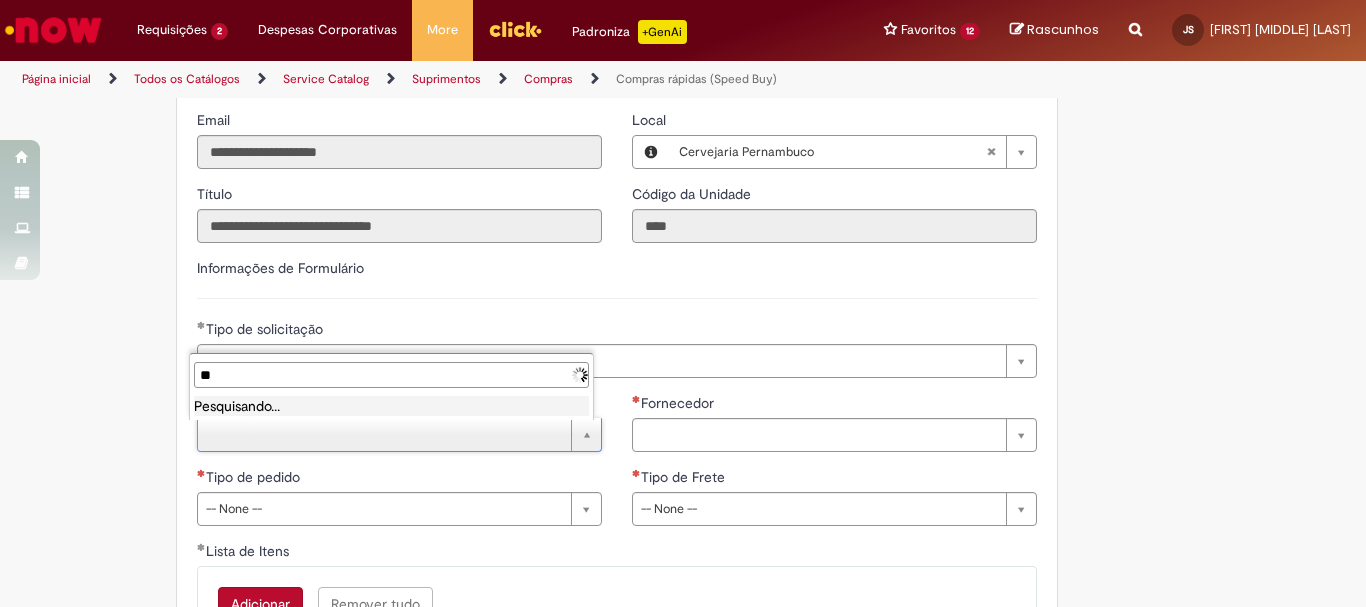 type on "*" 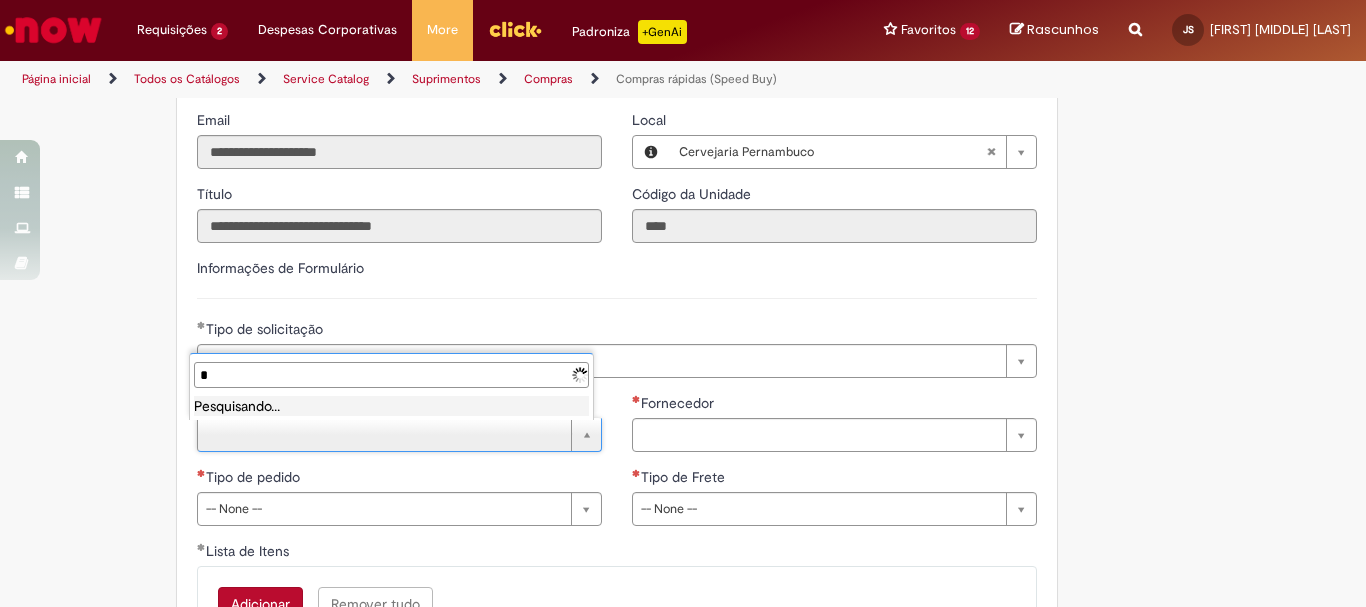 type 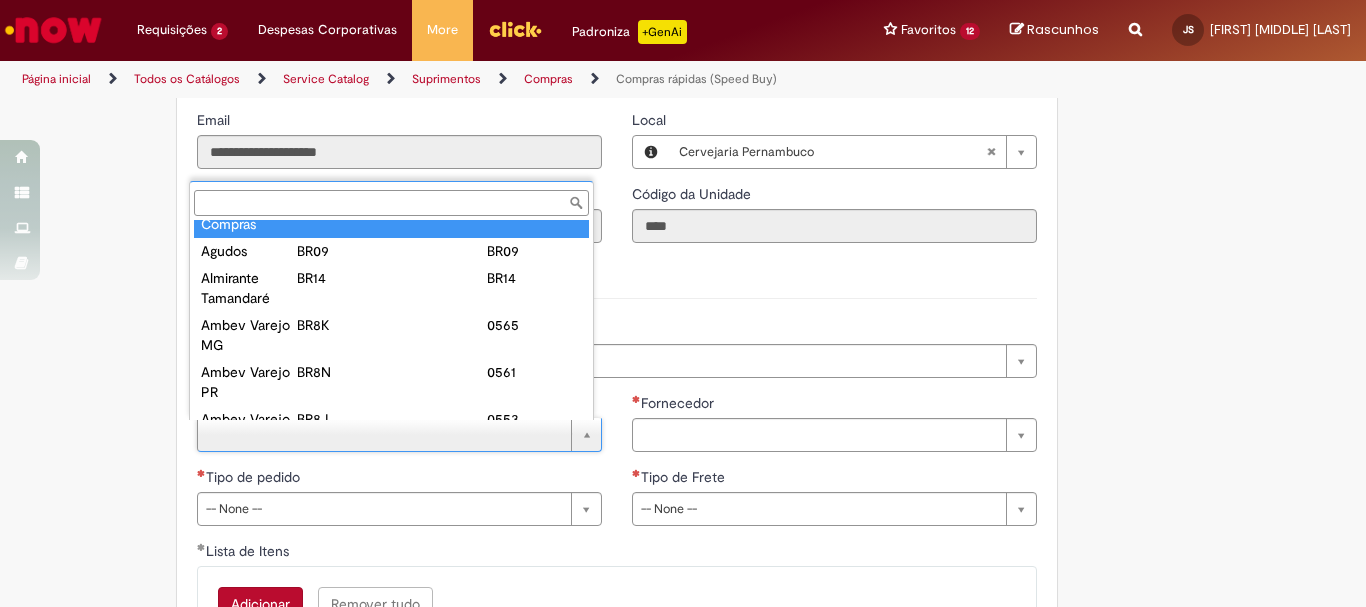 scroll, scrollTop: 0, scrollLeft: 0, axis: both 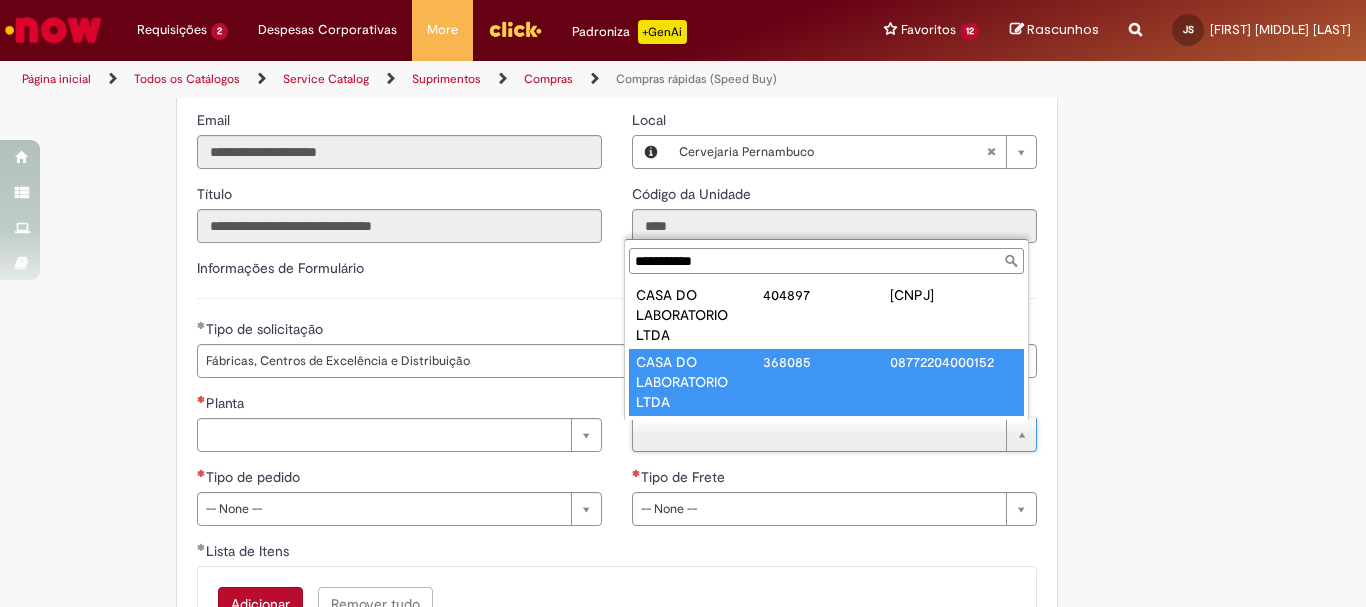 type on "**********" 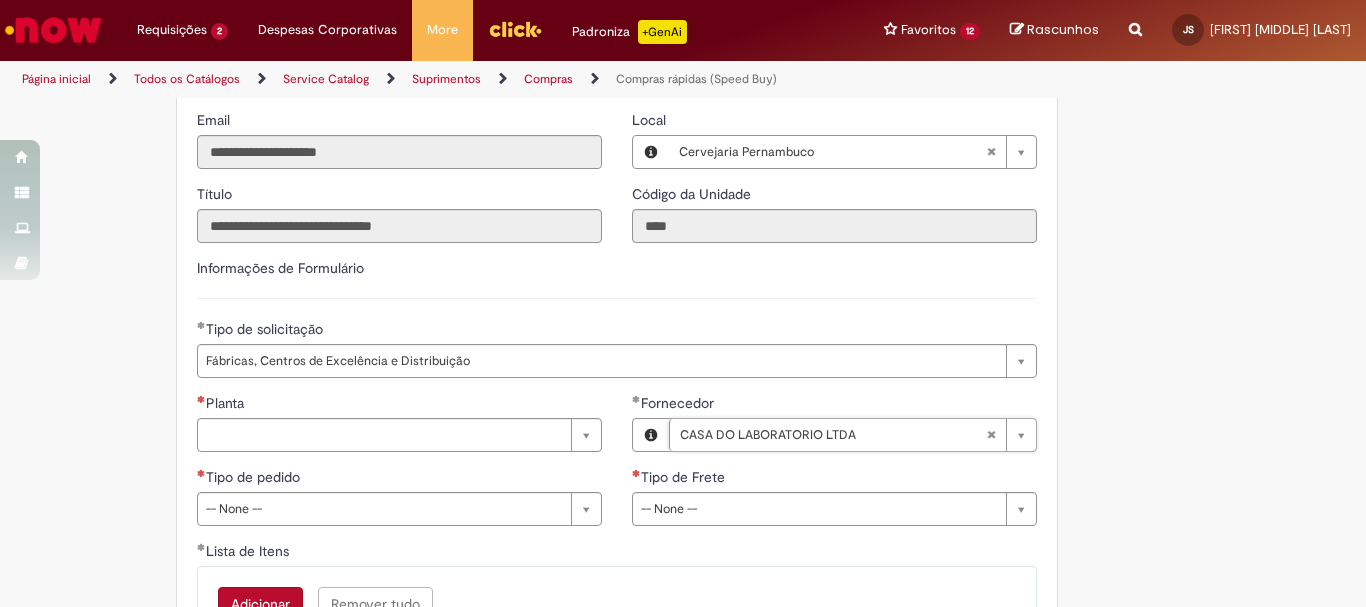 scroll, scrollTop: 2824, scrollLeft: 0, axis: vertical 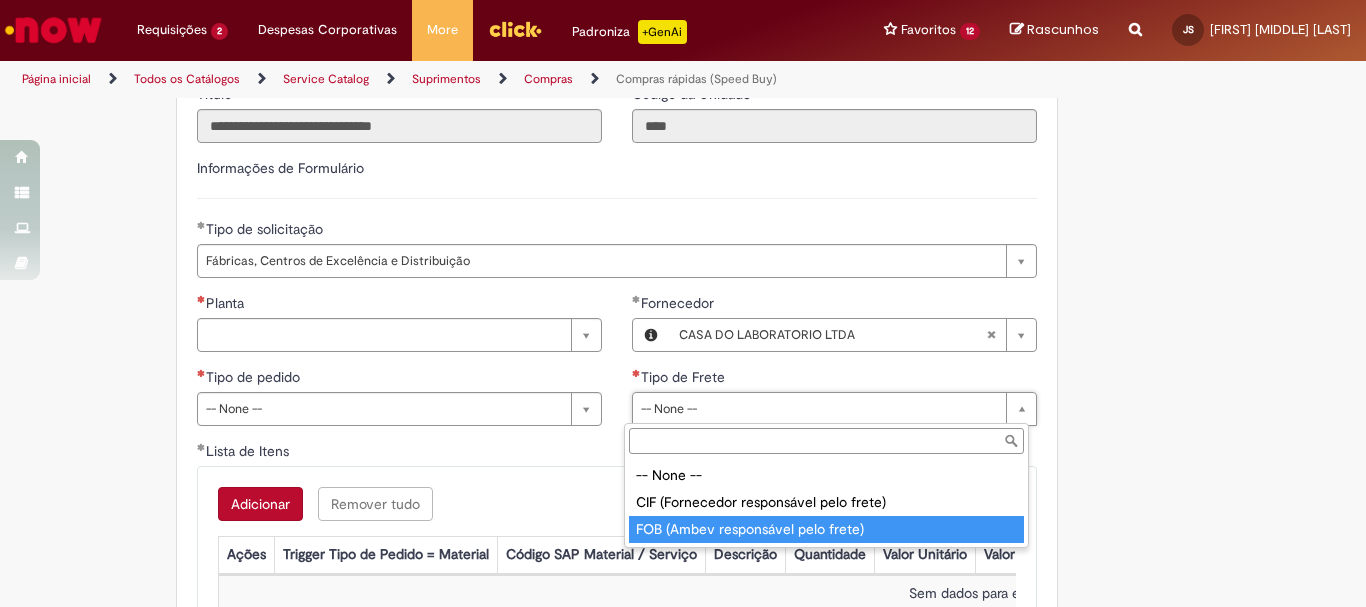 type on "**********" 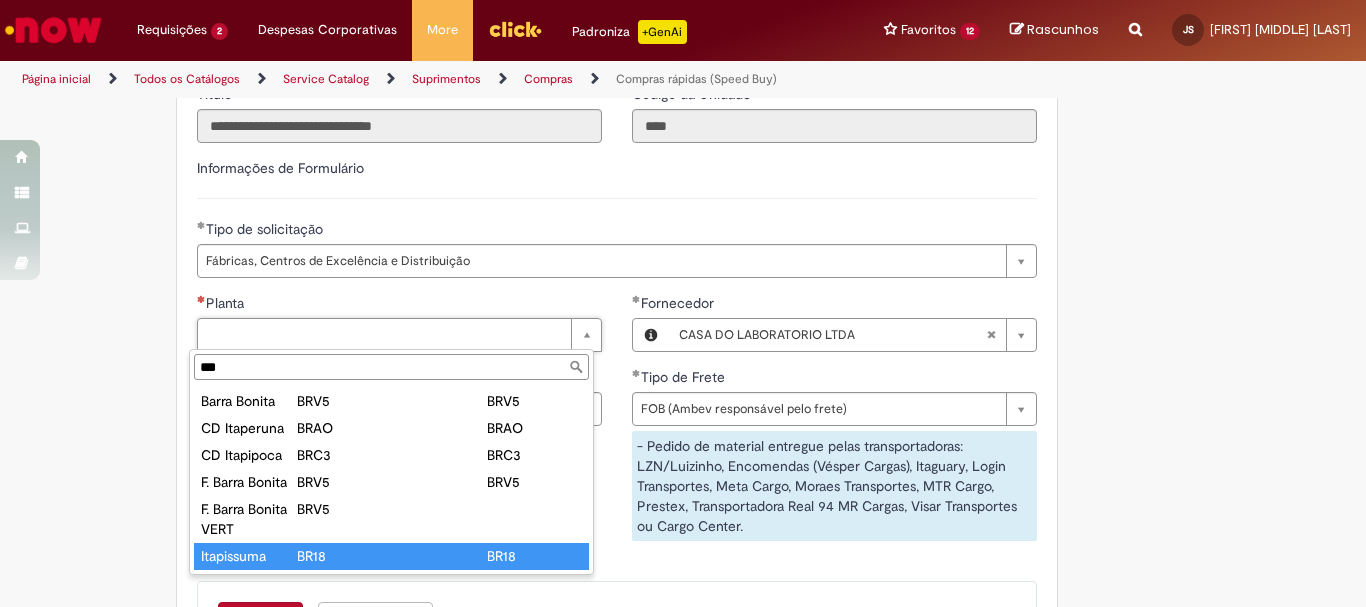type on "***" 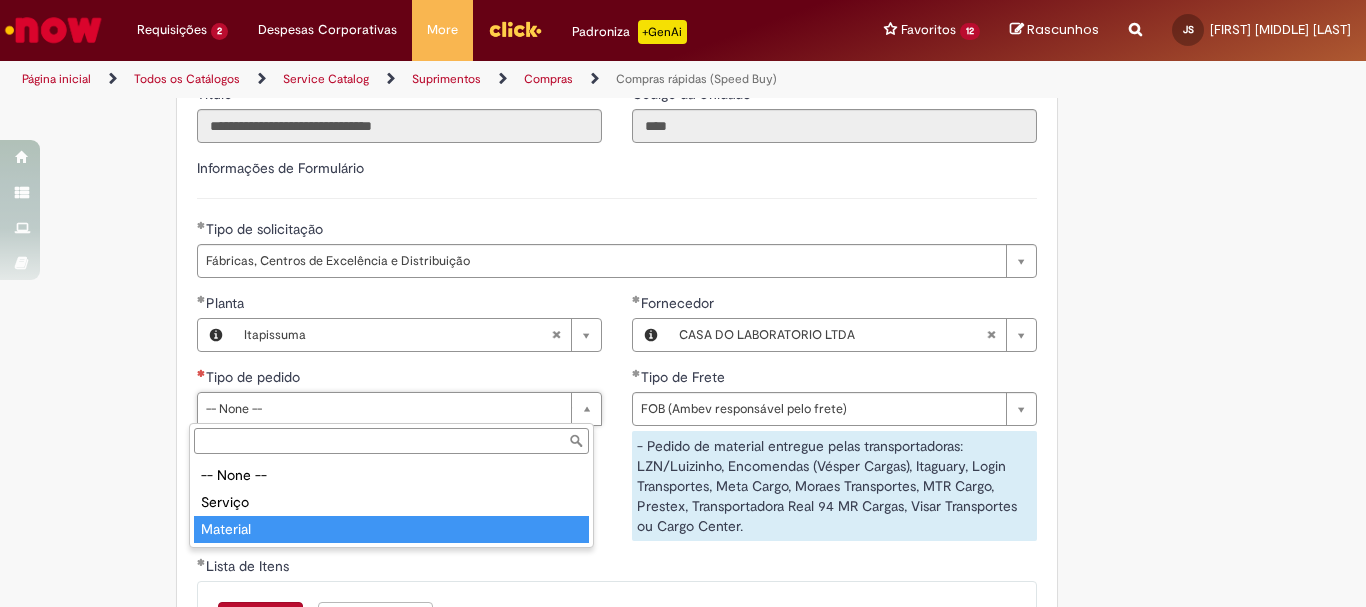 type on "********" 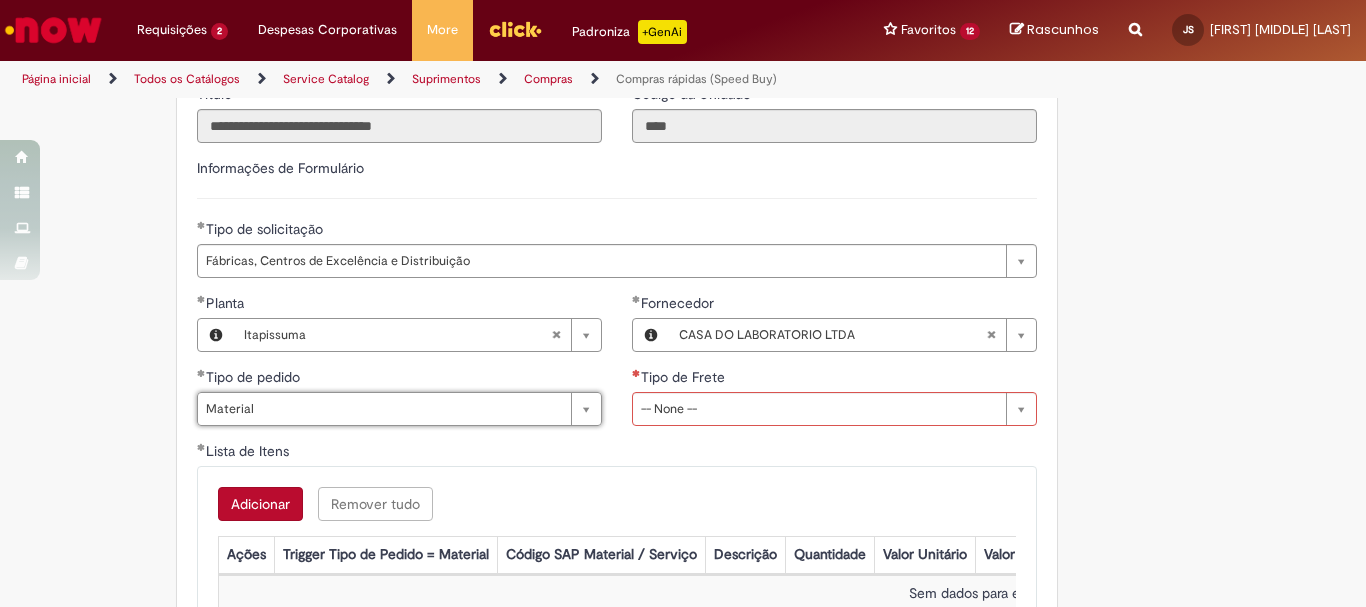 scroll, scrollTop: 3024, scrollLeft: 0, axis: vertical 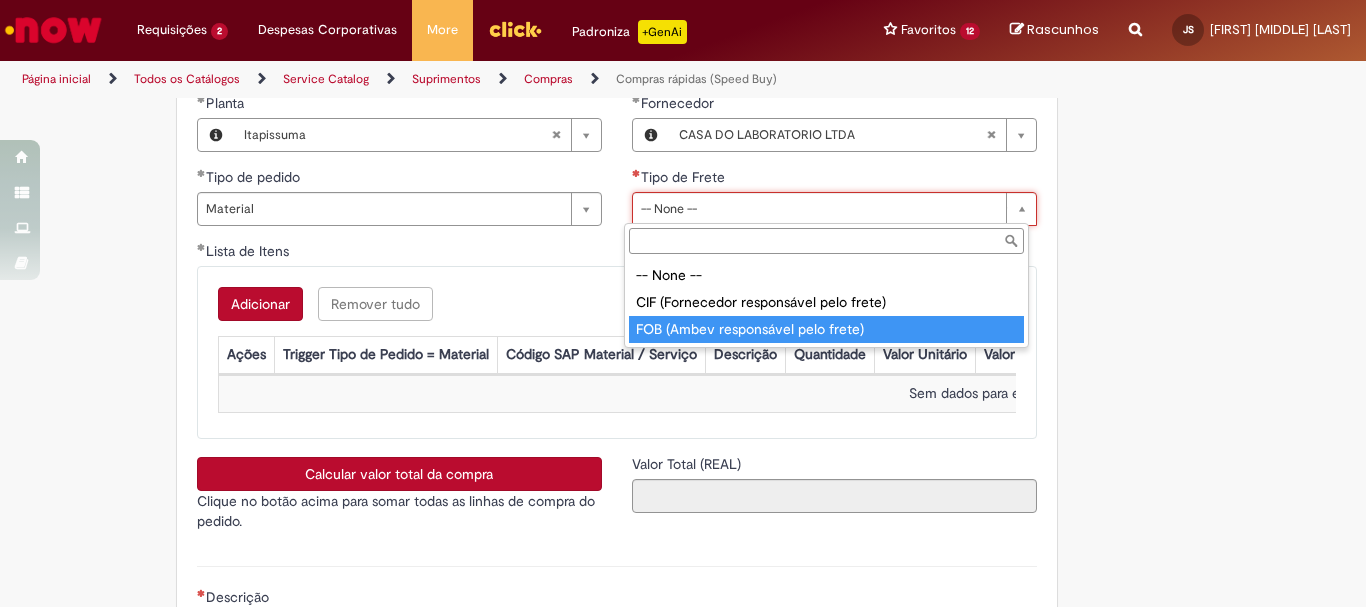 type on "**********" 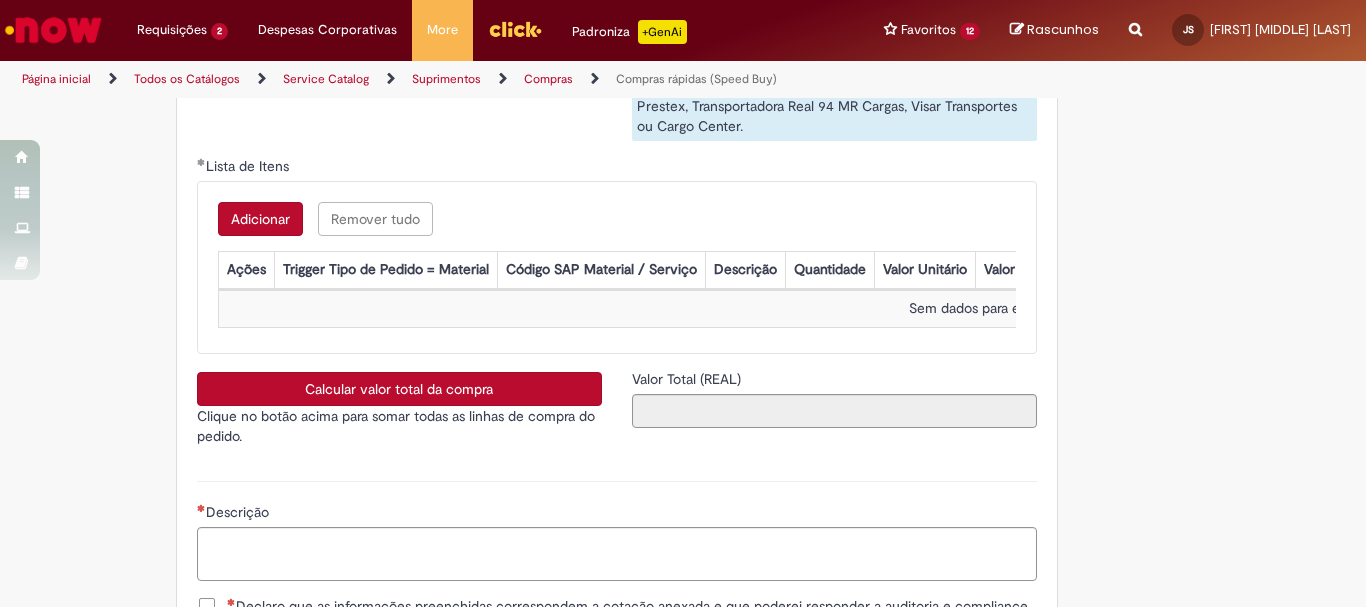 scroll, scrollTop: 3324, scrollLeft: 0, axis: vertical 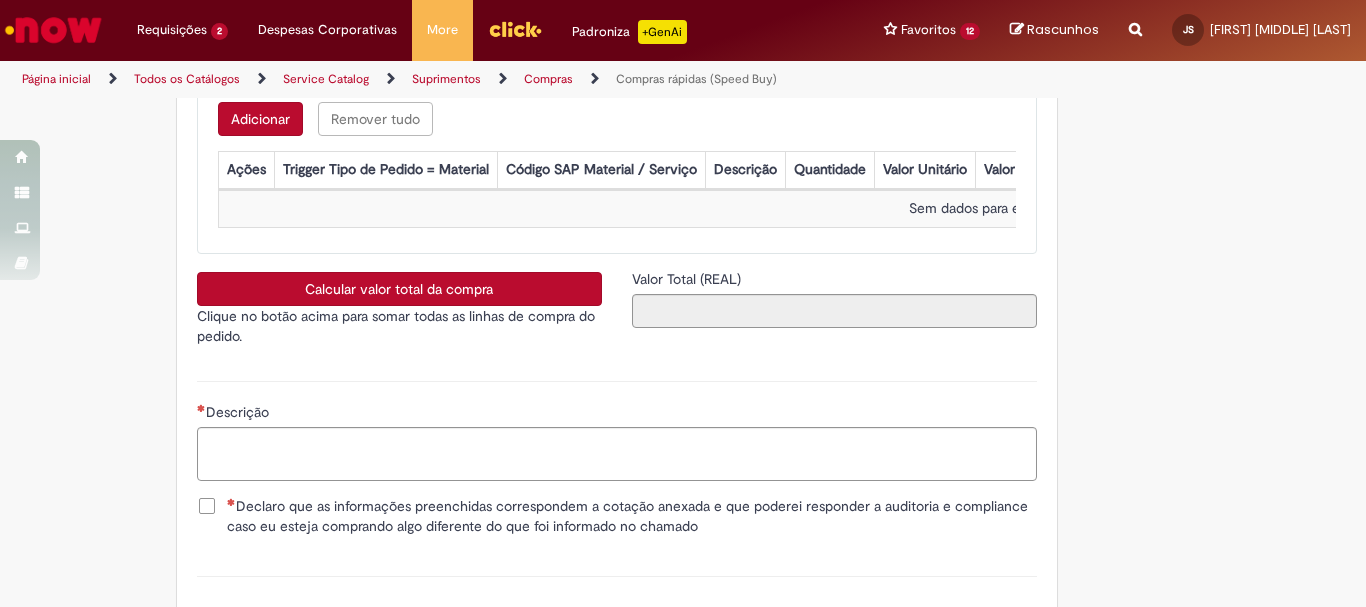 click on "Adicionar" at bounding box center [260, 119] 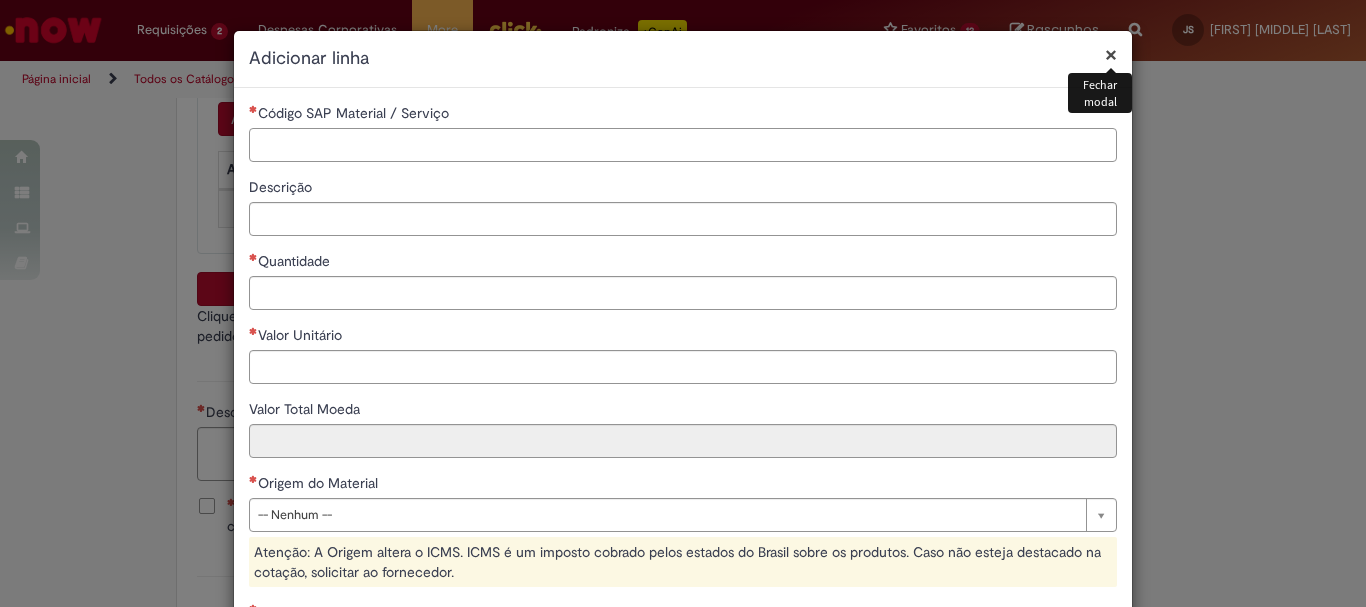 click on "Código SAP Material / Serviço" at bounding box center [683, 145] 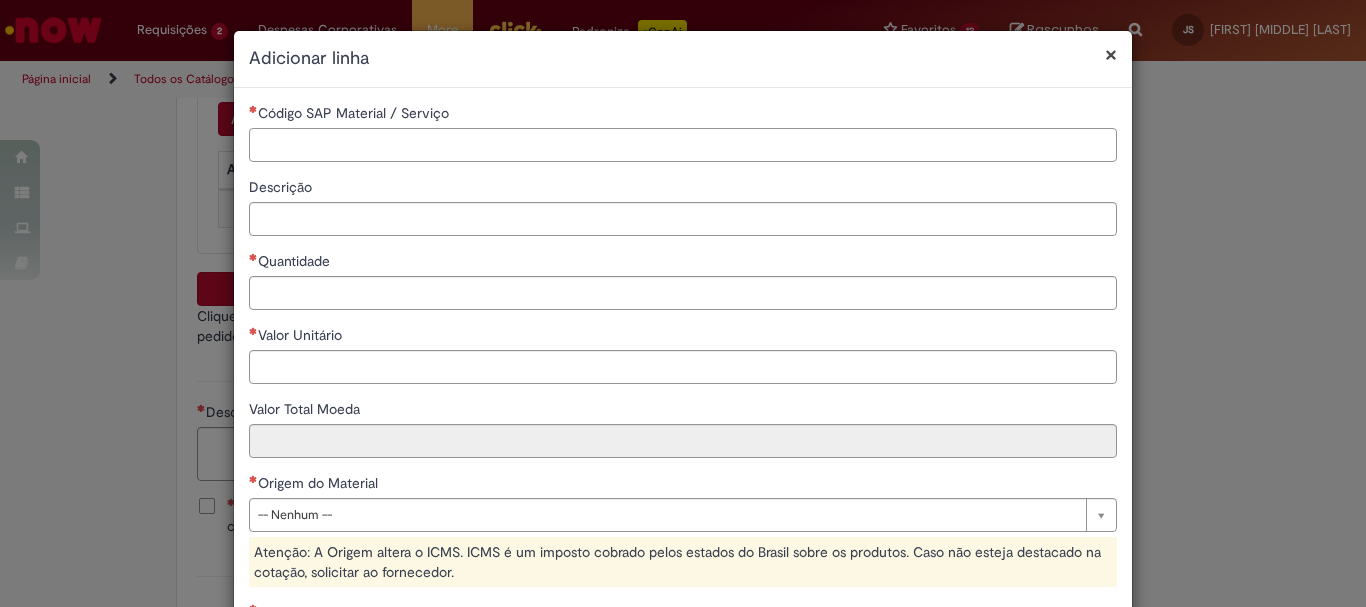 paste on "********" 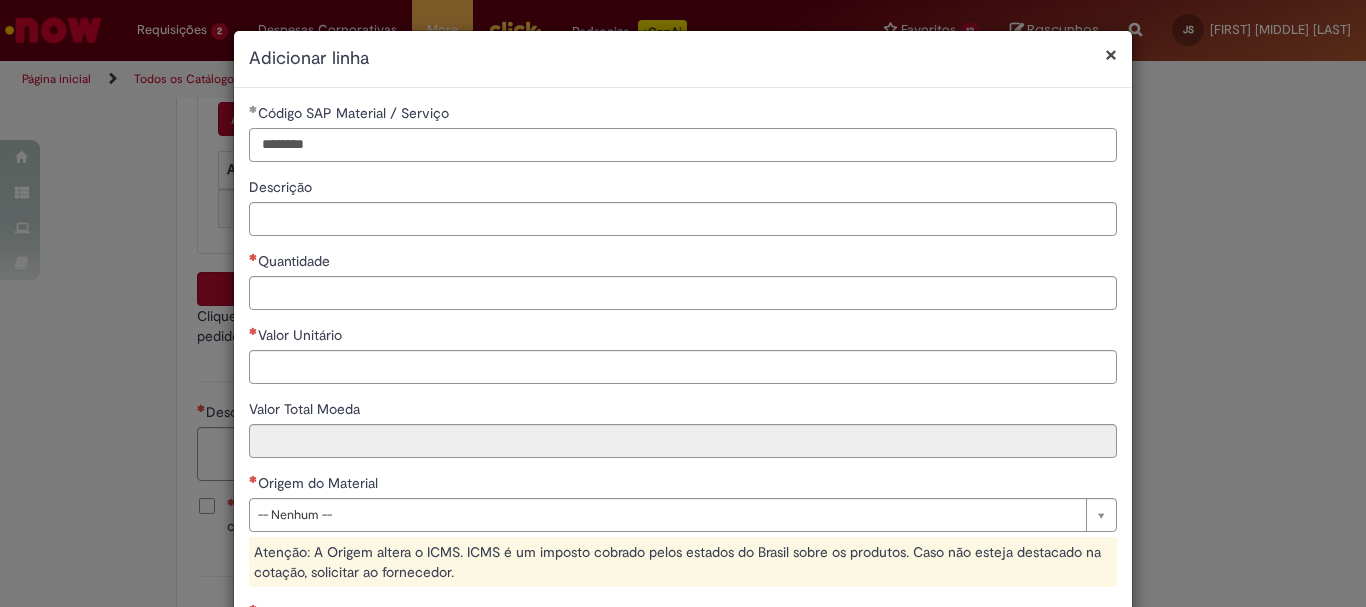type on "********" 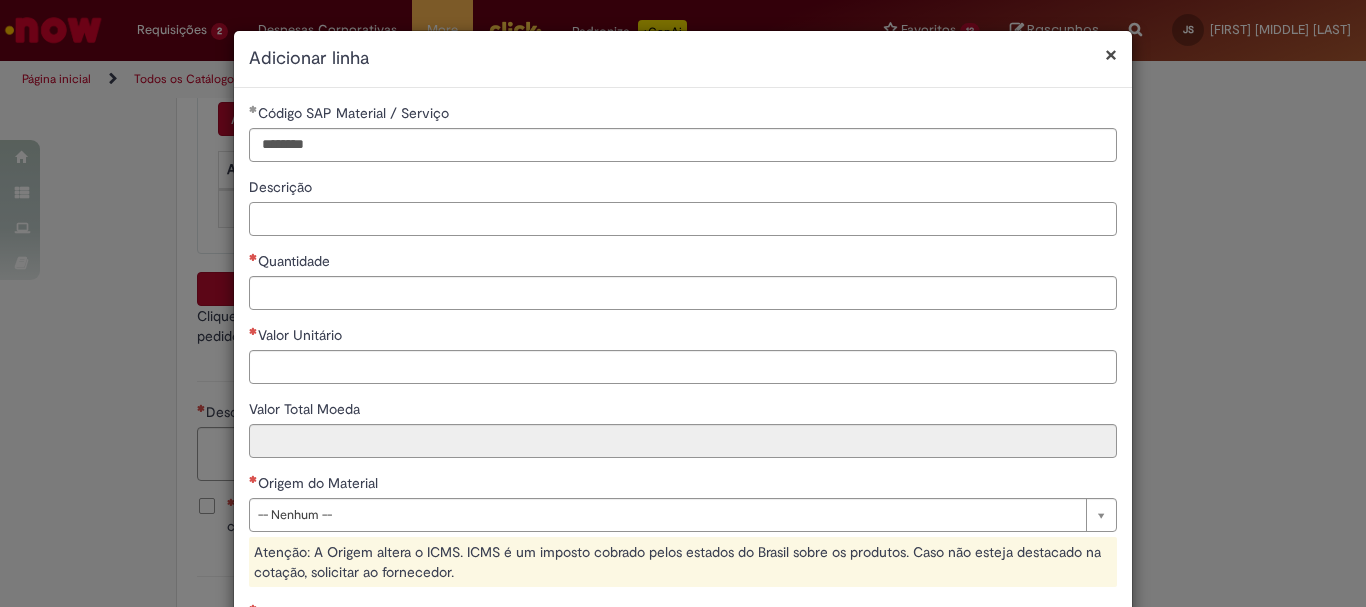 click on "Descrição" at bounding box center [683, 219] 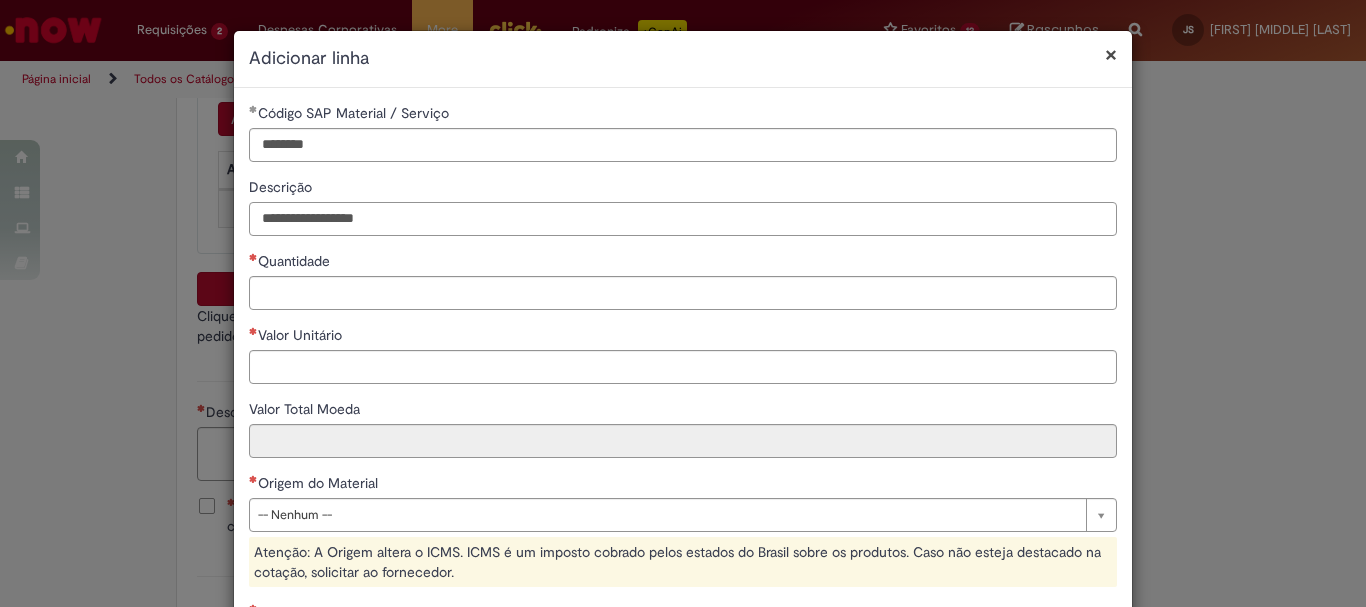 click on "**********" at bounding box center [683, 219] 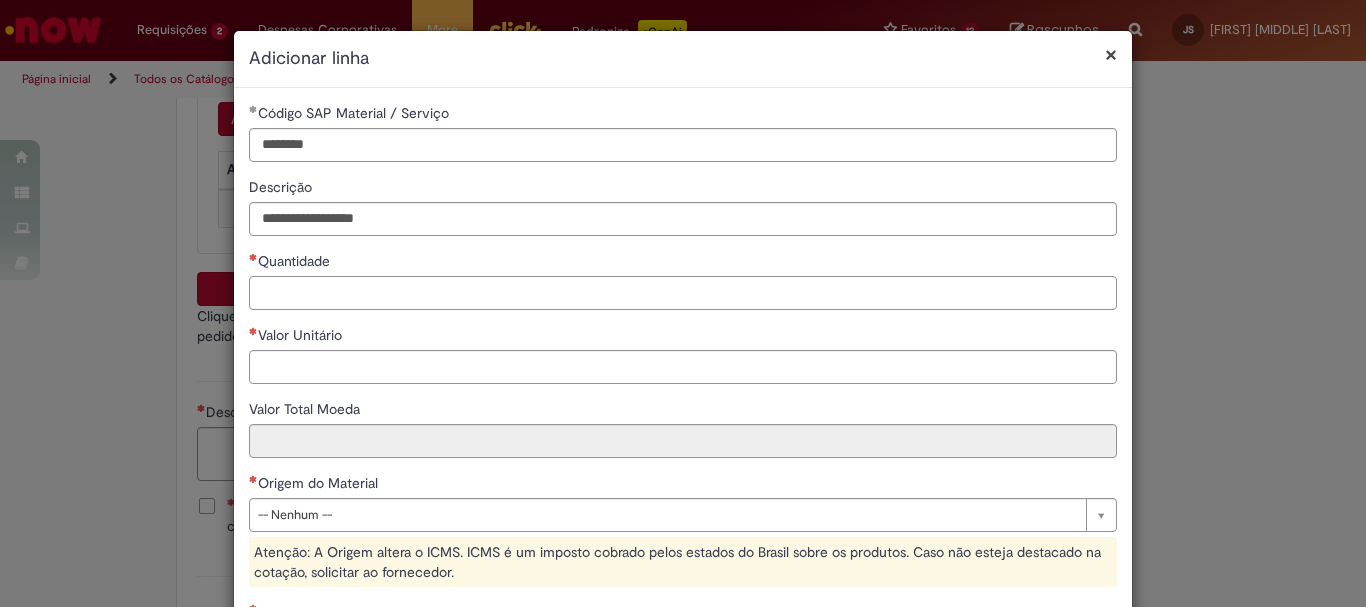 click on "Quantidade" at bounding box center [683, 293] 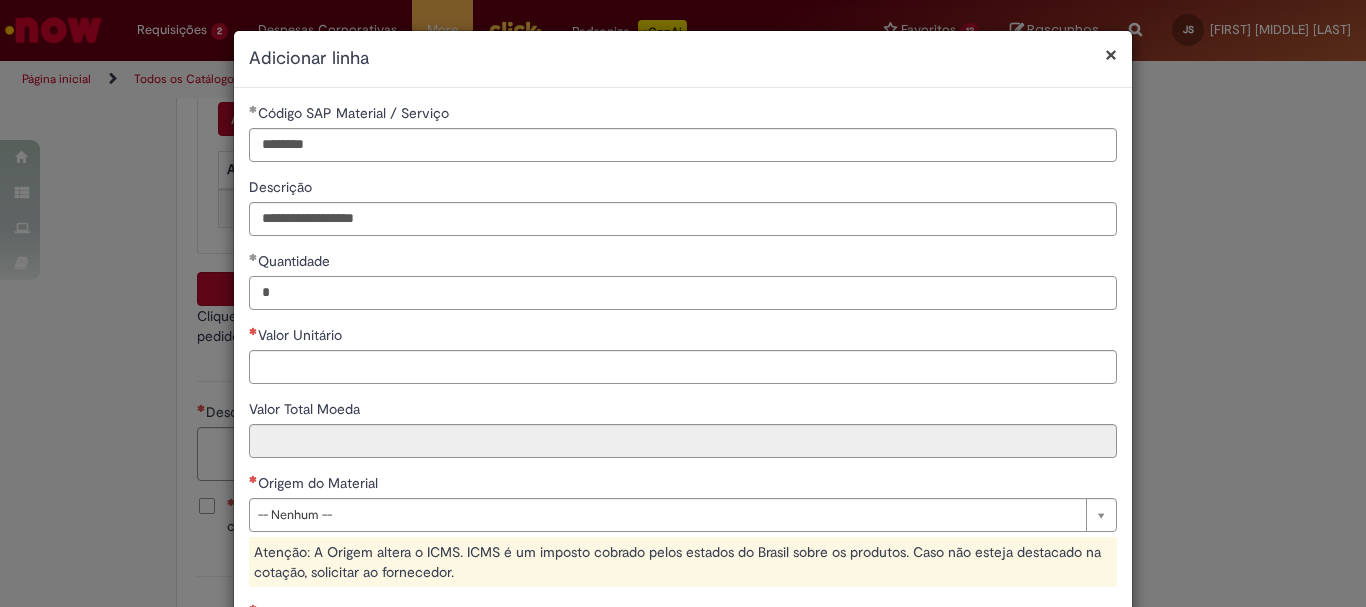 type on "*" 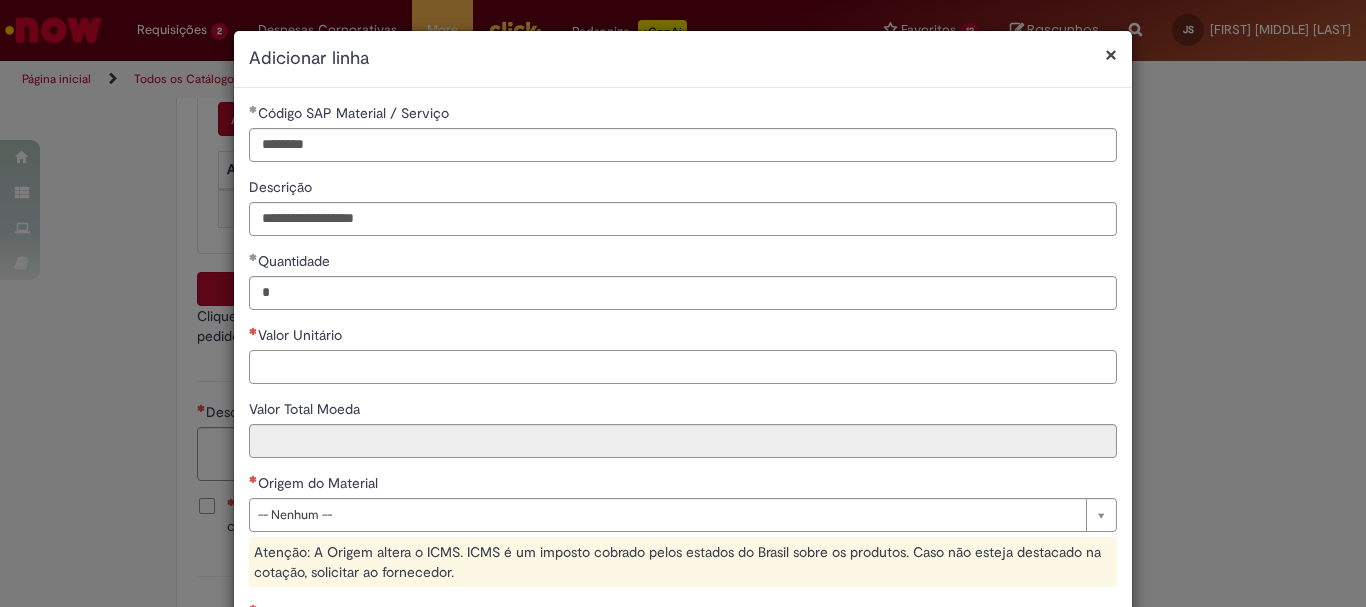 click on "Valor Unitário" at bounding box center (683, 367) 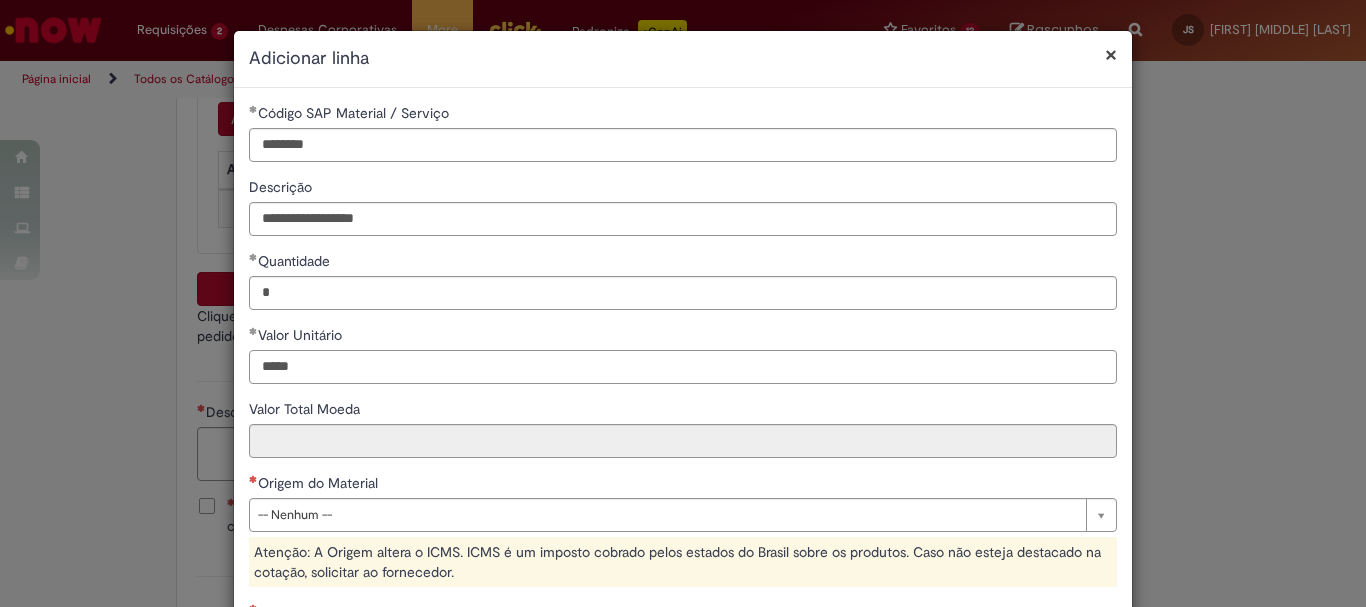 type on "*****" 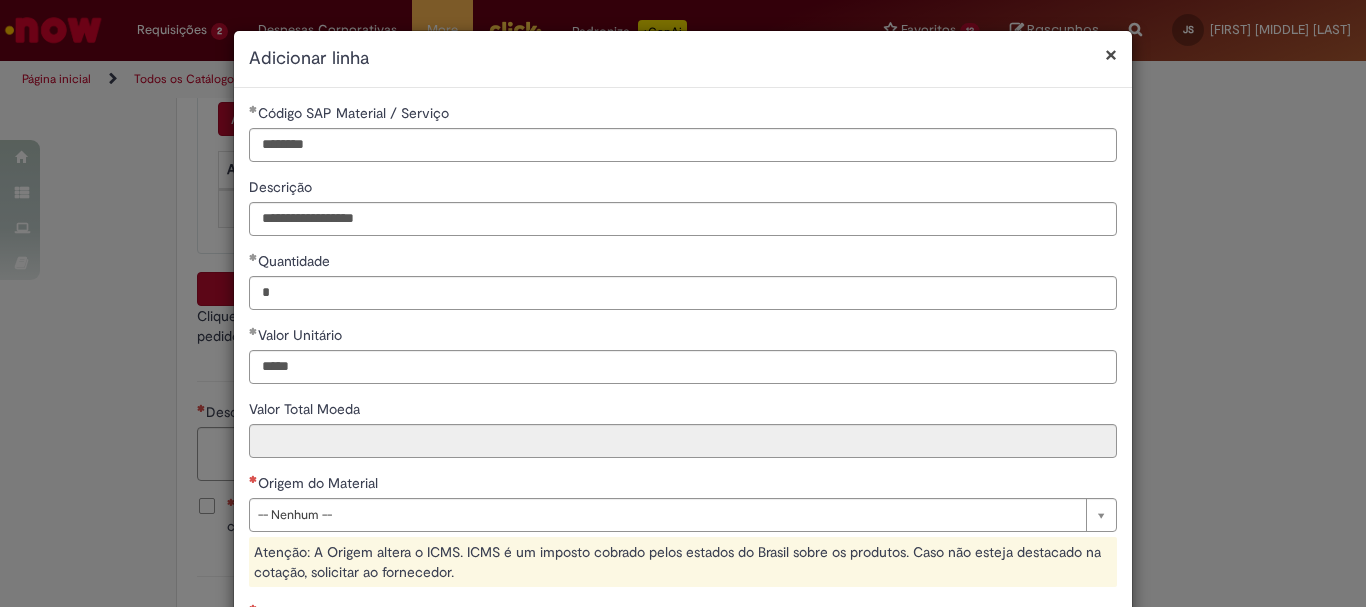 type on "******" 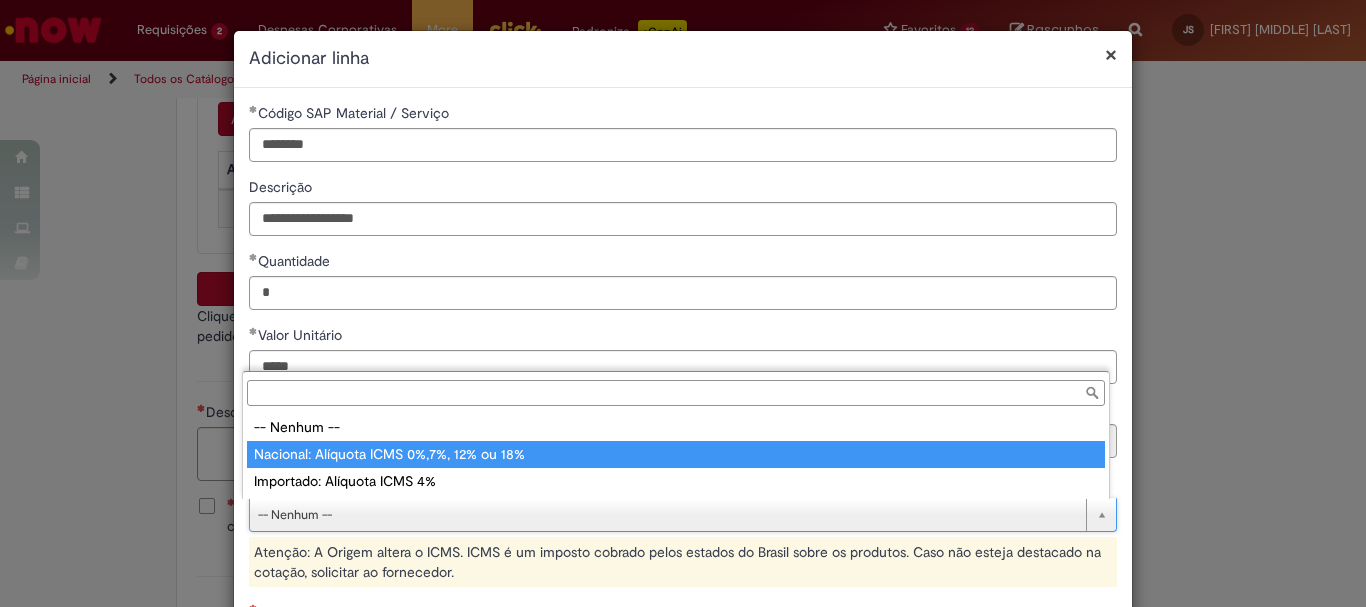 type on "**********" 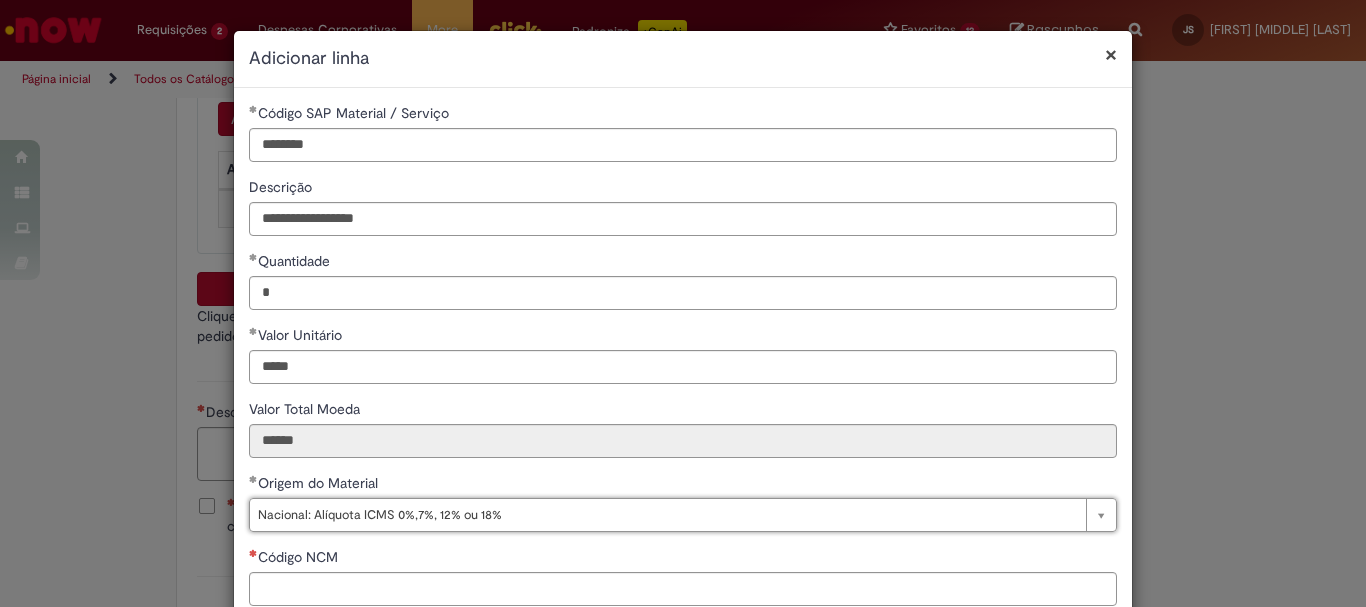 scroll, scrollTop: 300, scrollLeft: 0, axis: vertical 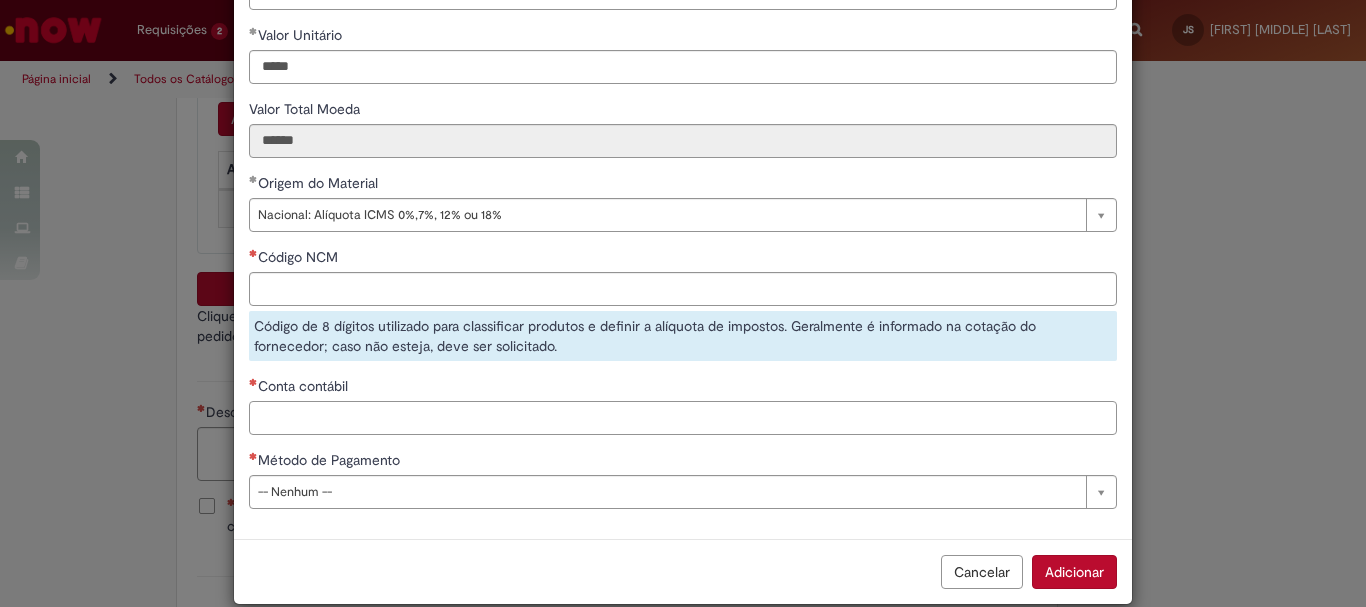 click on "Conta contábil" at bounding box center (683, 418) 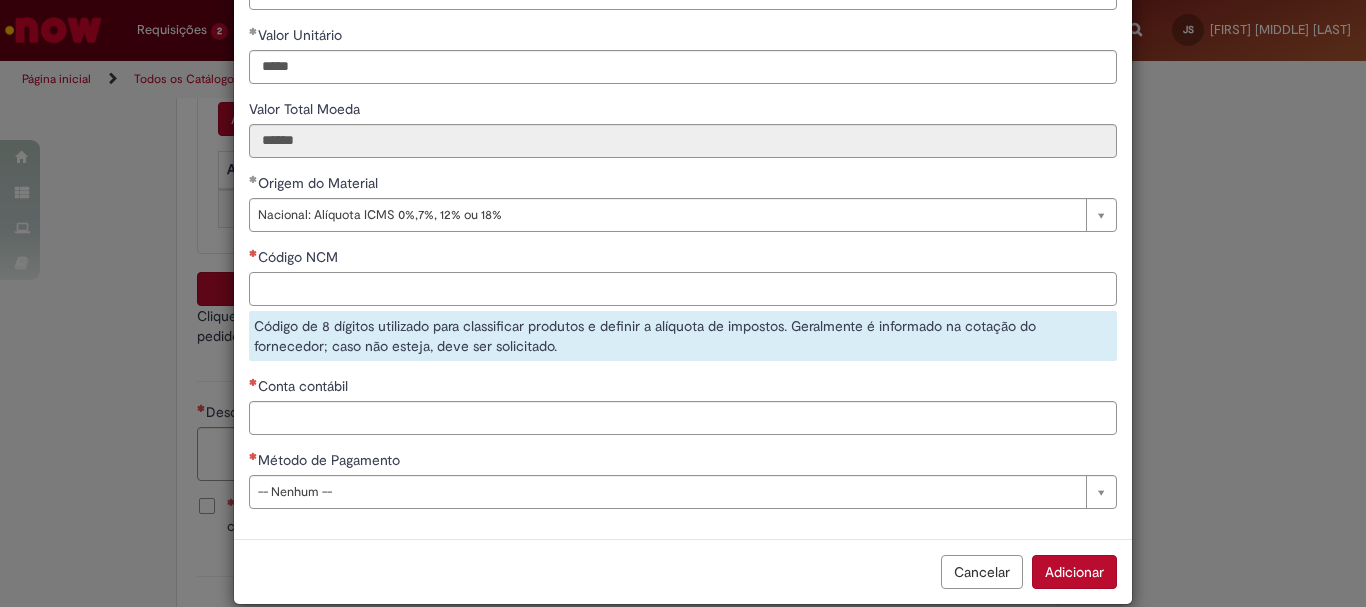 click on "Código NCM" at bounding box center (683, 289) 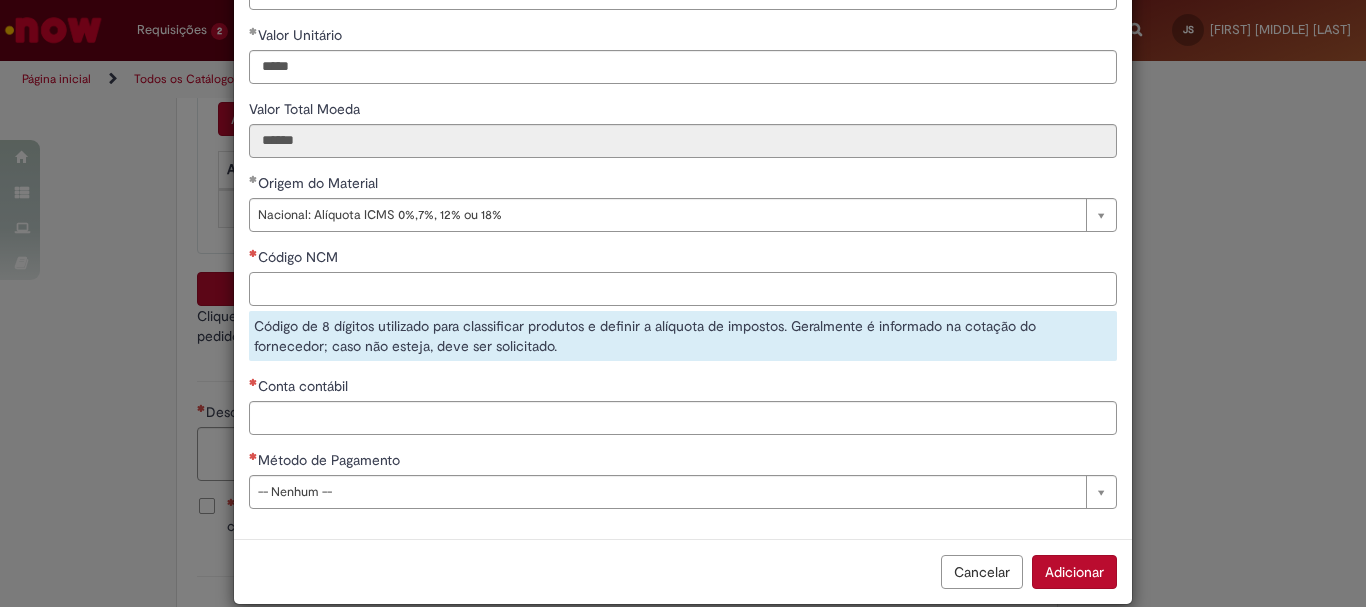 paste on "********" 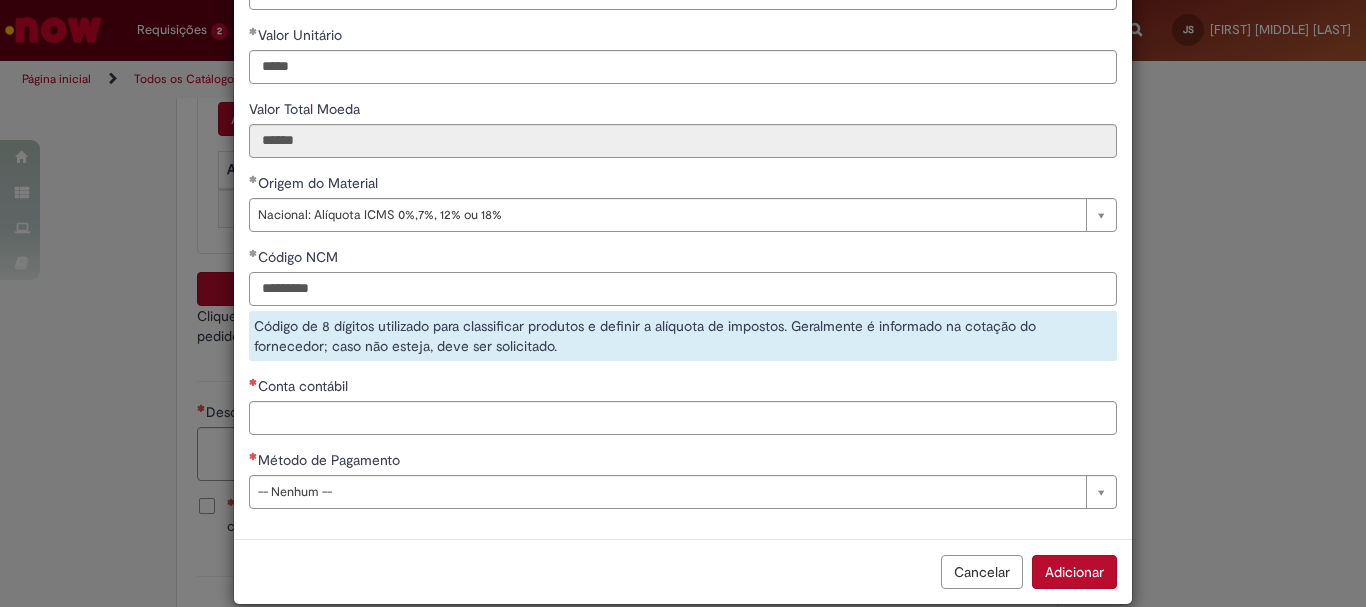 click on "********" at bounding box center (683, 289) 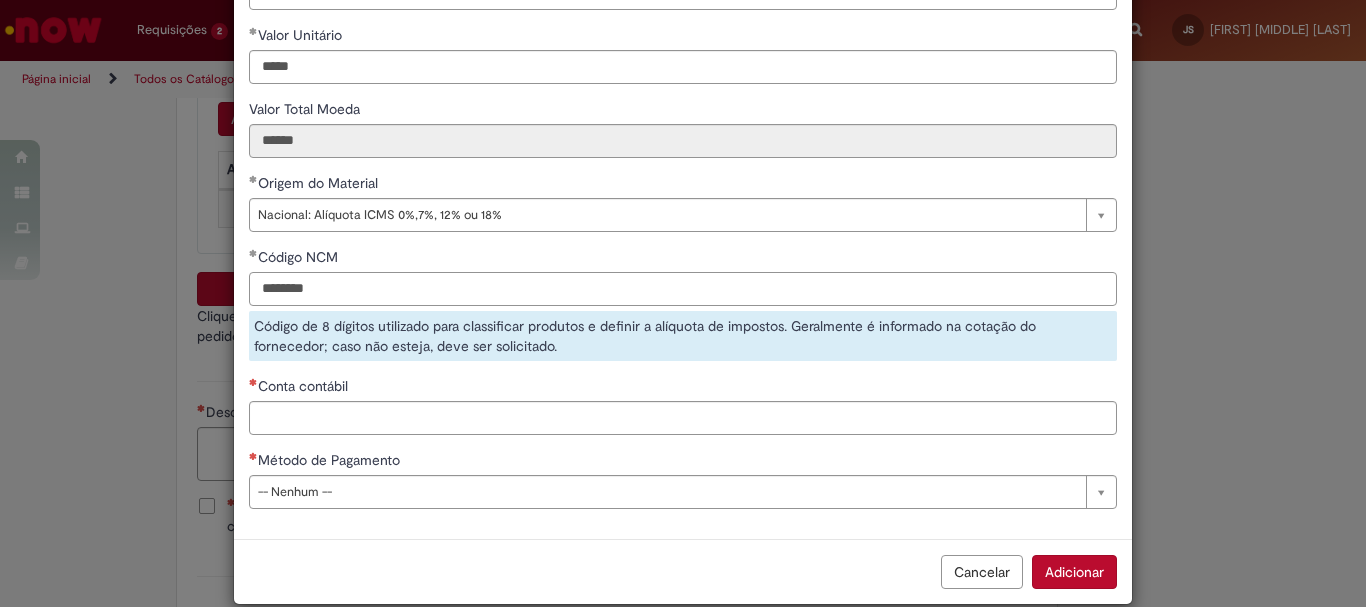 type on "********" 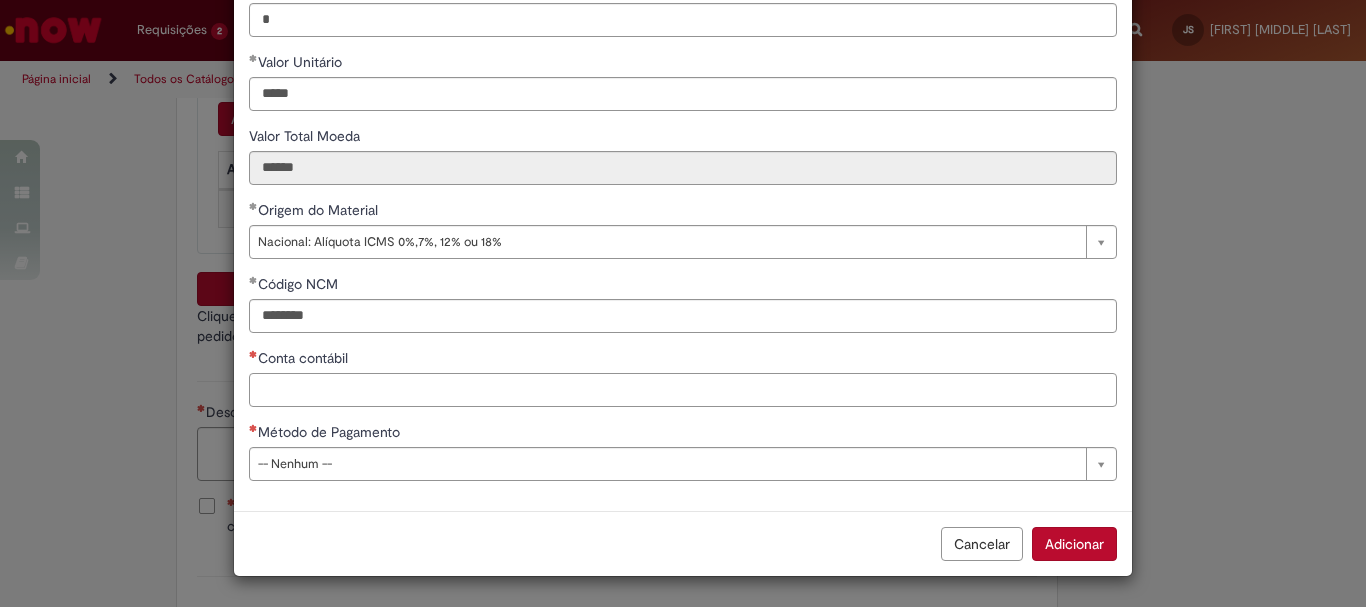 scroll, scrollTop: 273, scrollLeft: 0, axis: vertical 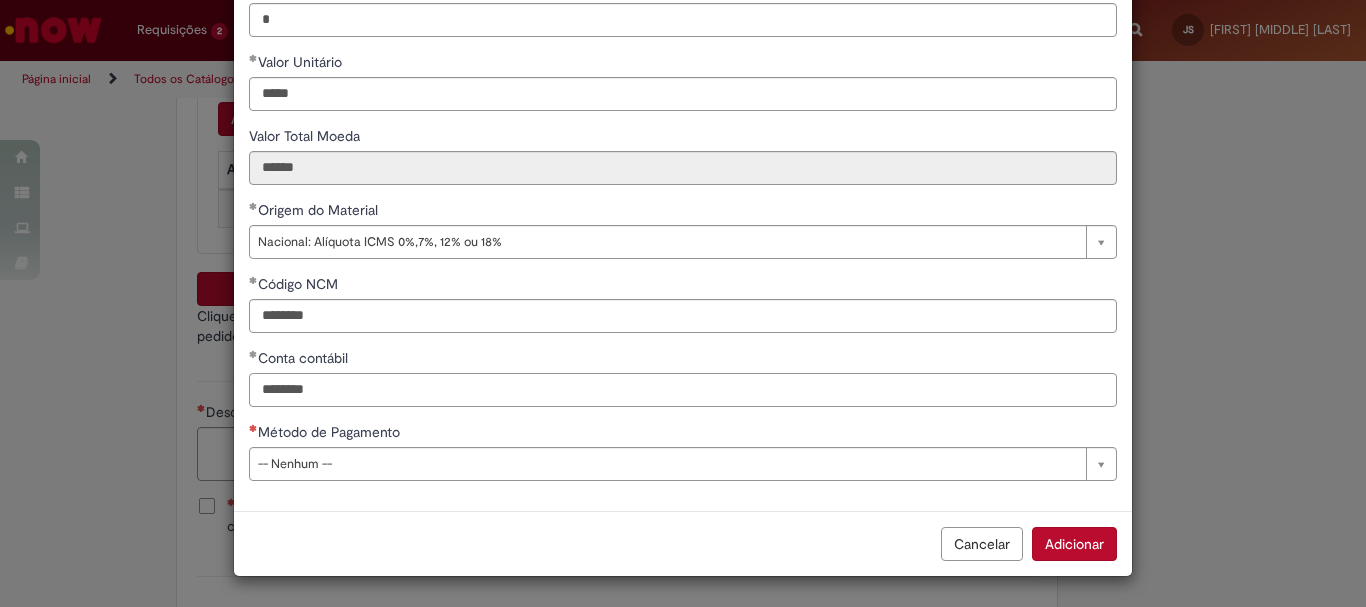 type on "********" 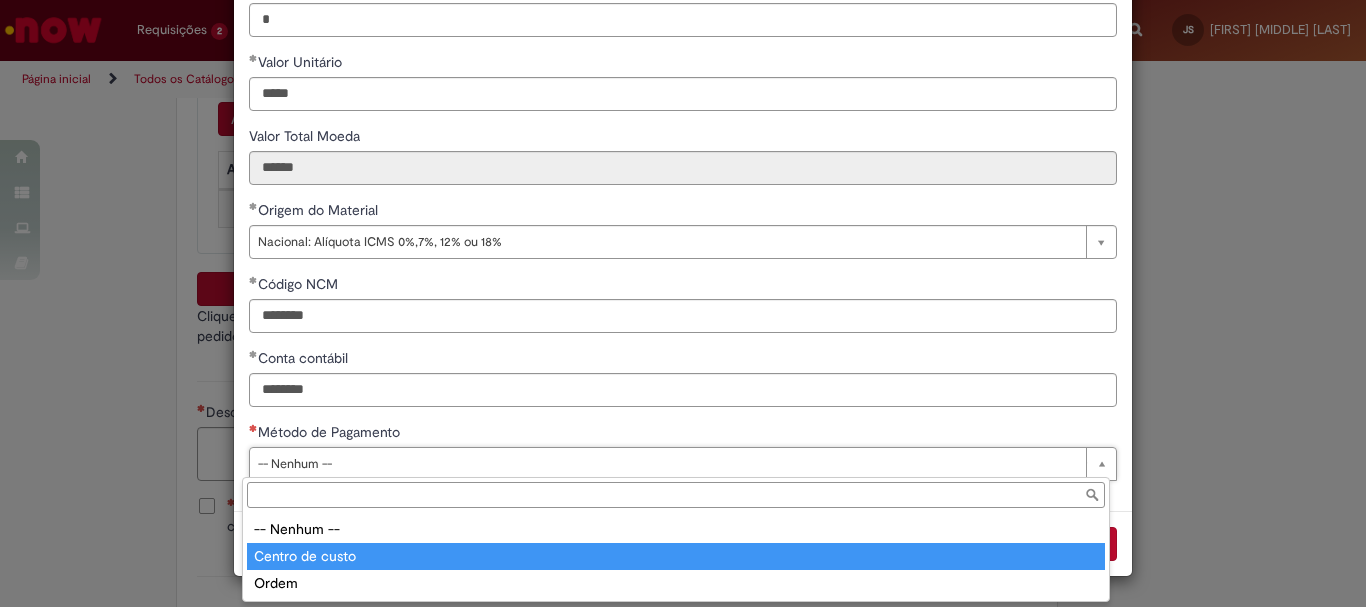 type on "**********" 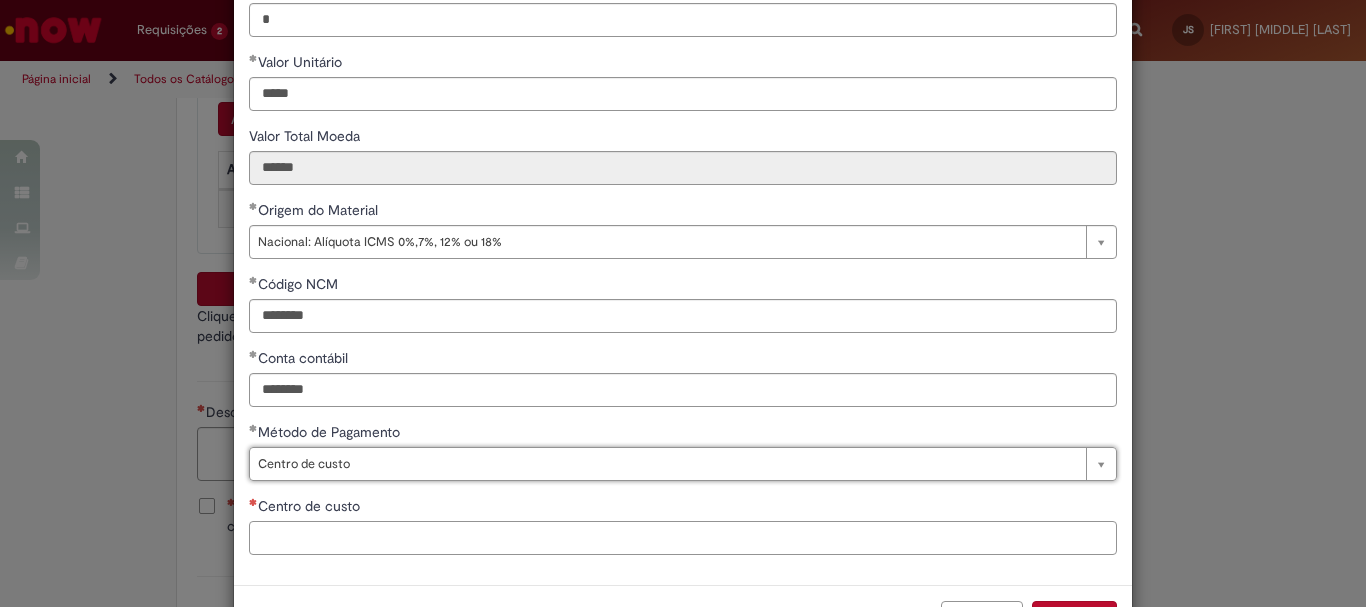 click on "Centro de custo" at bounding box center (683, 538) 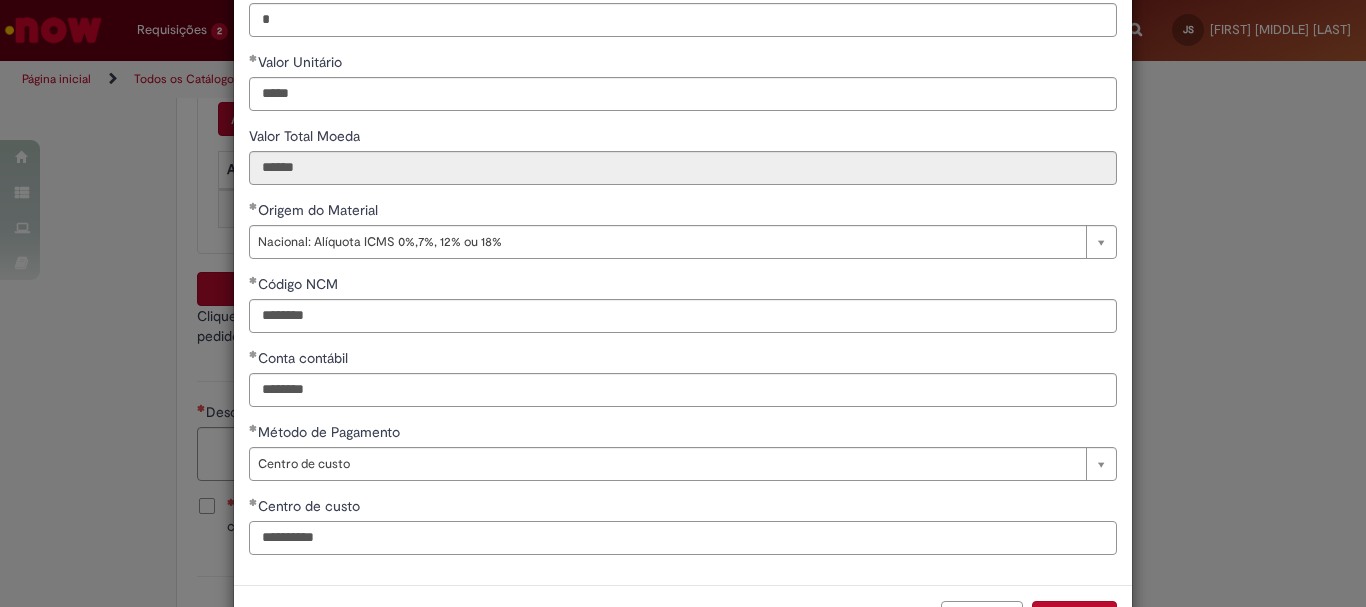 scroll, scrollTop: 347, scrollLeft: 0, axis: vertical 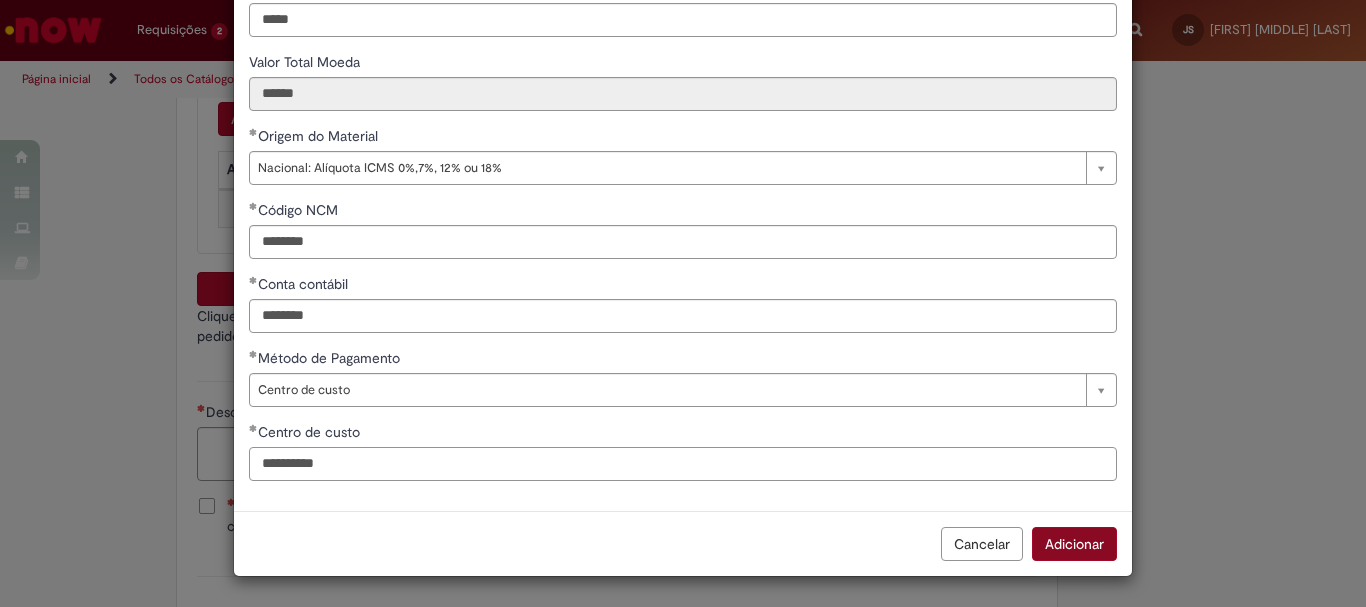 type on "**********" 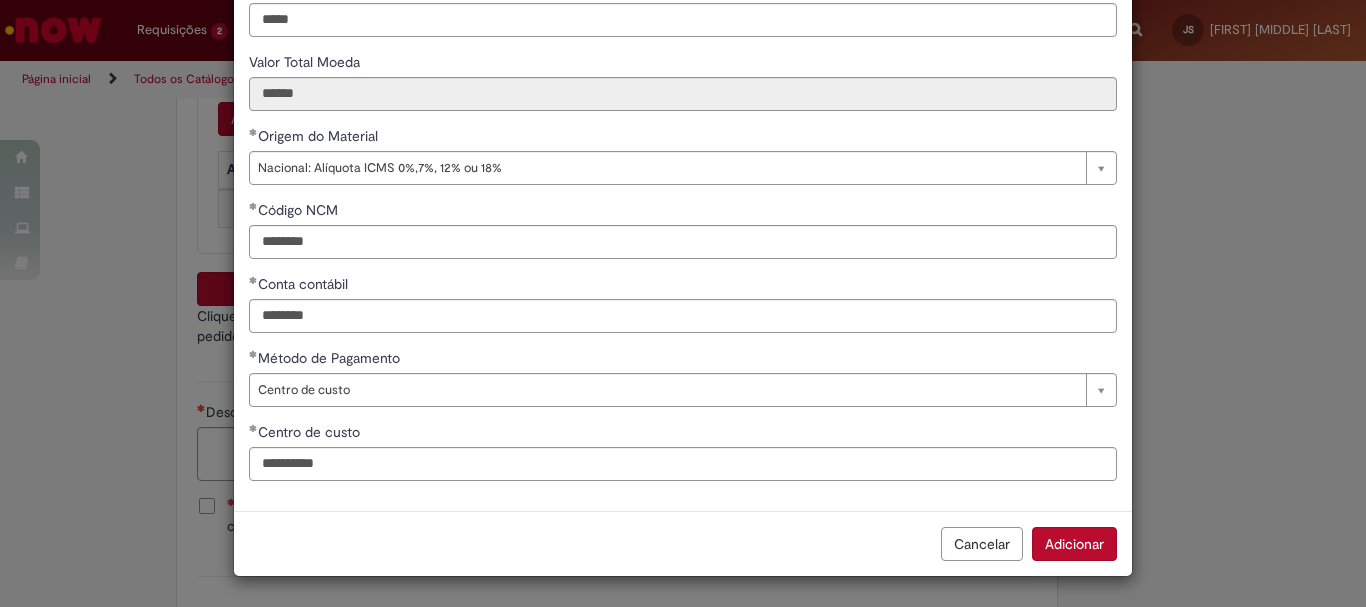 click on "Adicionar" at bounding box center [1074, 544] 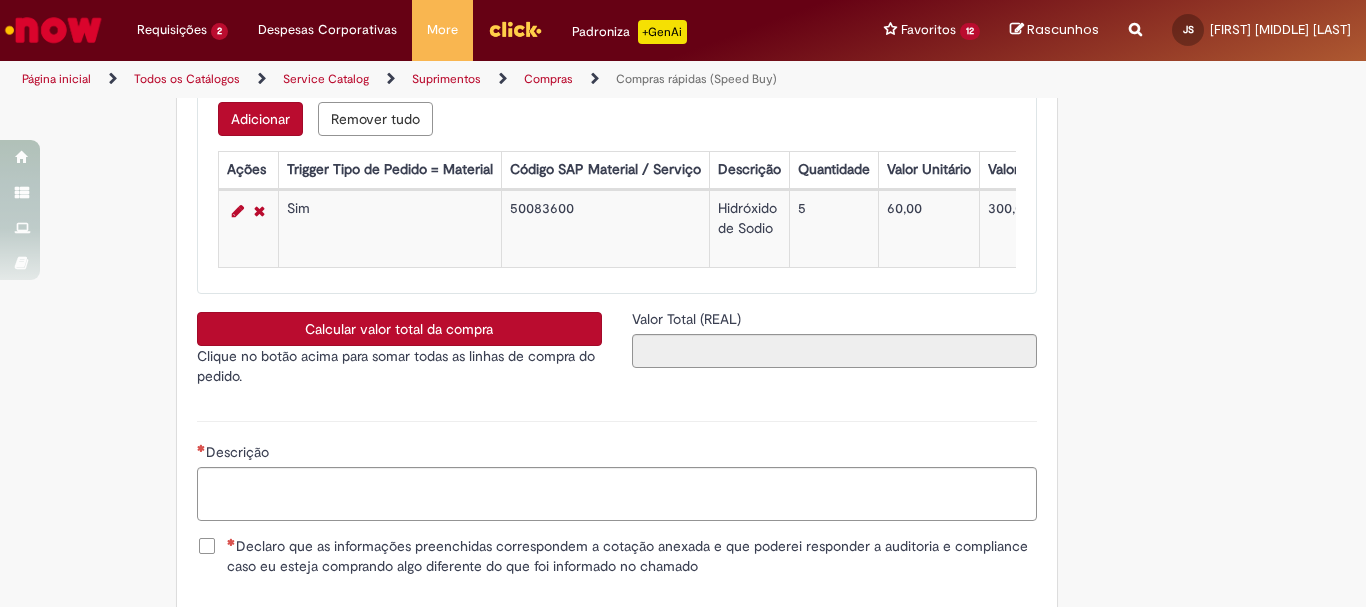 click on "Adicionar" at bounding box center [260, 119] 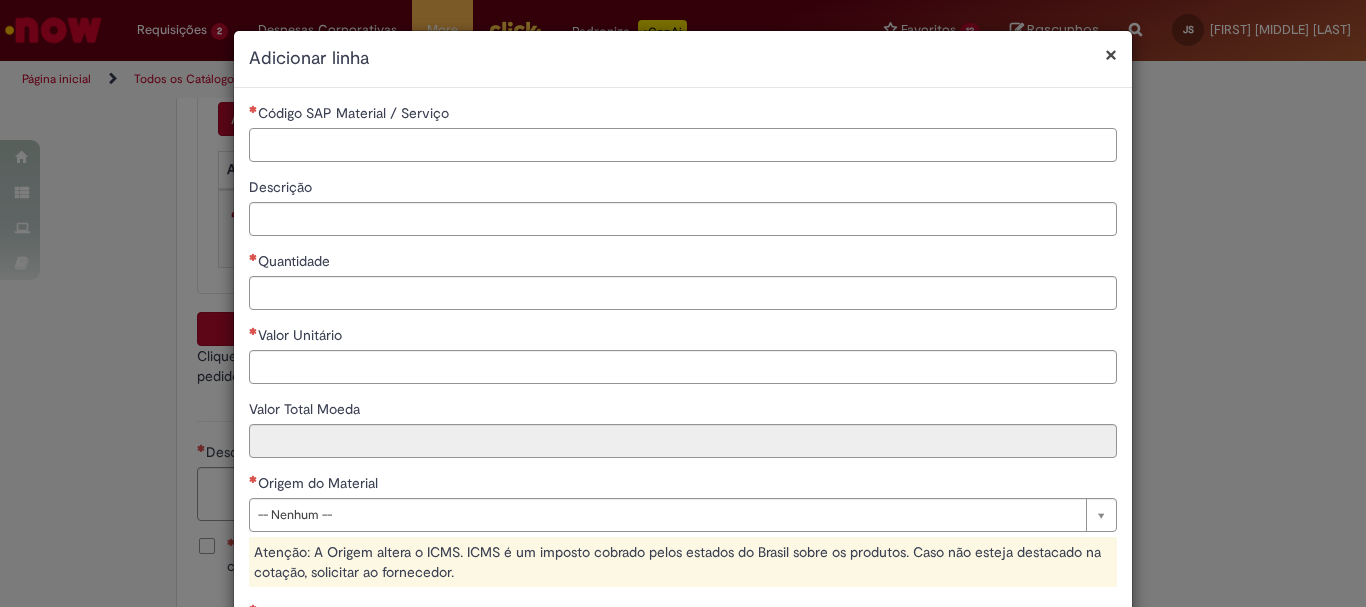 click on "Código SAP Material / Serviço" at bounding box center (683, 145) 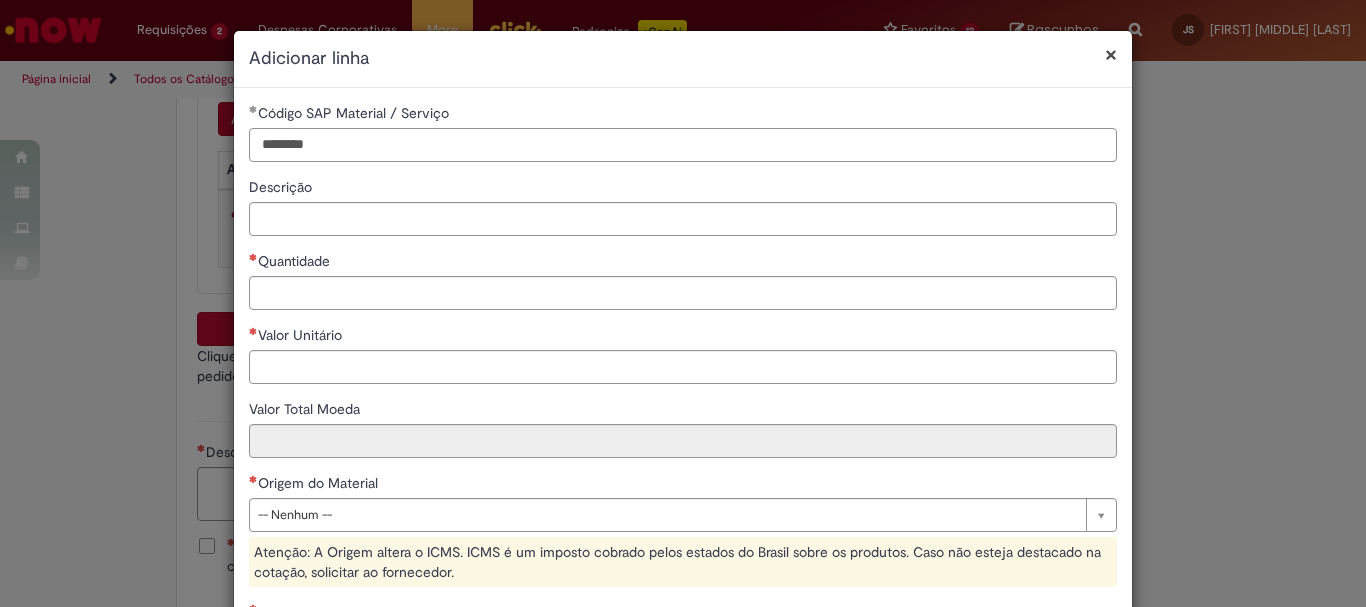 type on "********" 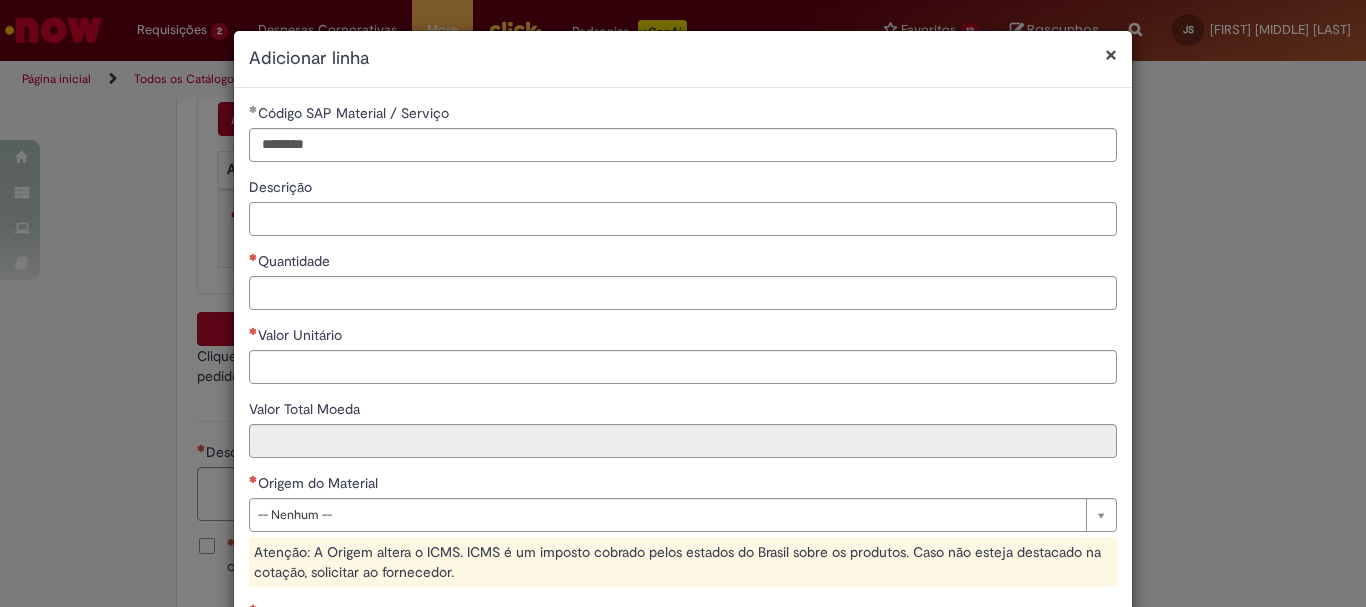 click on "Descrição" at bounding box center [683, 219] 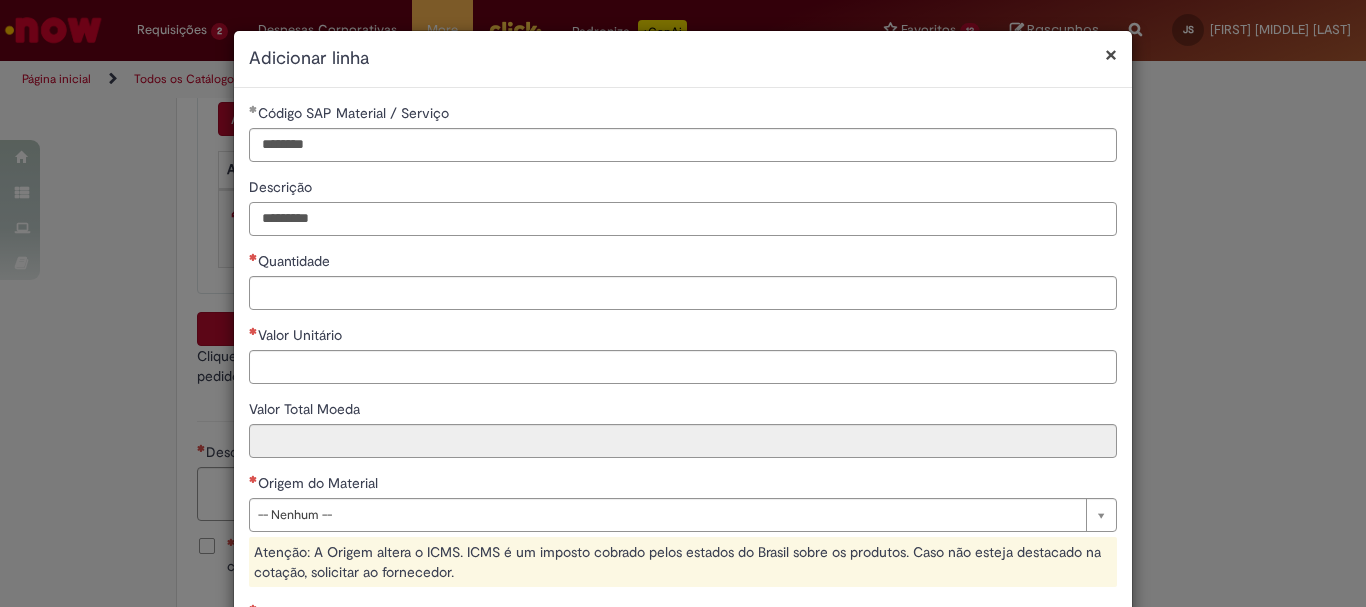 type on "*********" 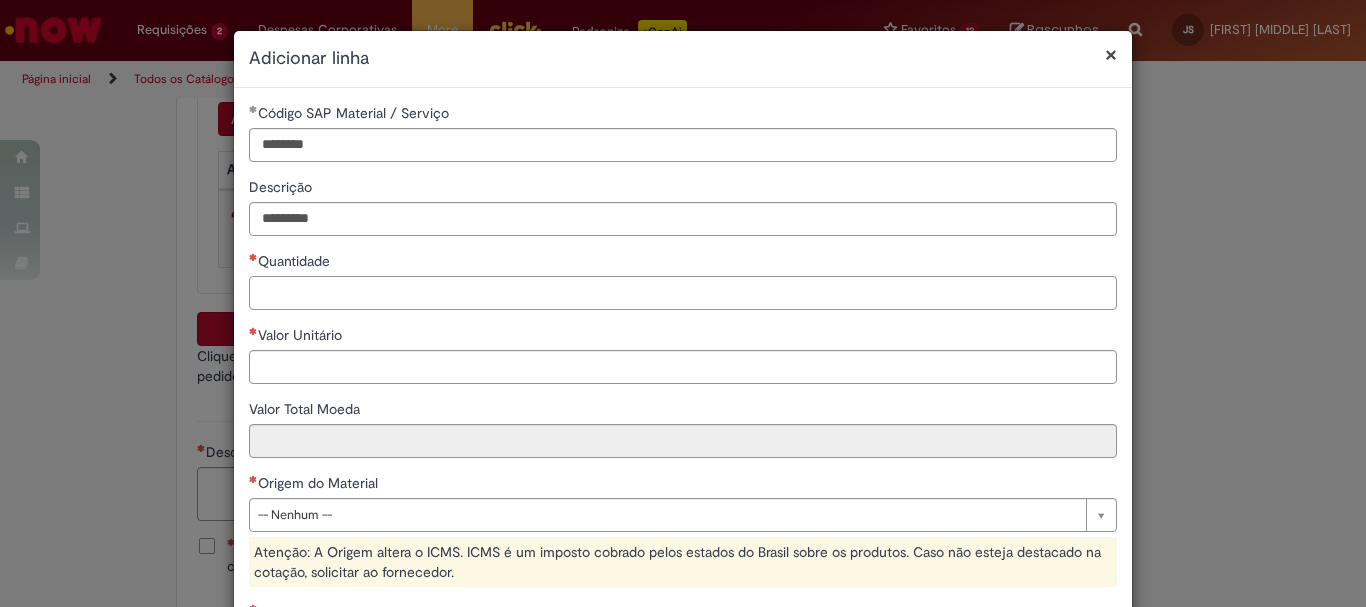 click on "Quantidade" at bounding box center [683, 293] 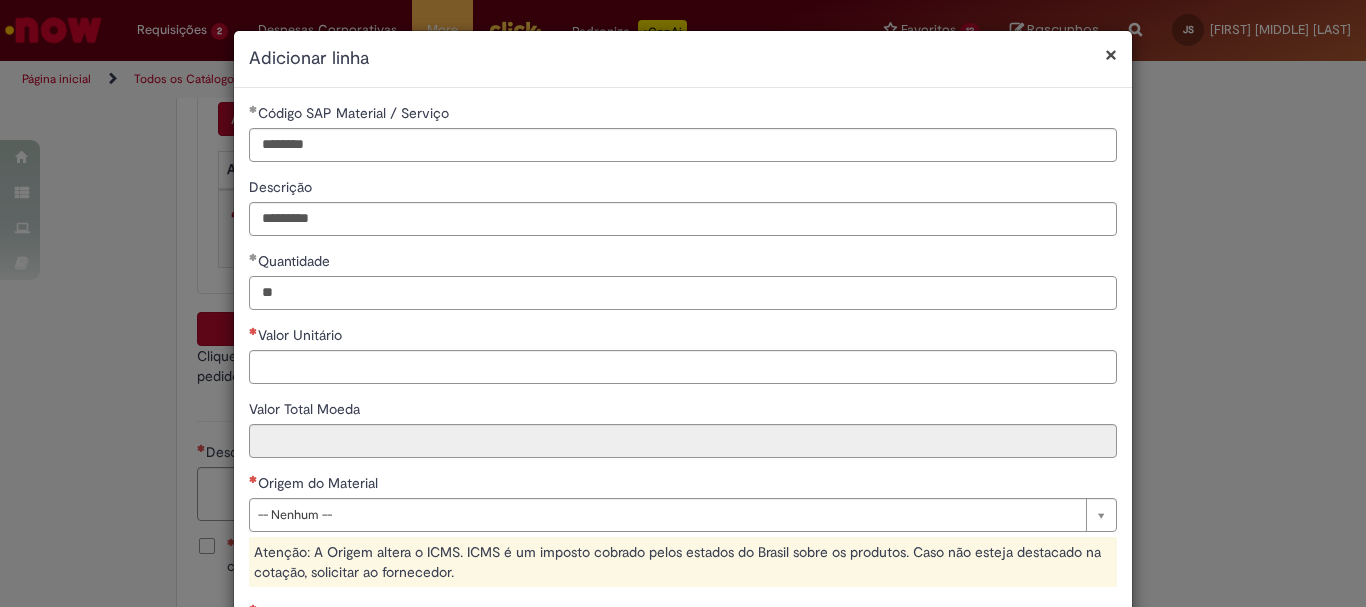 type on "**" 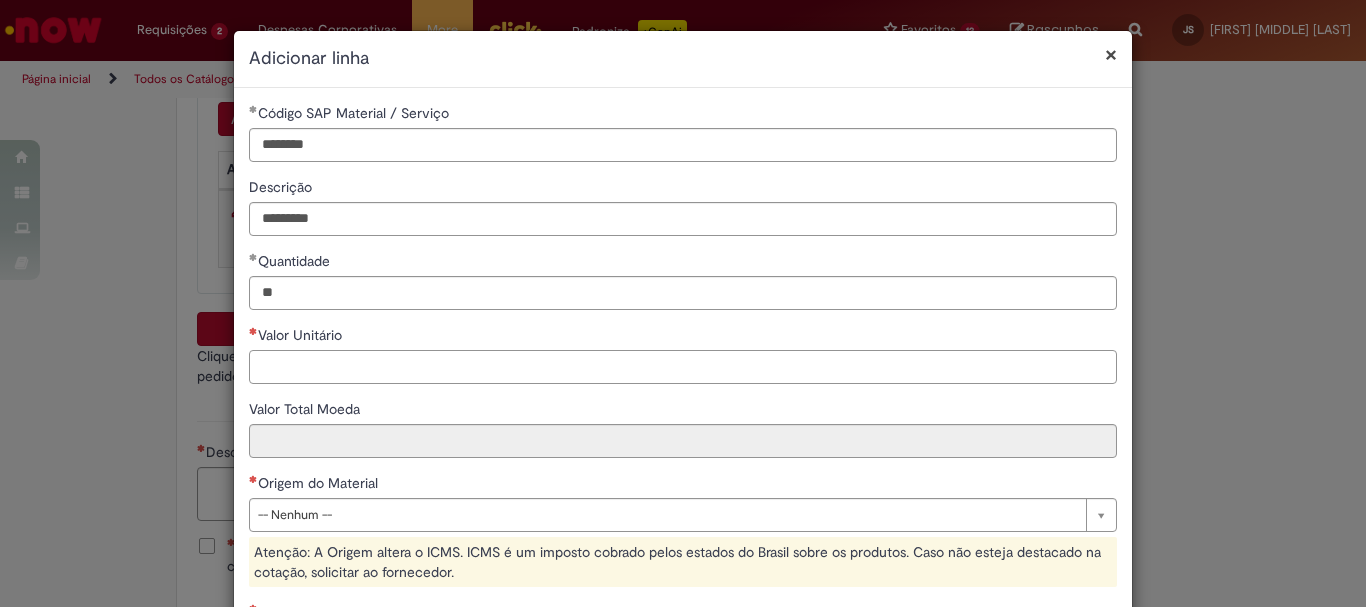 click on "Valor Unitário" at bounding box center [683, 367] 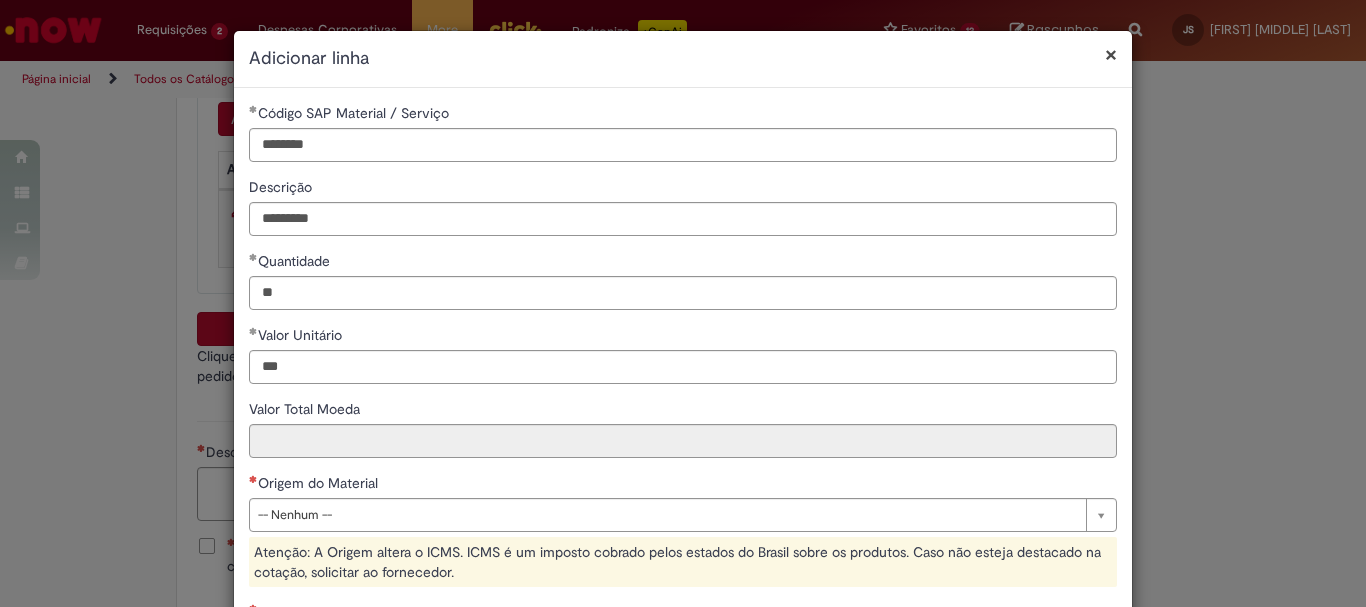 type on "******" 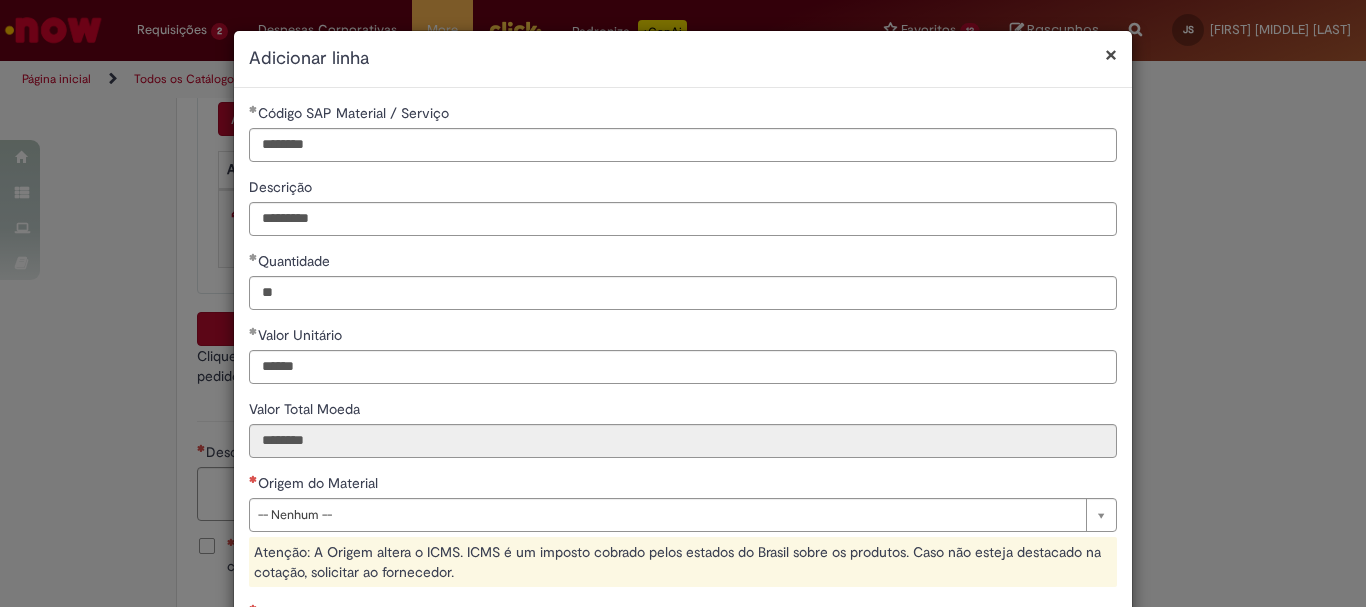 click on "Origem do Material" at bounding box center (683, 485) 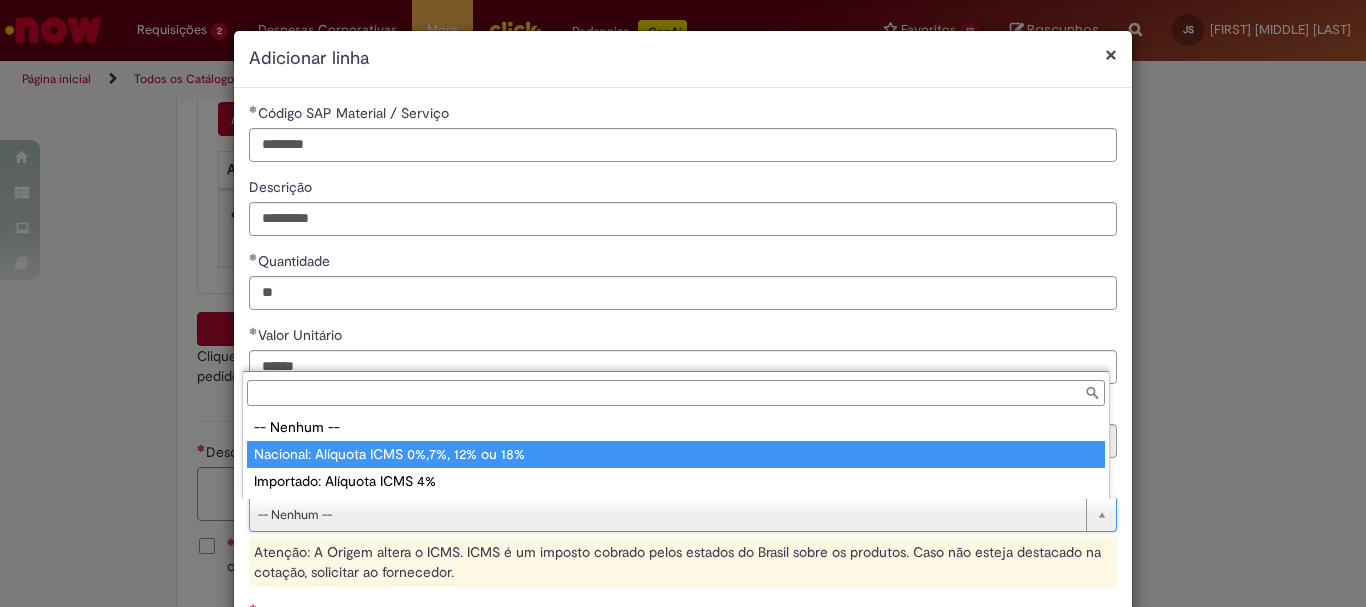 type on "**********" 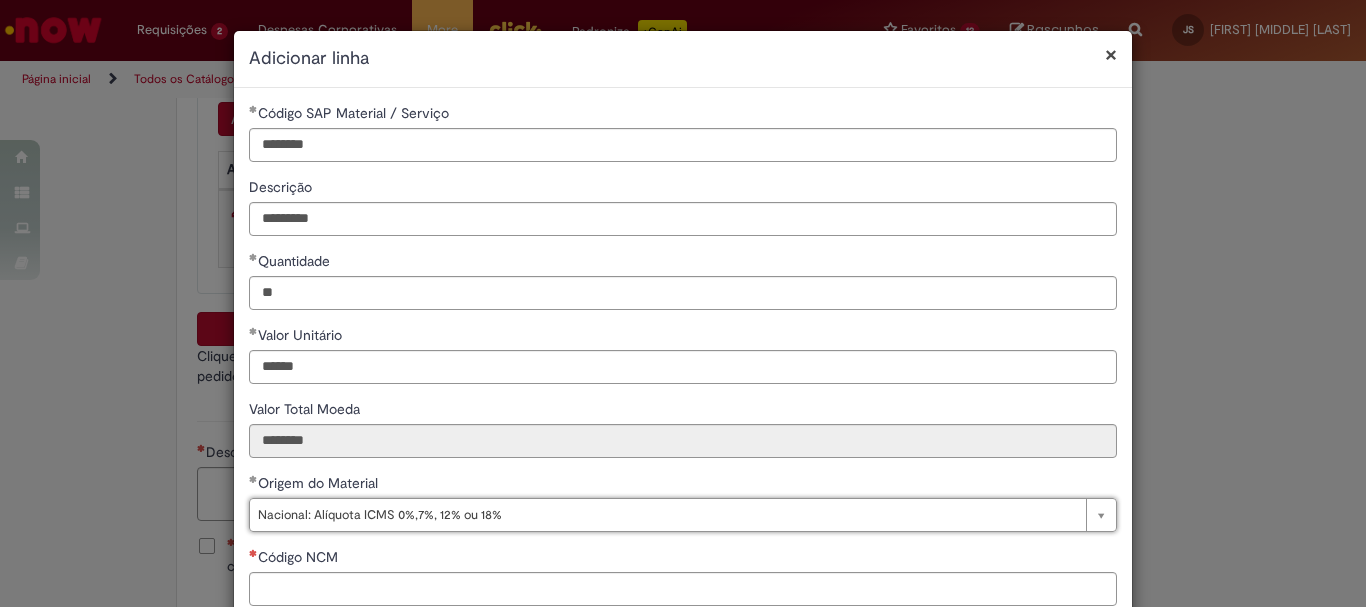 scroll, scrollTop: 328, scrollLeft: 0, axis: vertical 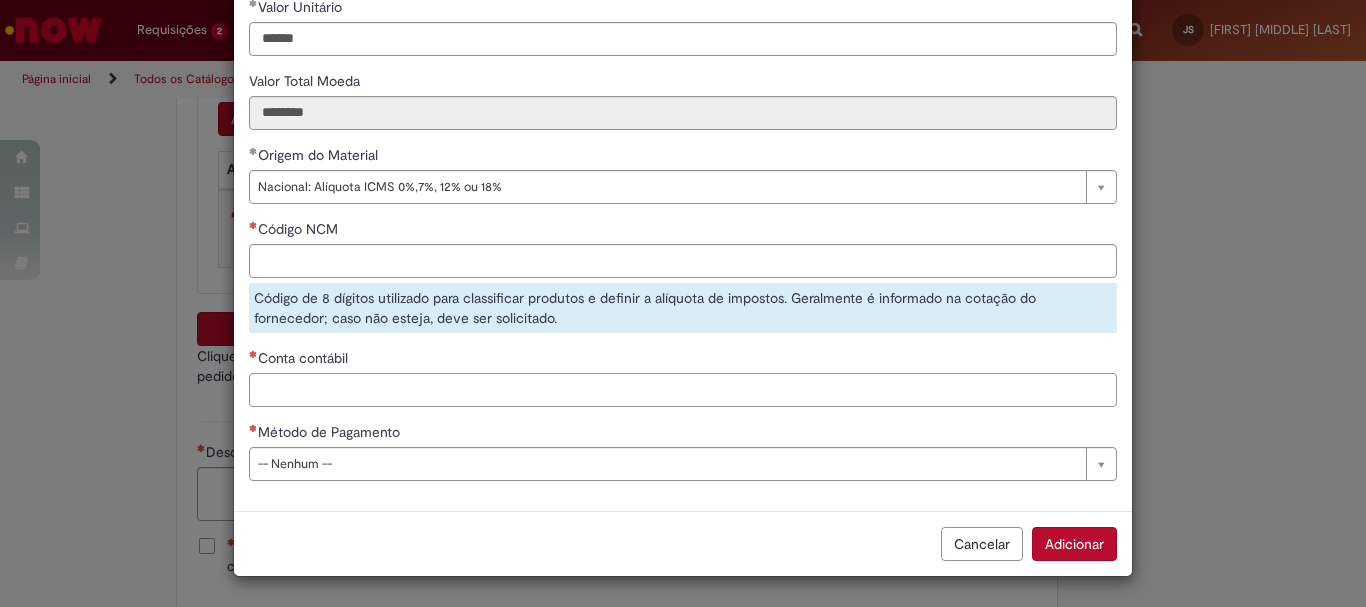 click on "Conta contábil" at bounding box center (683, 390) 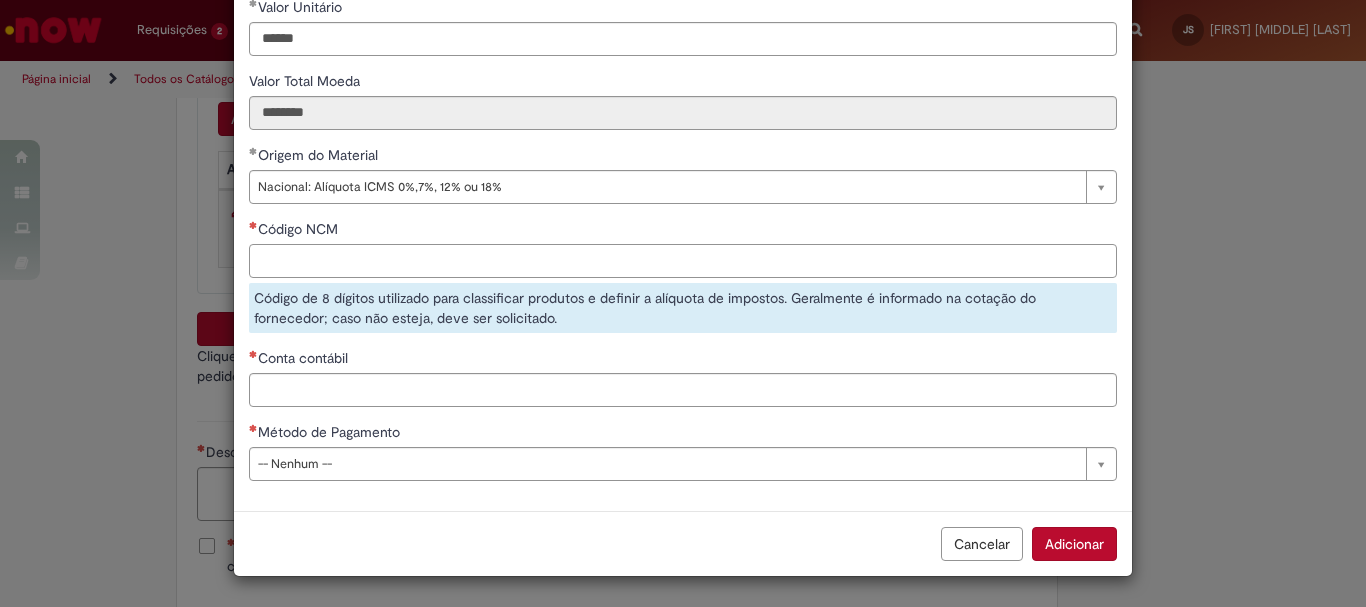 click on "Código NCM" at bounding box center (683, 261) 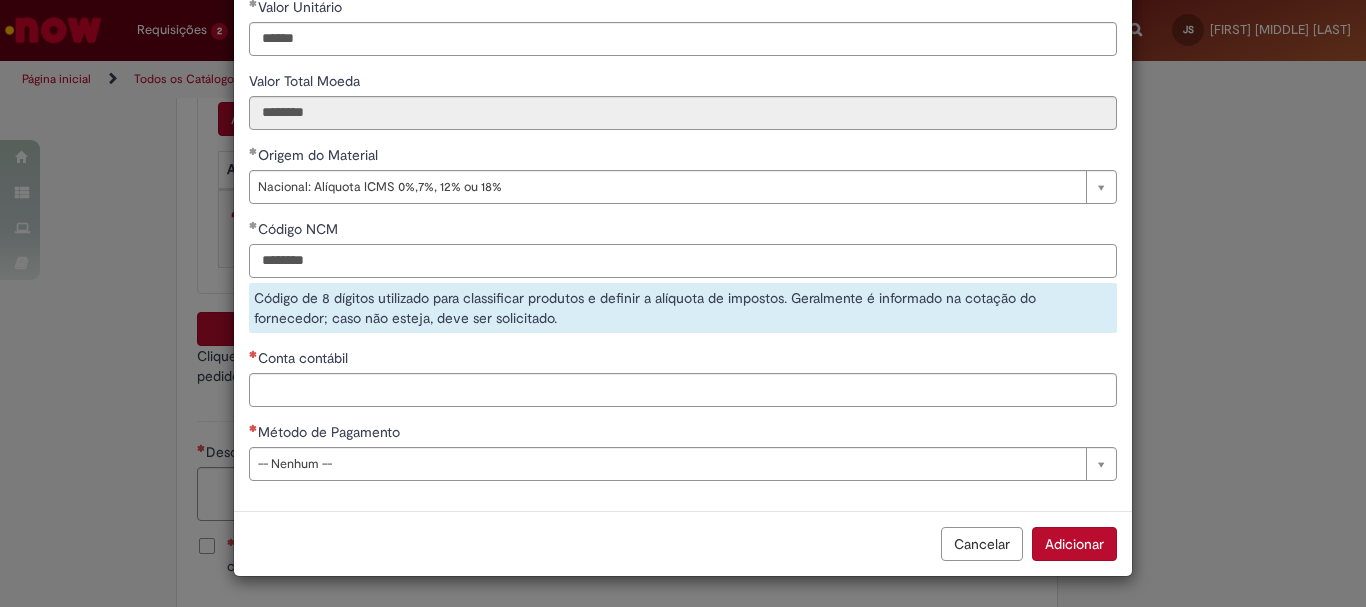 type on "********" 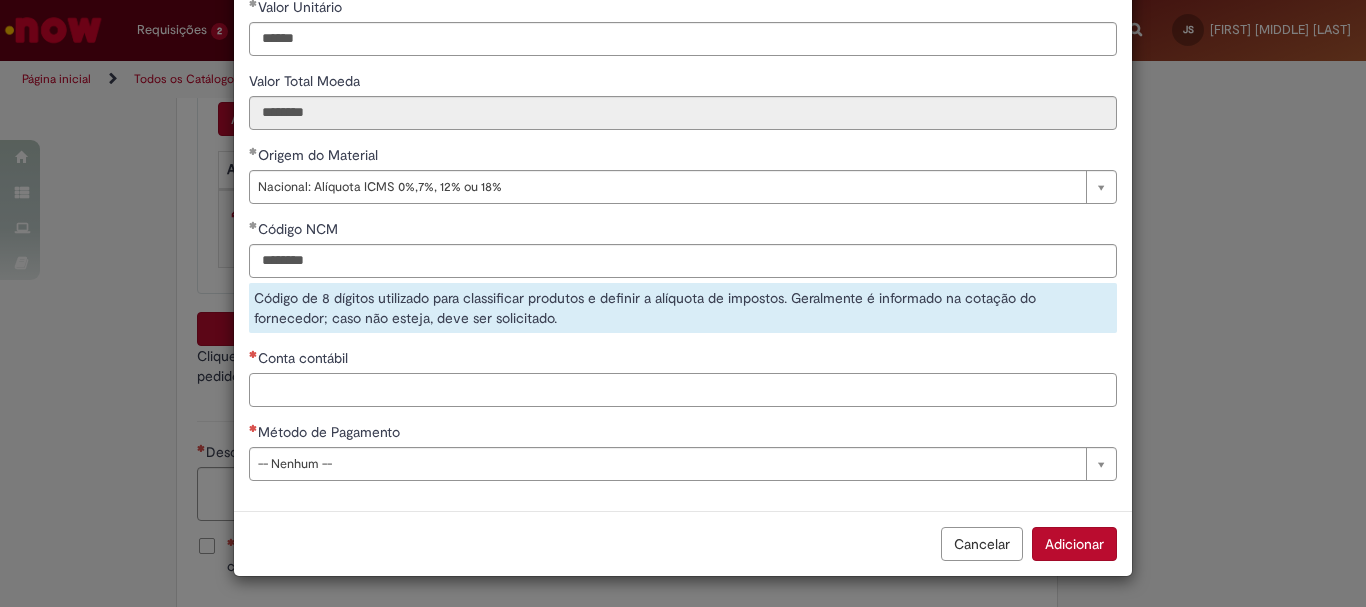 click on "Conta contábil" at bounding box center [683, 390] 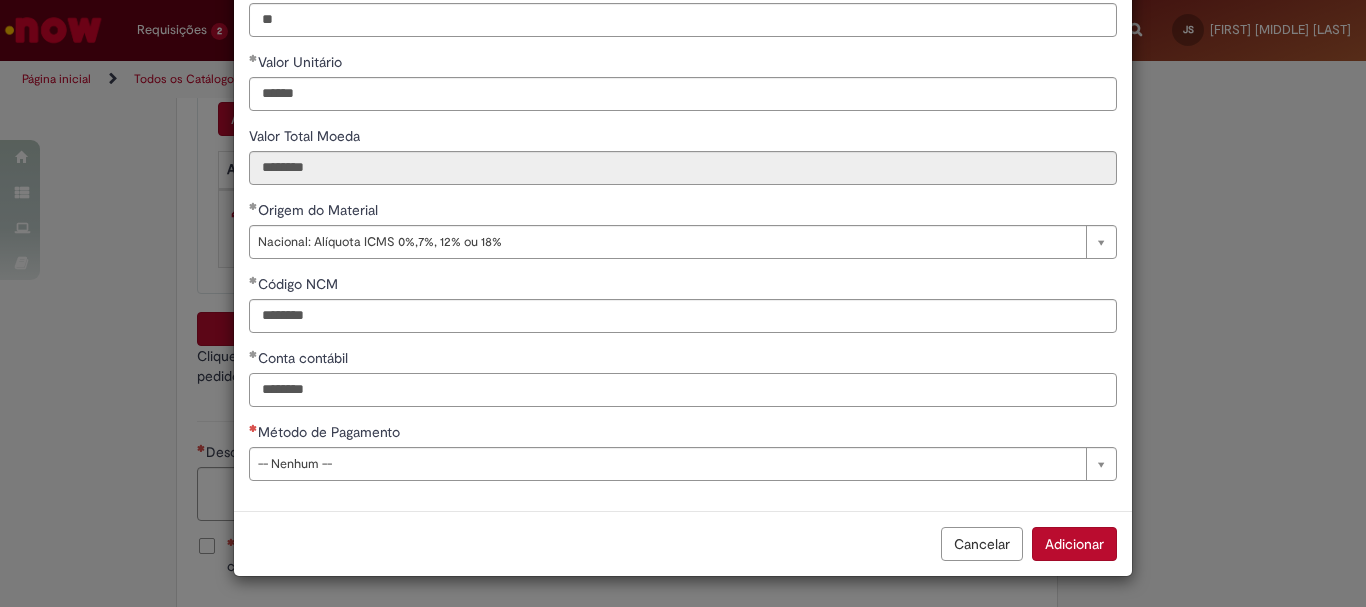 type on "********" 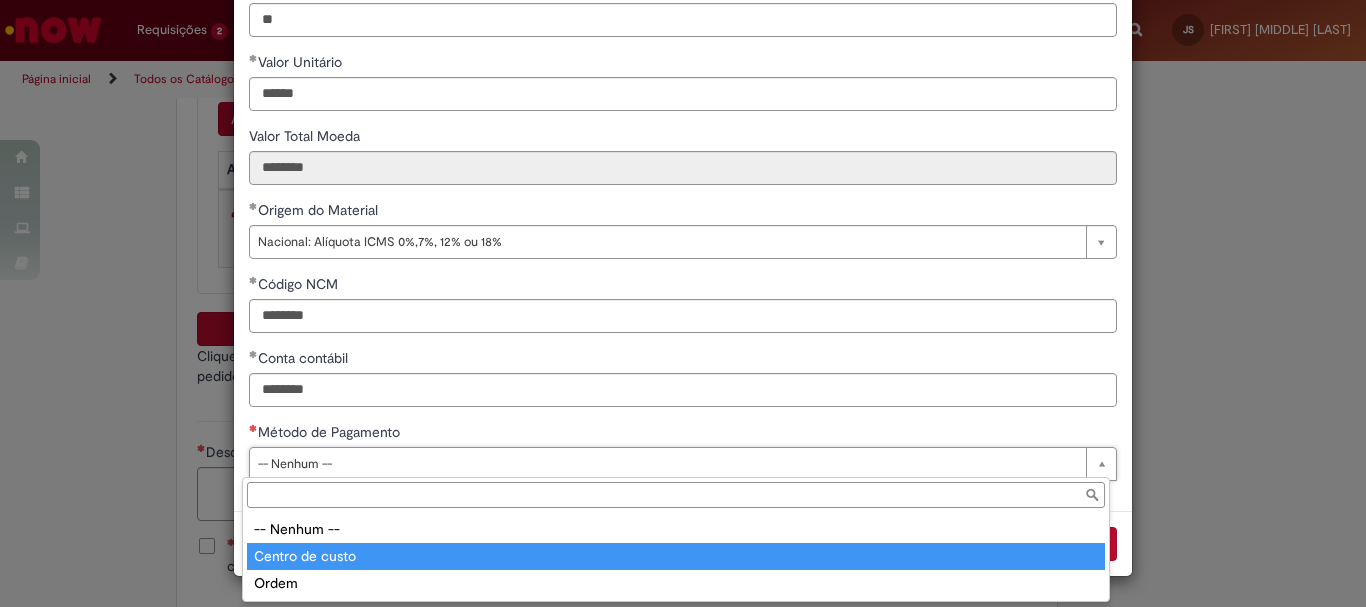 type on "**********" 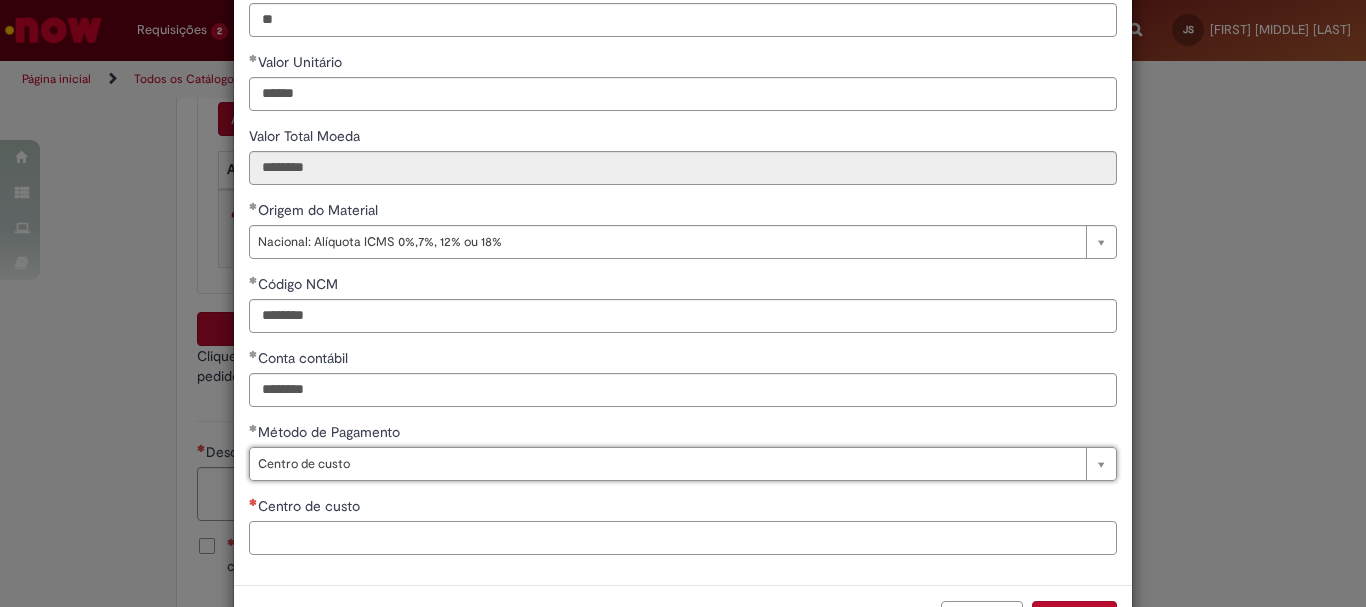 click on "Centro de custo" at bounding box center (683, 538) 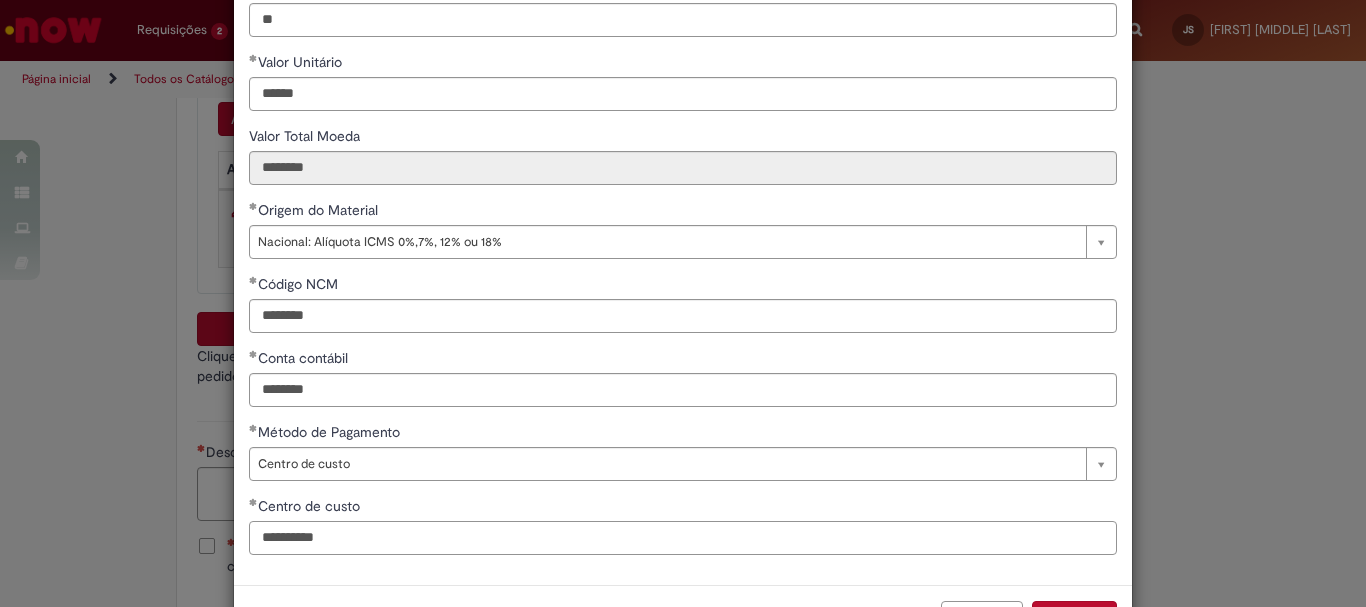 scroll, scrollTop: 347, scrollLeft: 0, axis: vertical 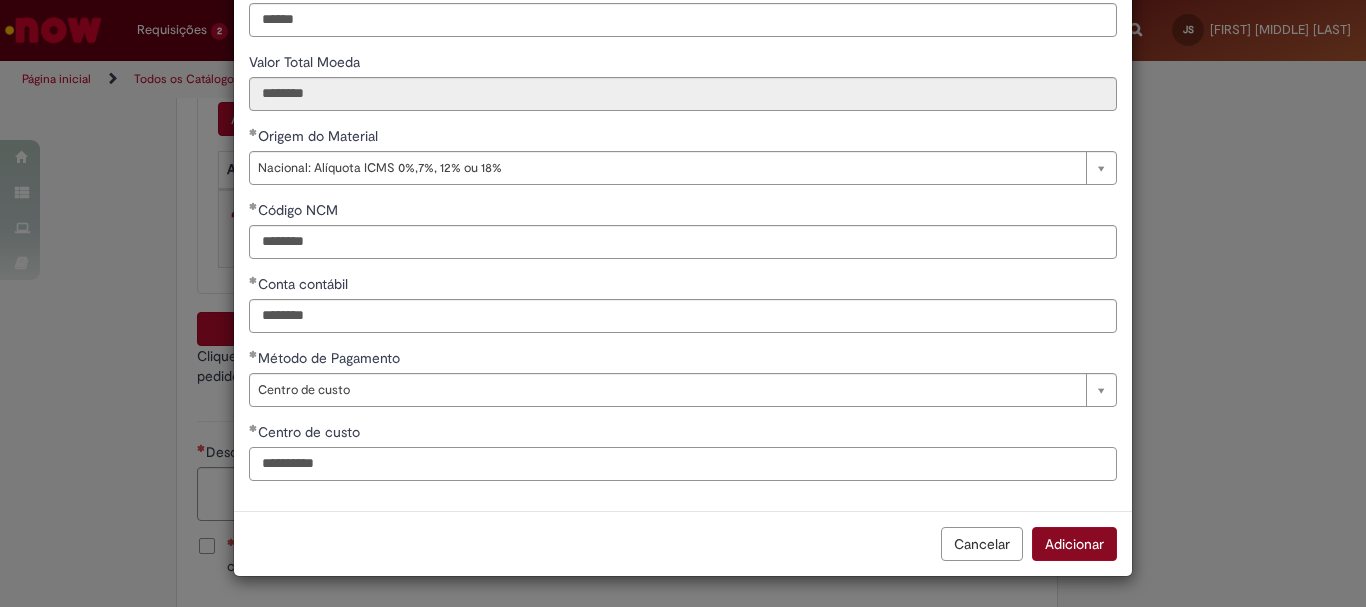type on "**********" 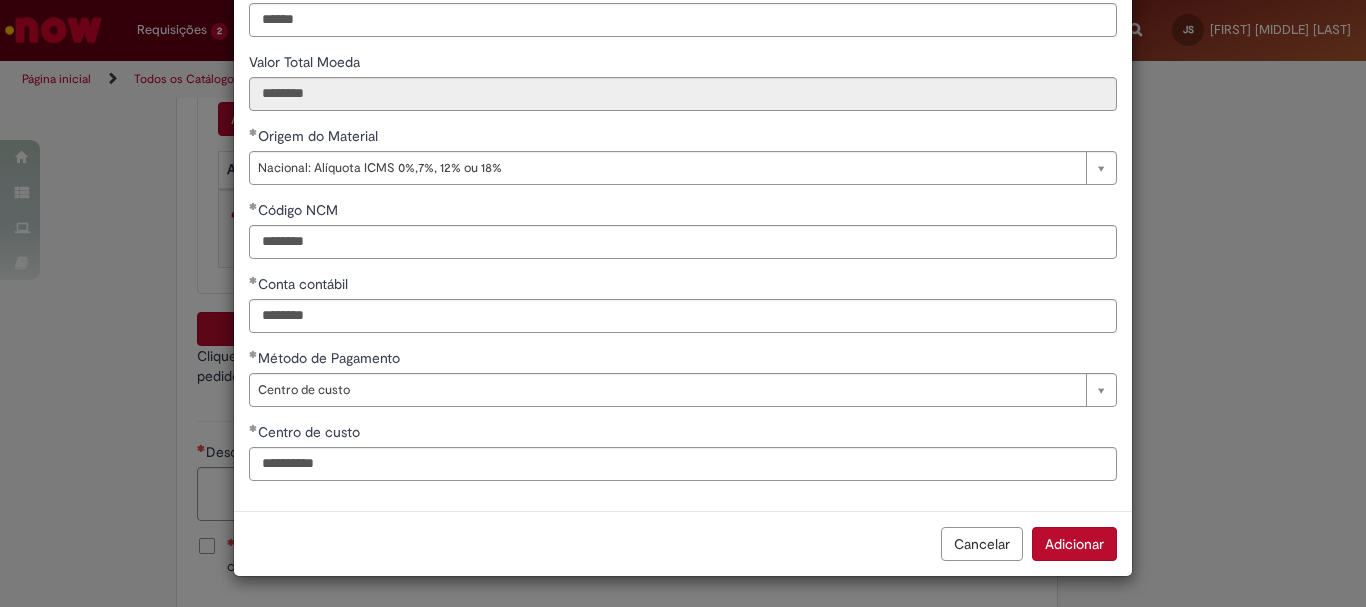 click on "Adicionar" at bounding box center (1074, 544) 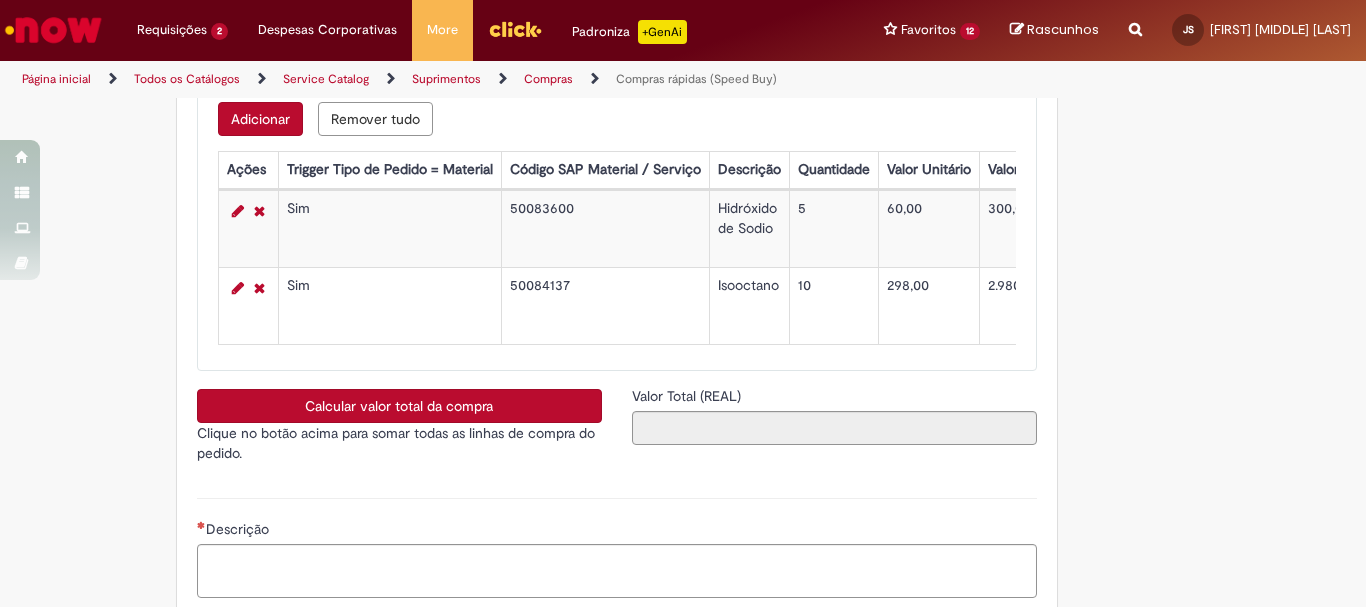 click on "Adicionar" at bounding box center (260, 119) 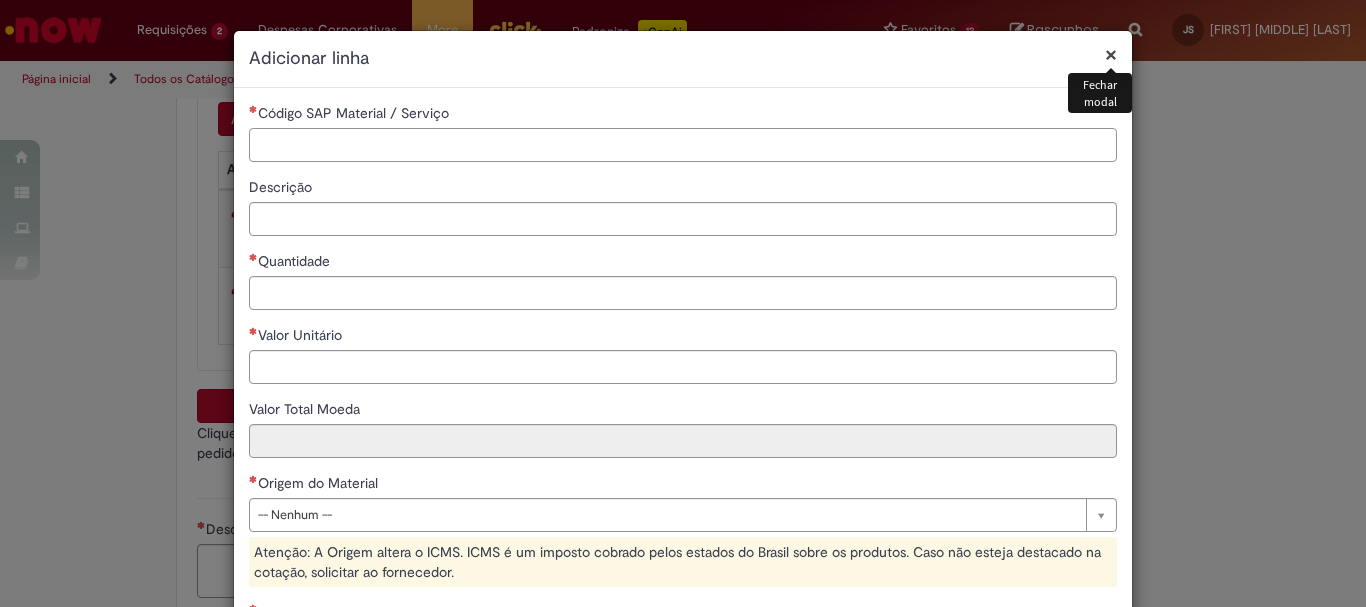 click on "Código SAP Material / Serviço" at bounding box center (683, 145) 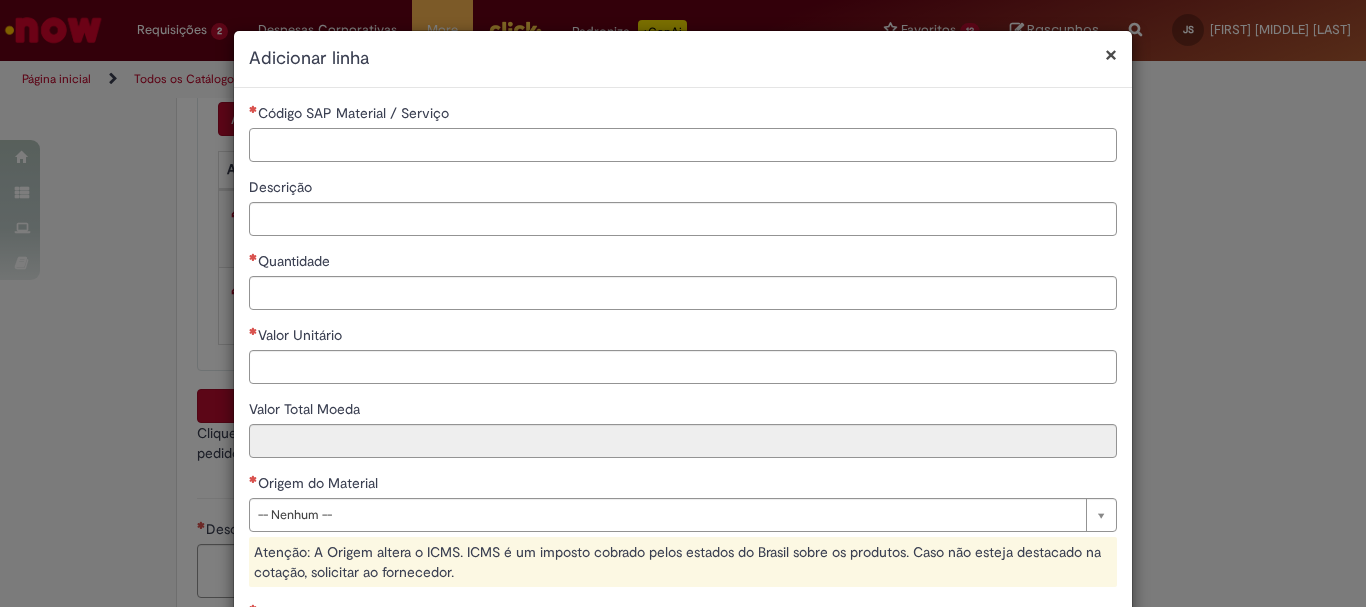 paste on "********" 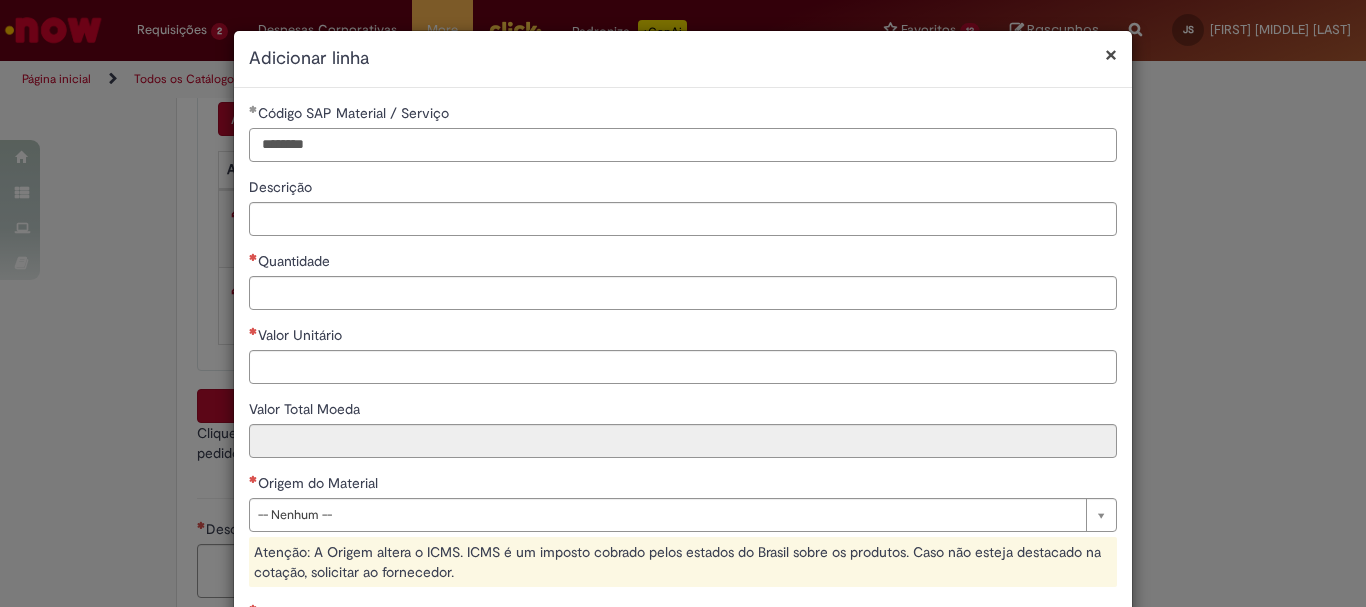 type on "********" 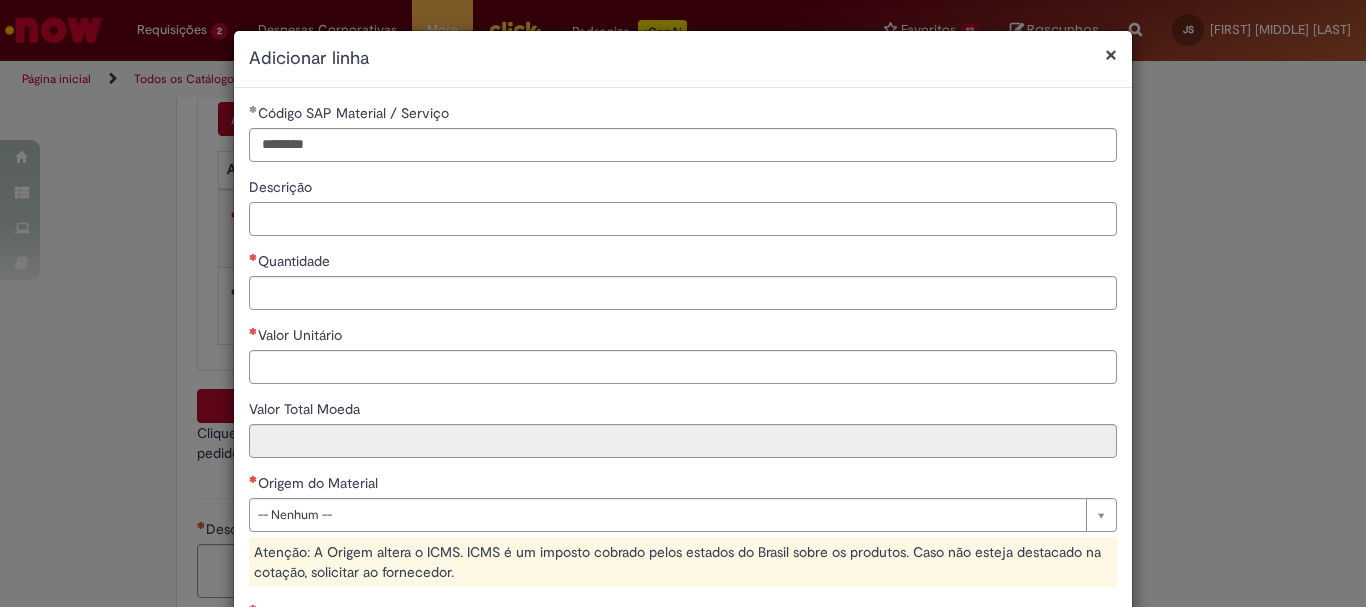click on "Descrição" at bounding box center (683, 219) 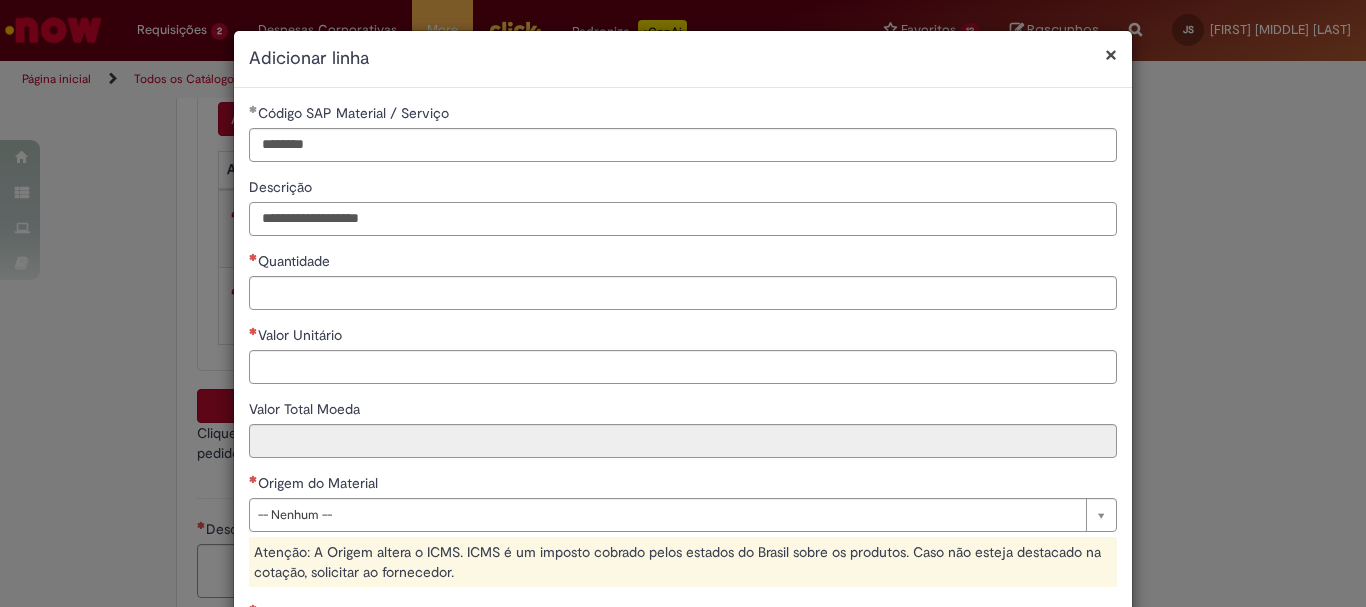 click on "**********" at bounding box center (683, 219) 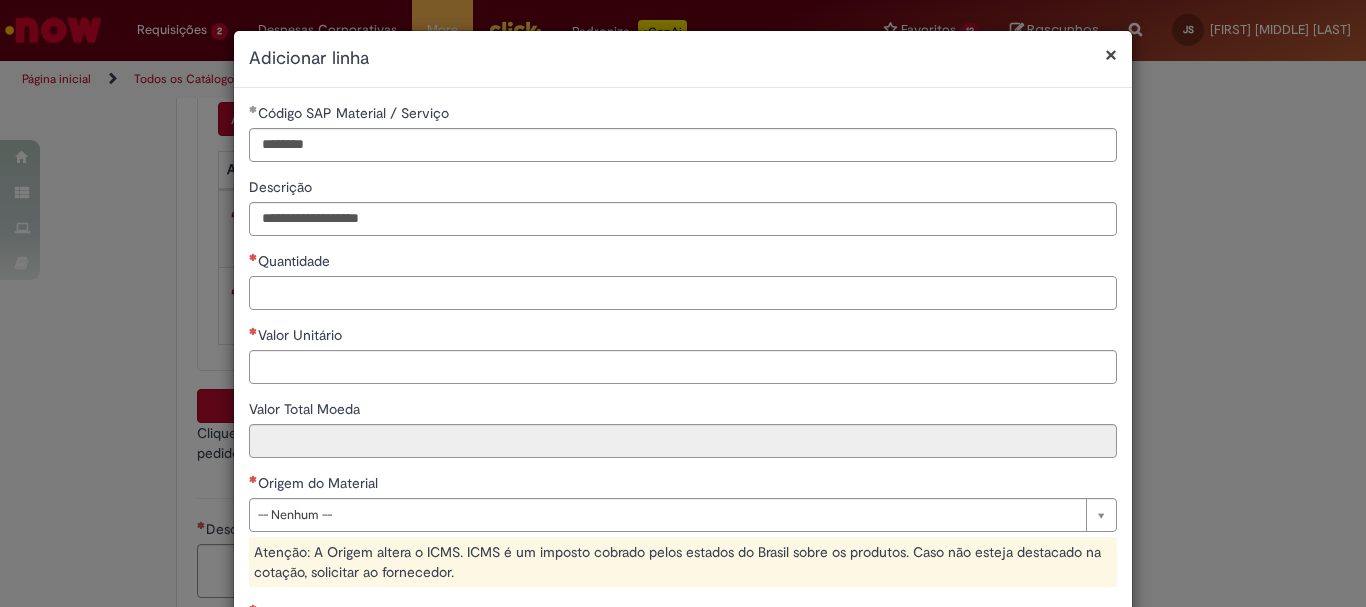 click on "Quantidade" at bounding box center (683, 293) 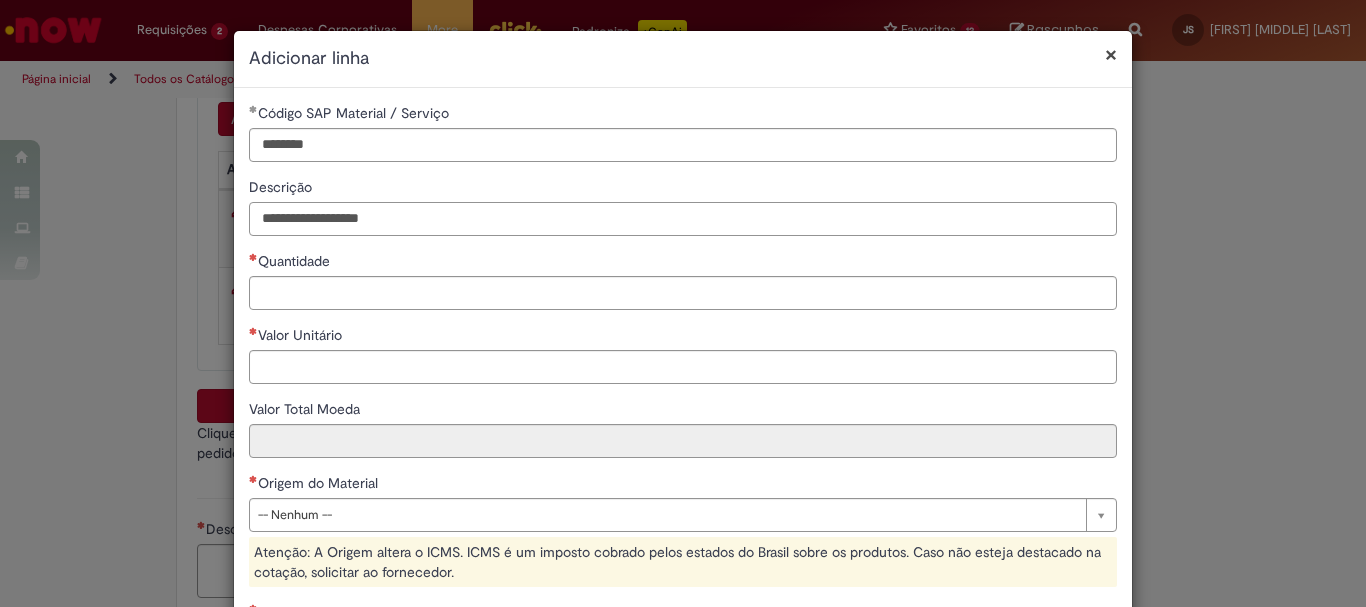 click on "**********" at bounding box center [683, 219] 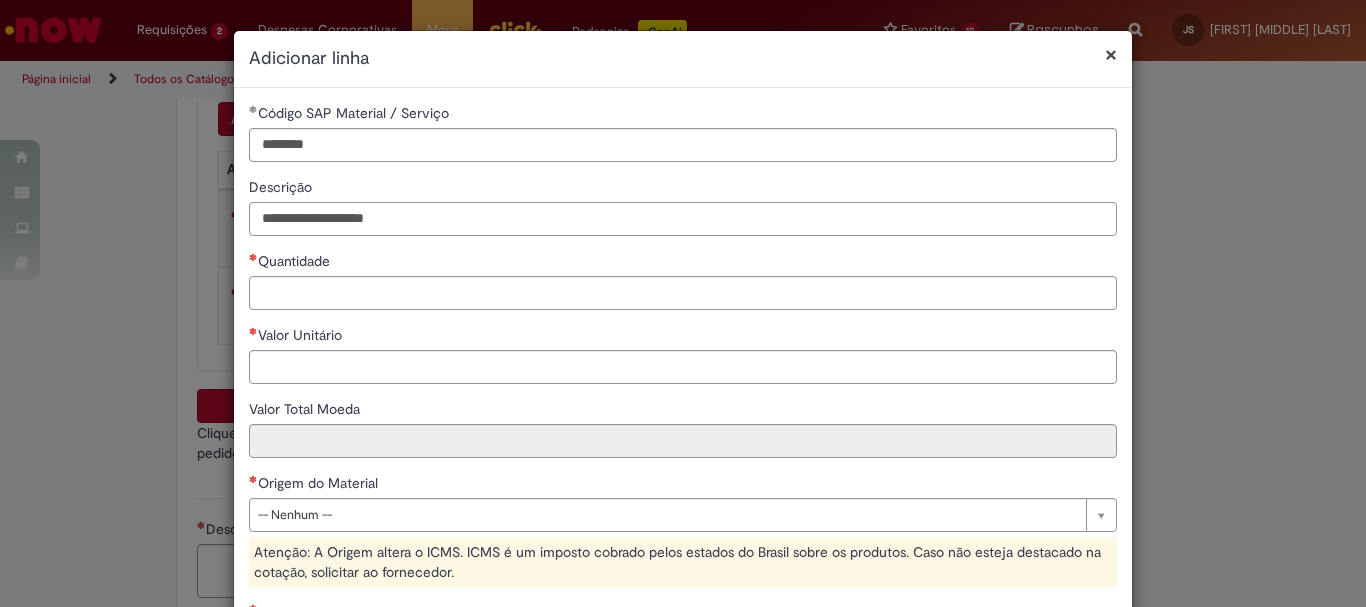 type on "**********" 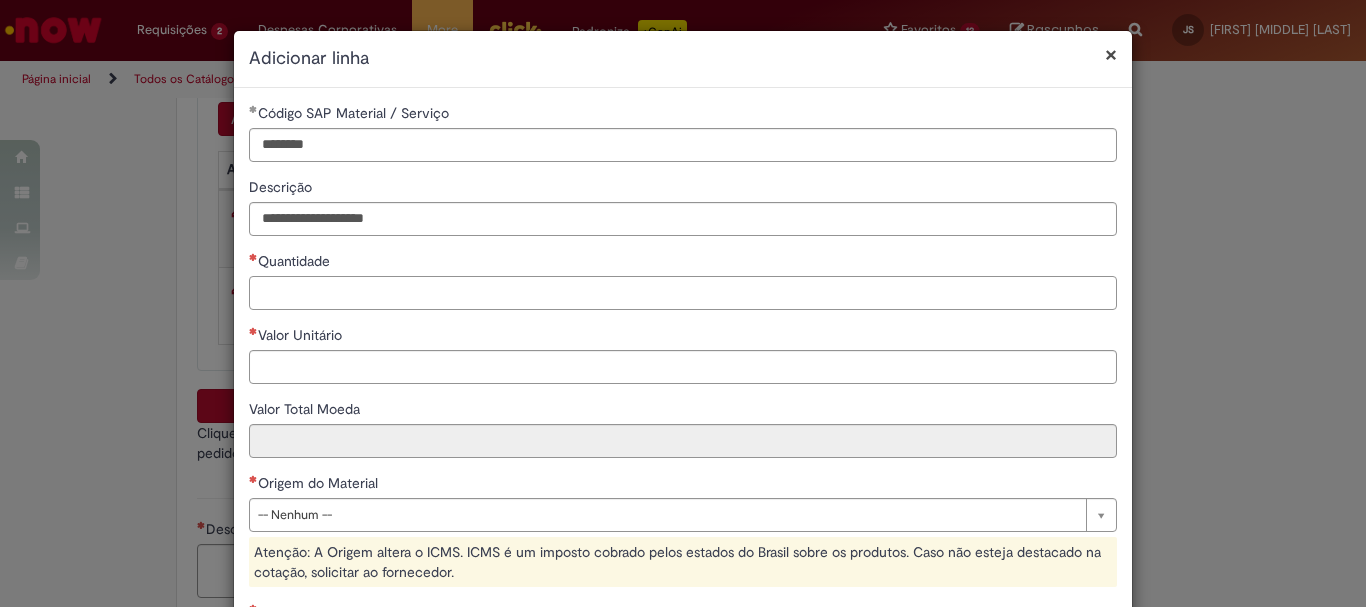 click on "Quantidade" at bounding box center (683, 293) 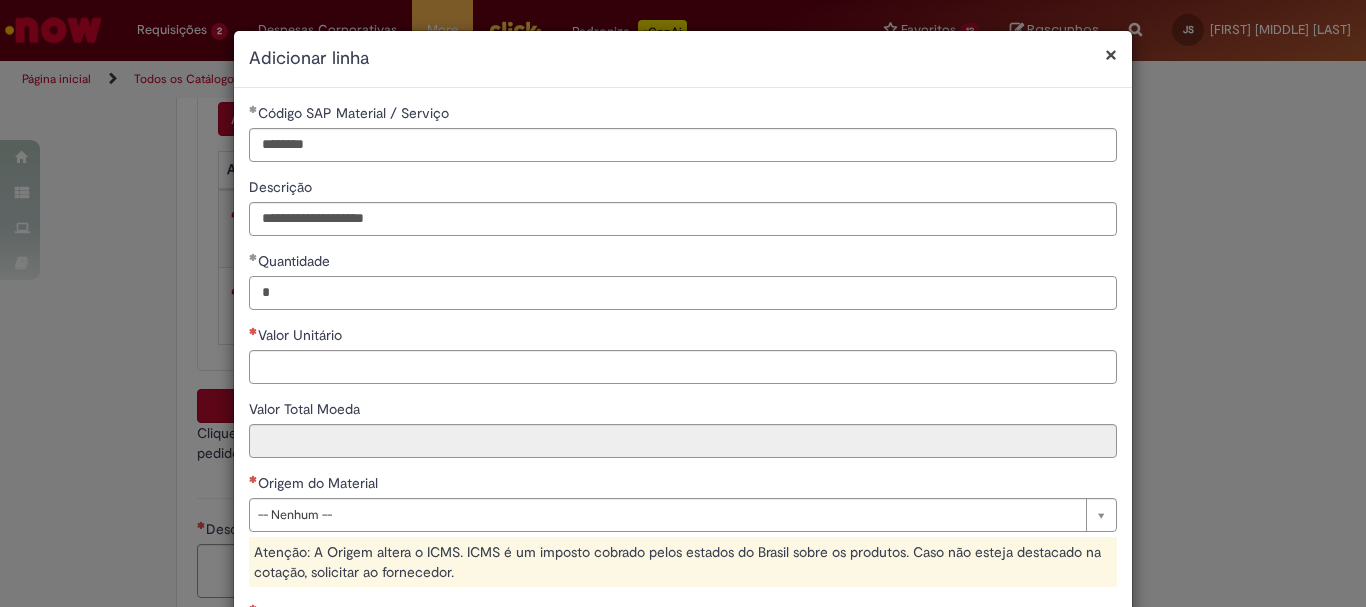 type on "*" 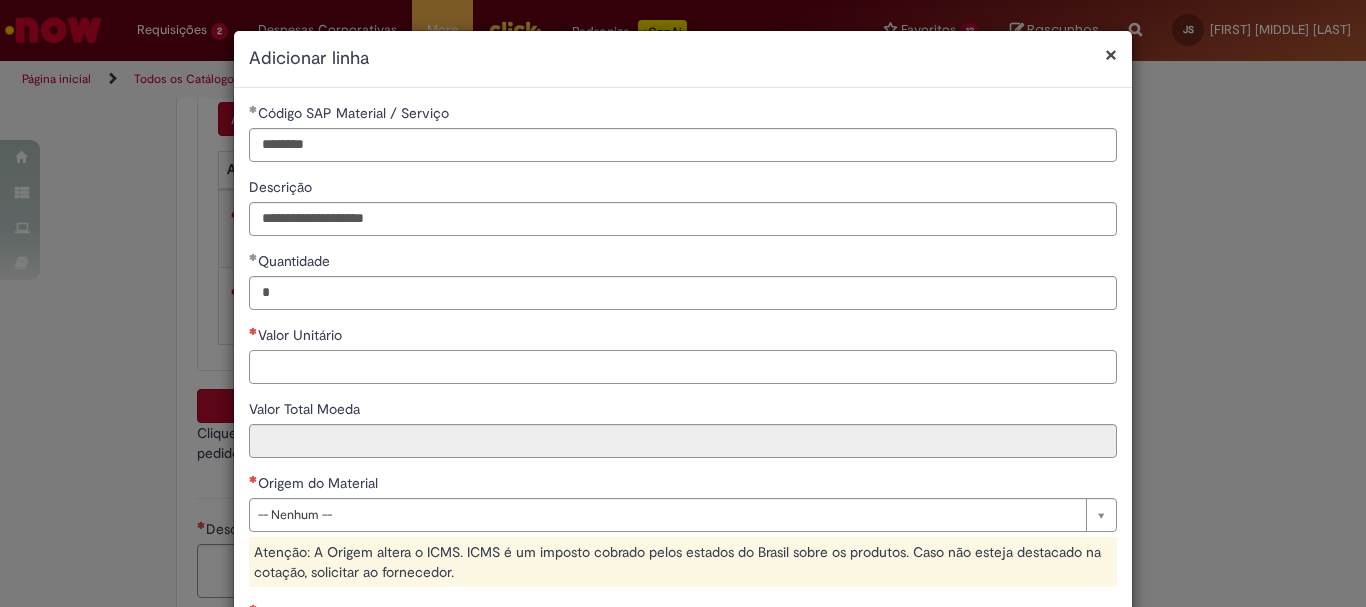 click on "Valor Unitário" at bounding box center [683, 367] 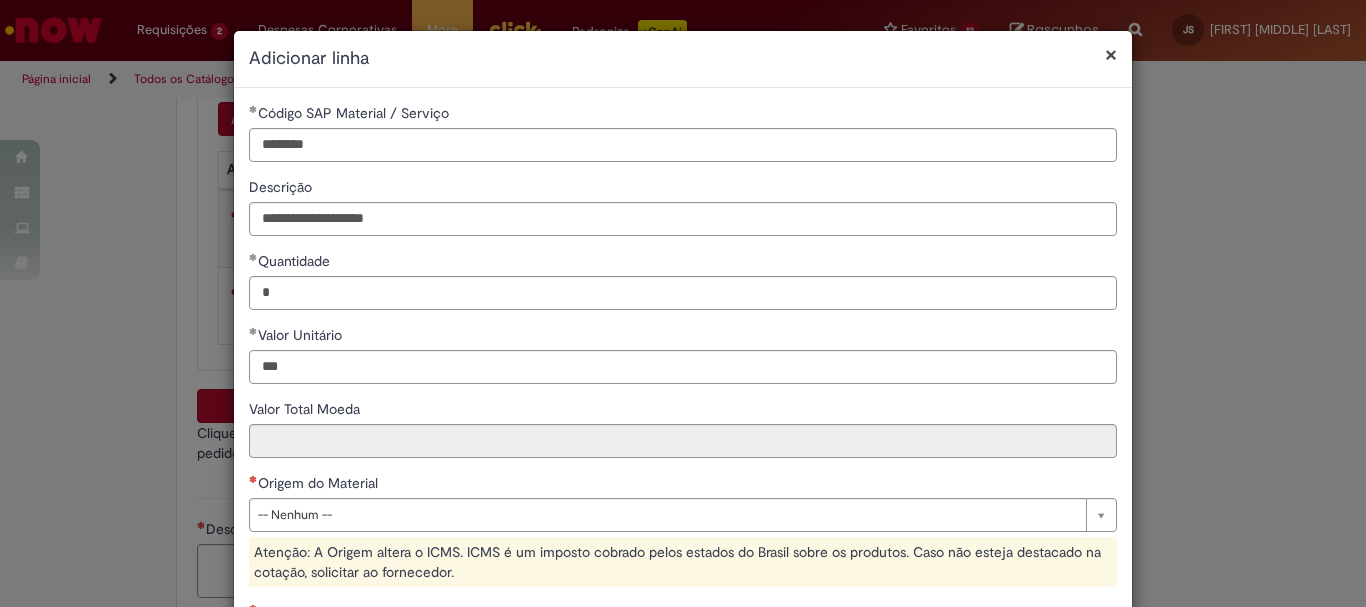 type on "******" 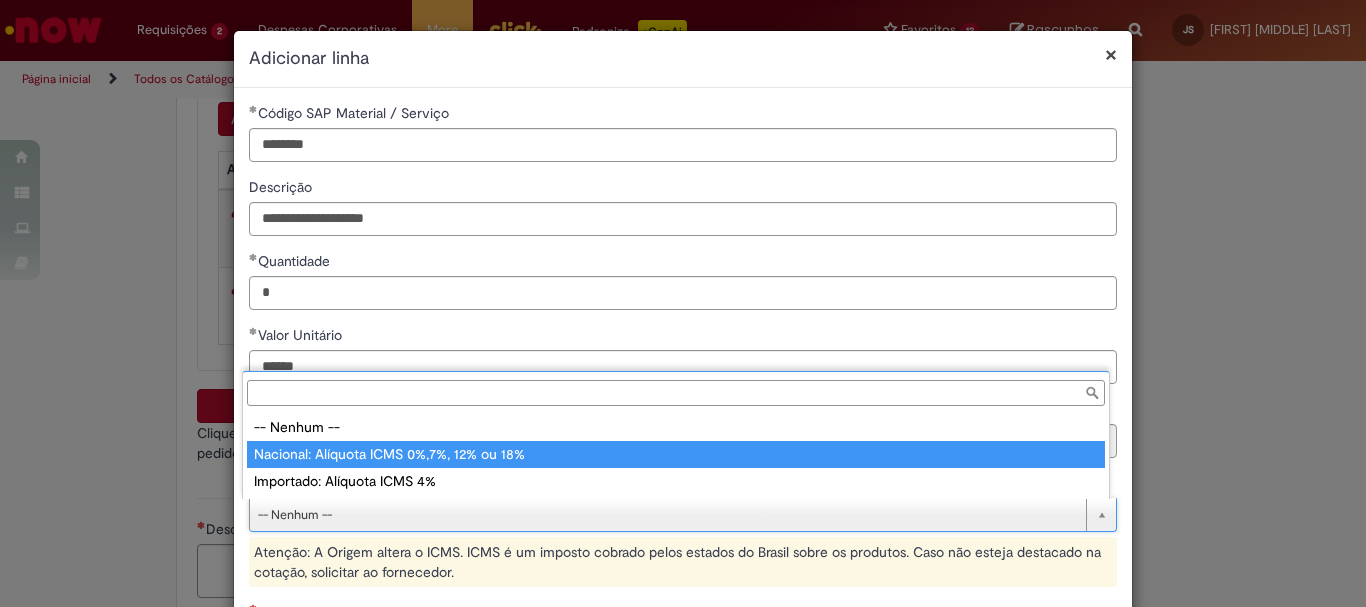 type on "**********" 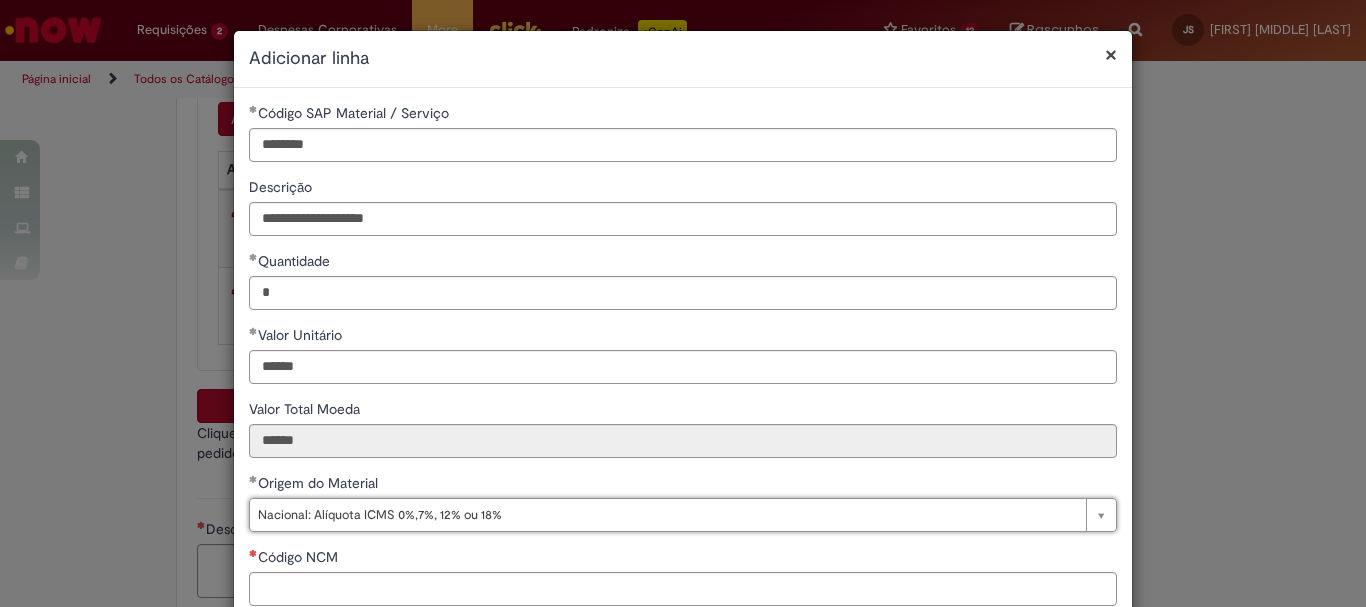 scroll, scrollTop: 328, scrollLeft: 0, axis: vertical 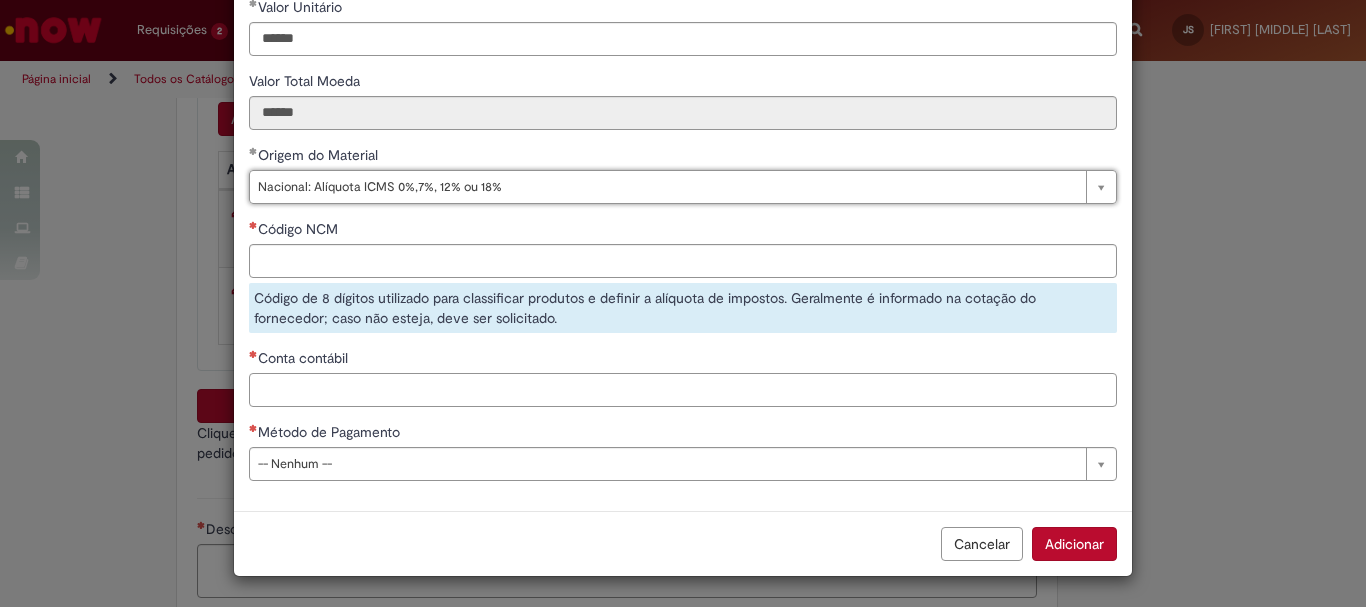 click on "Conta contábil" at bounding box center (683, 390) 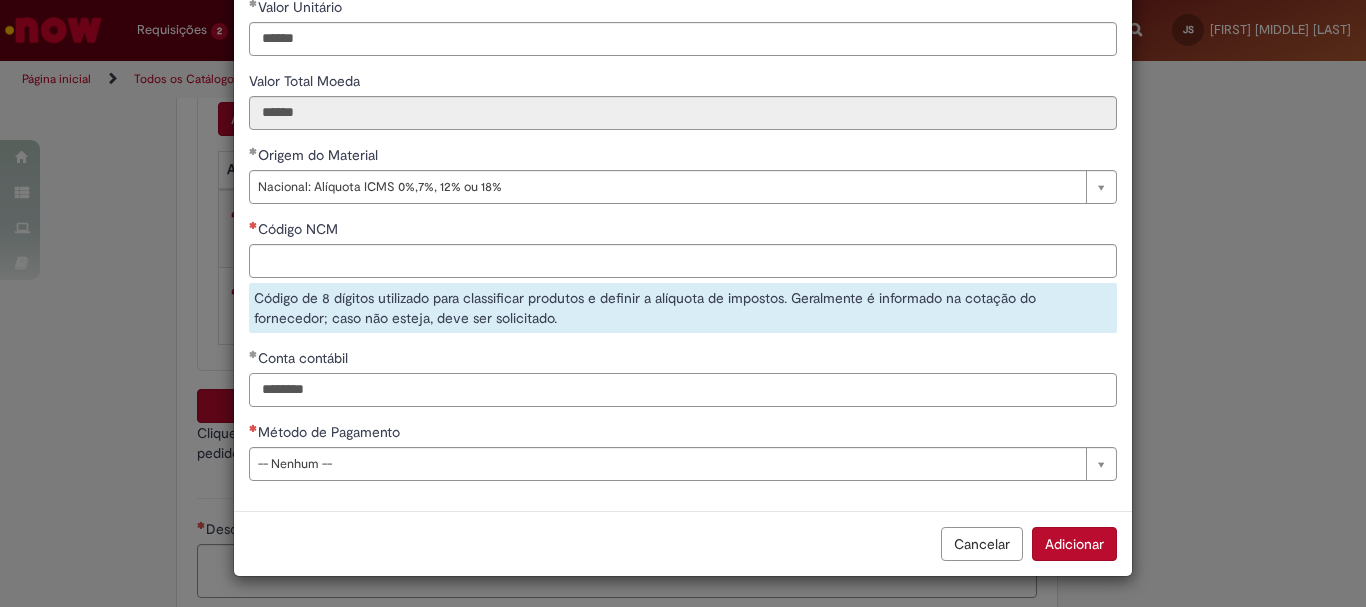 type on "********" 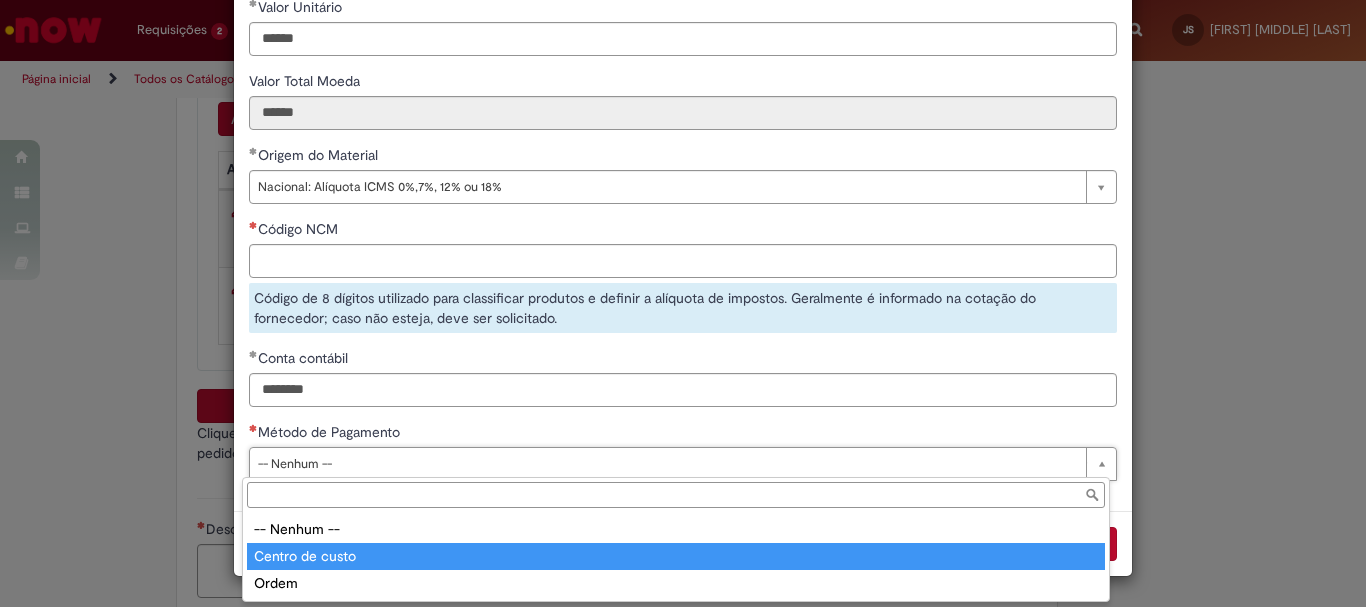 type on "**********" 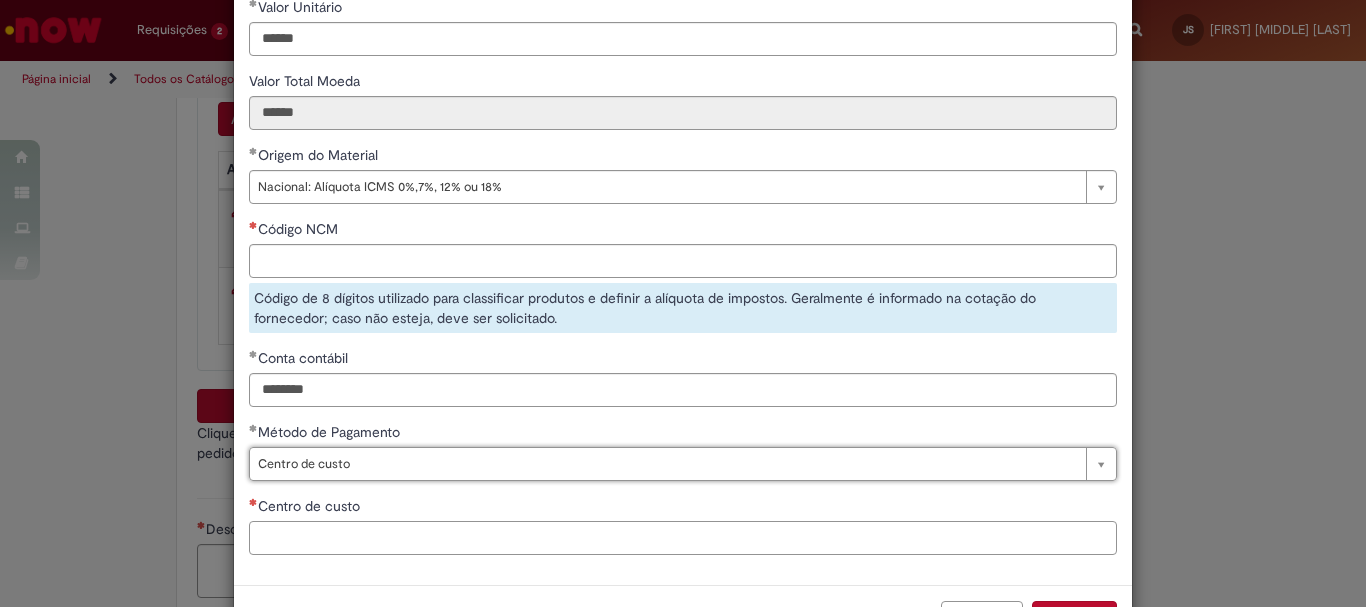 click on "Centro de custo" at bounding box center (683, 538) 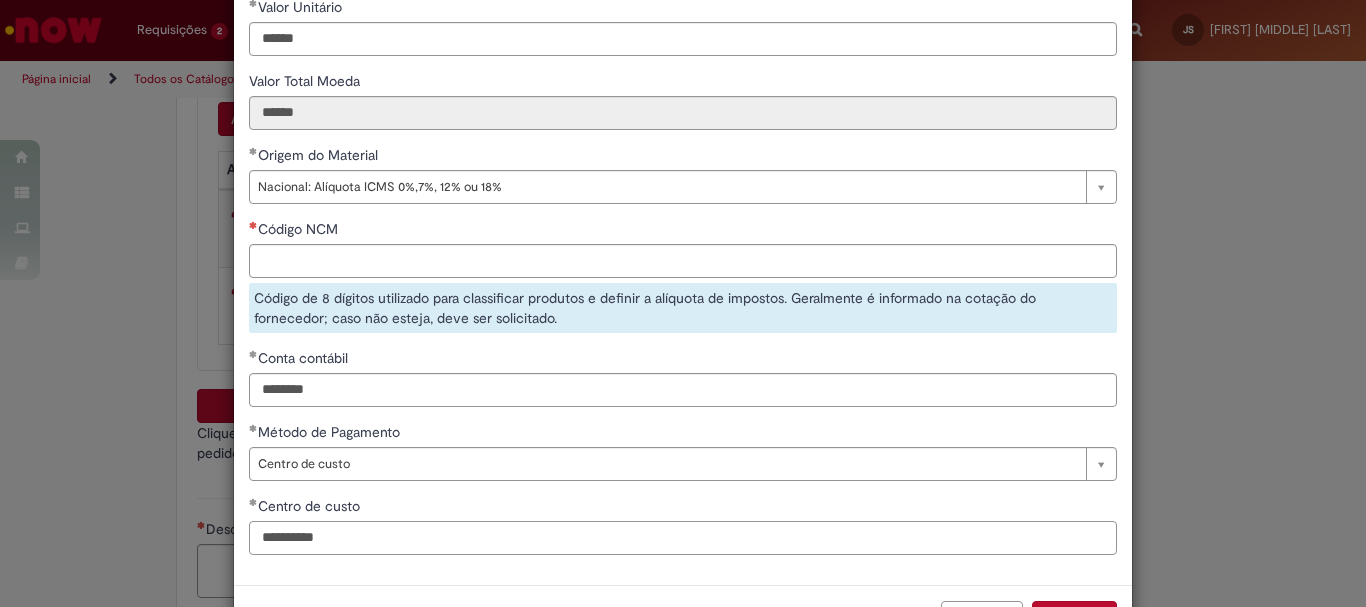 scroll, scrollTop: 402, scrollLeft: 0, axis: vertical 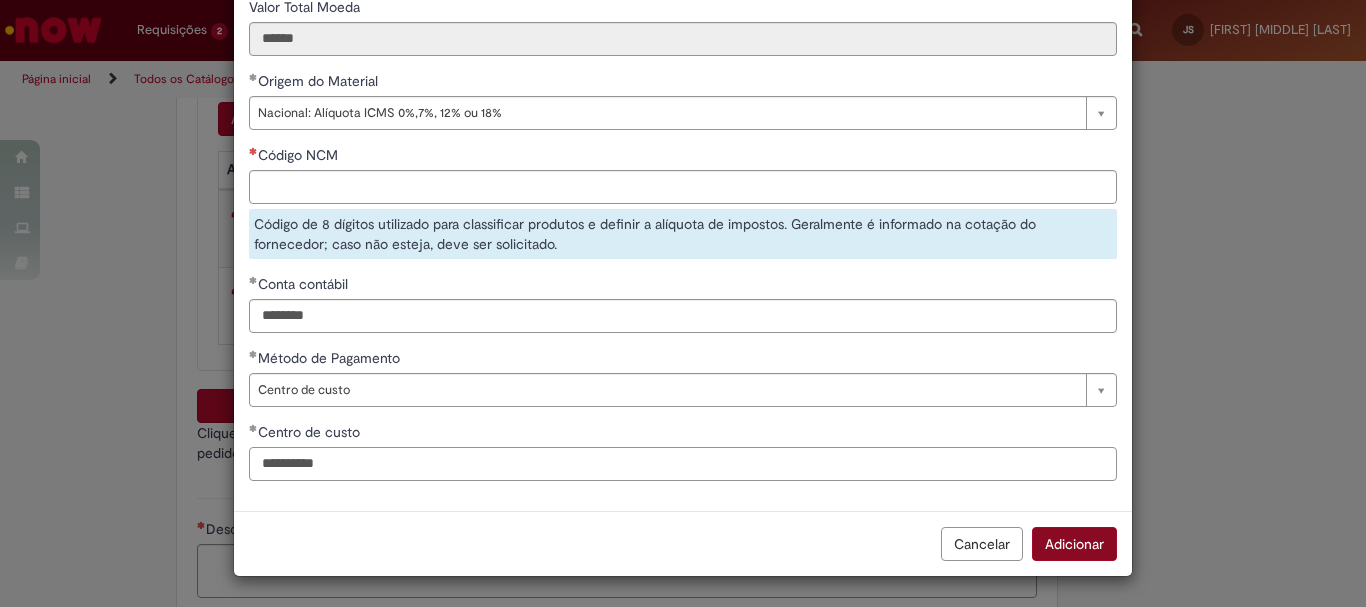 type on "**********" 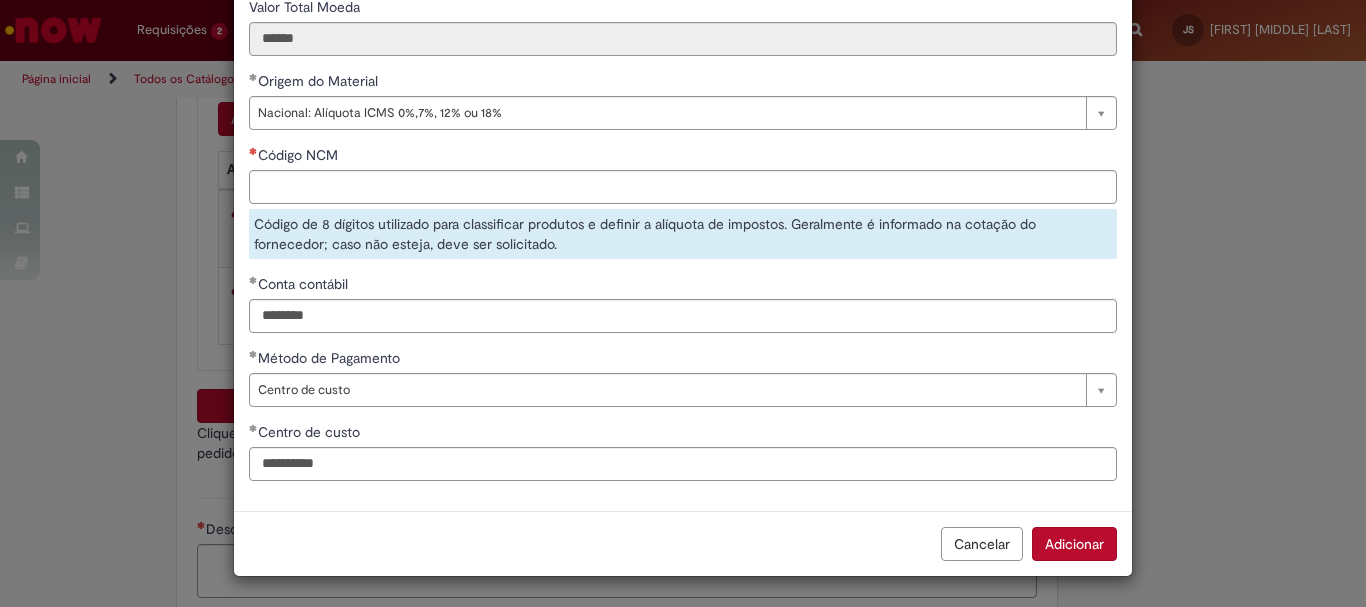 click on "Adicionar" at bounding box center (1074, 544) 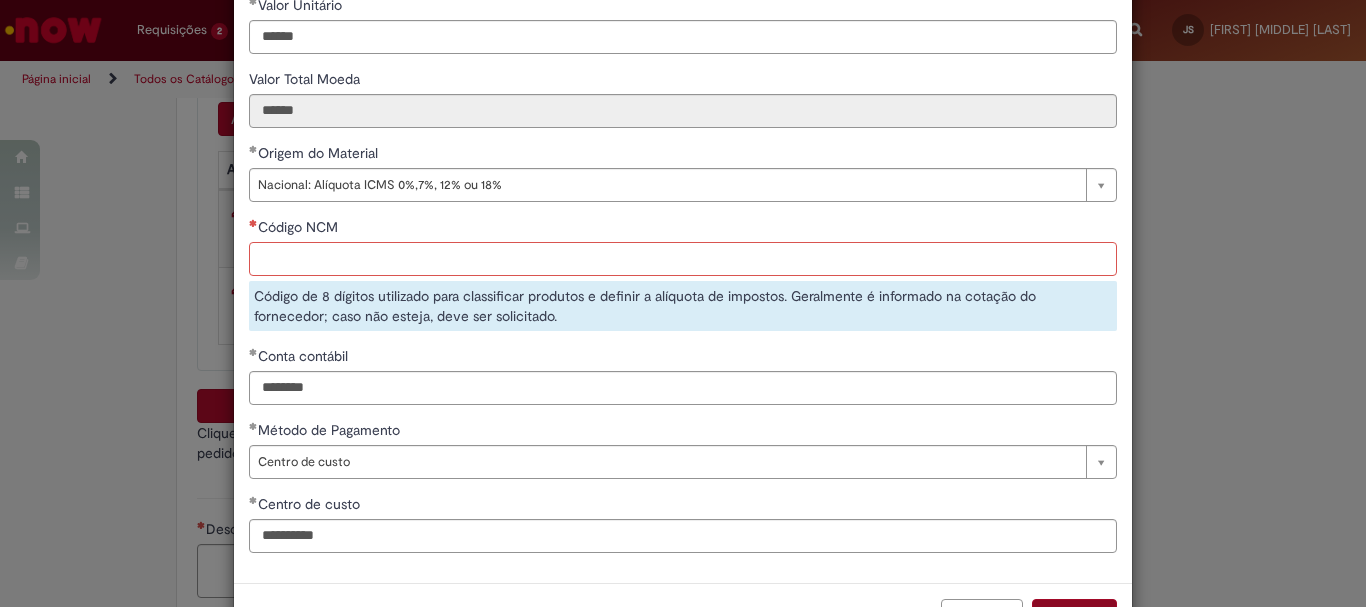 scroll, scrollTop: 474, scrollLeft: 0, axis: vertical 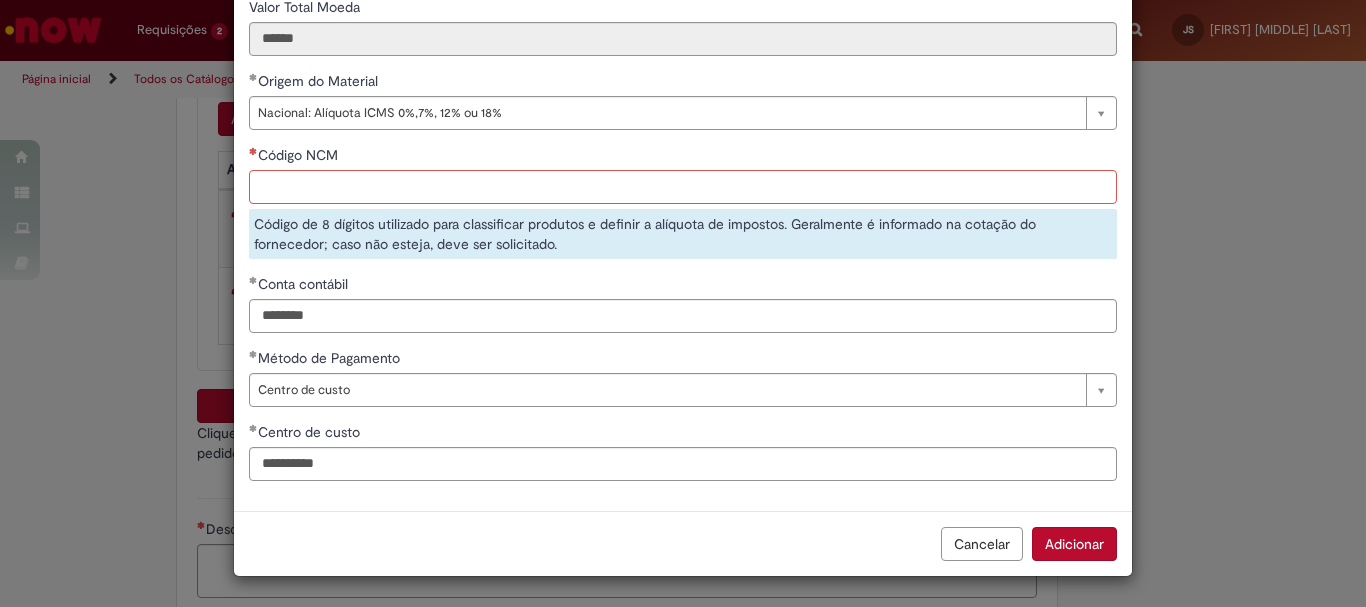 click on "Código NCM" at bounding box center [683, 187] 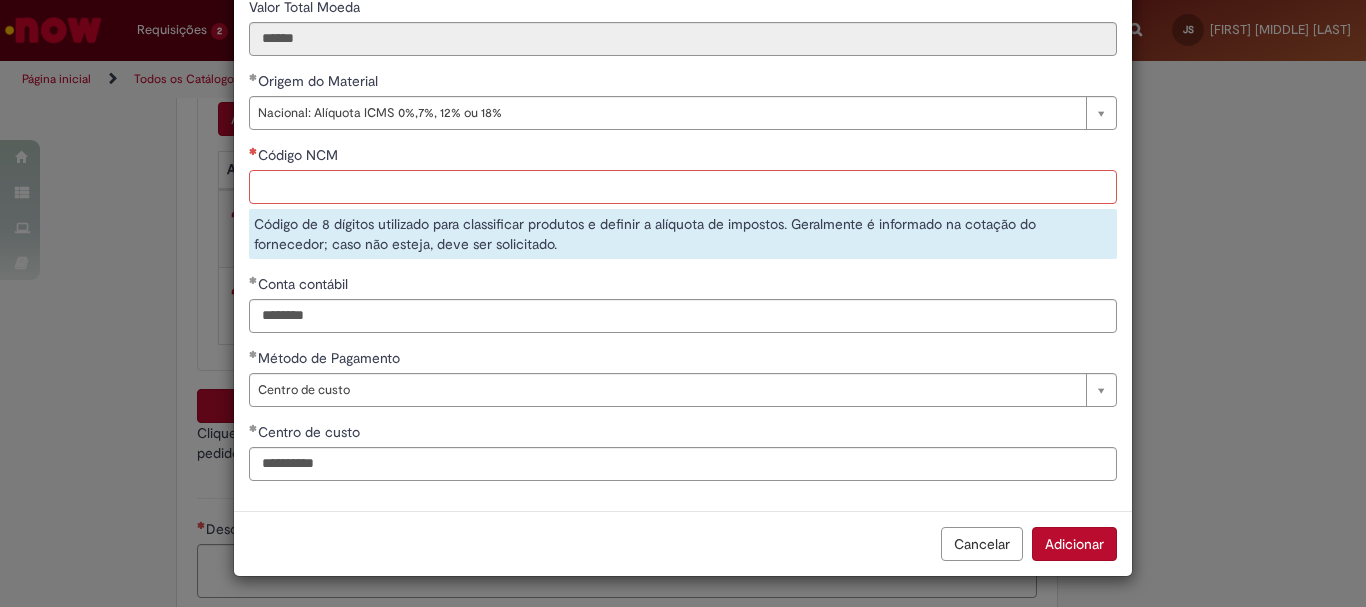 scroll, scrollTop: 402, scrollLeft: 0, axis: vertical 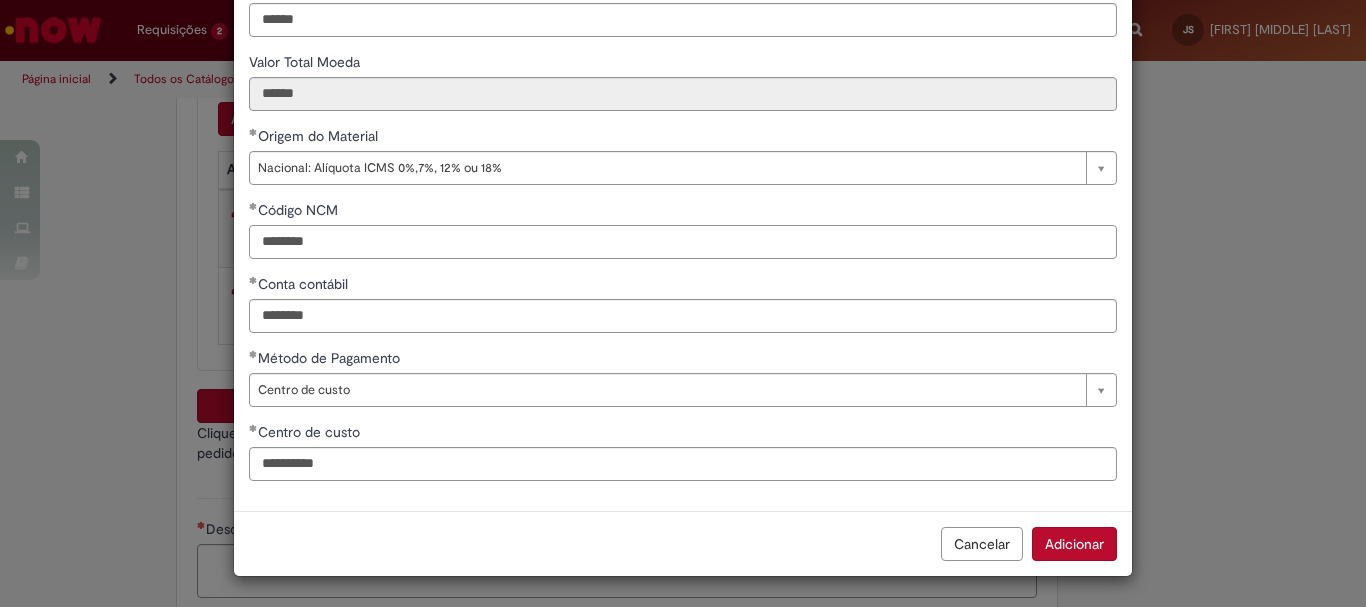 drag, startPoint x: 513, startPoint y: 240, endPoint x: 5, endPoint y: 239, distance: 508.00098 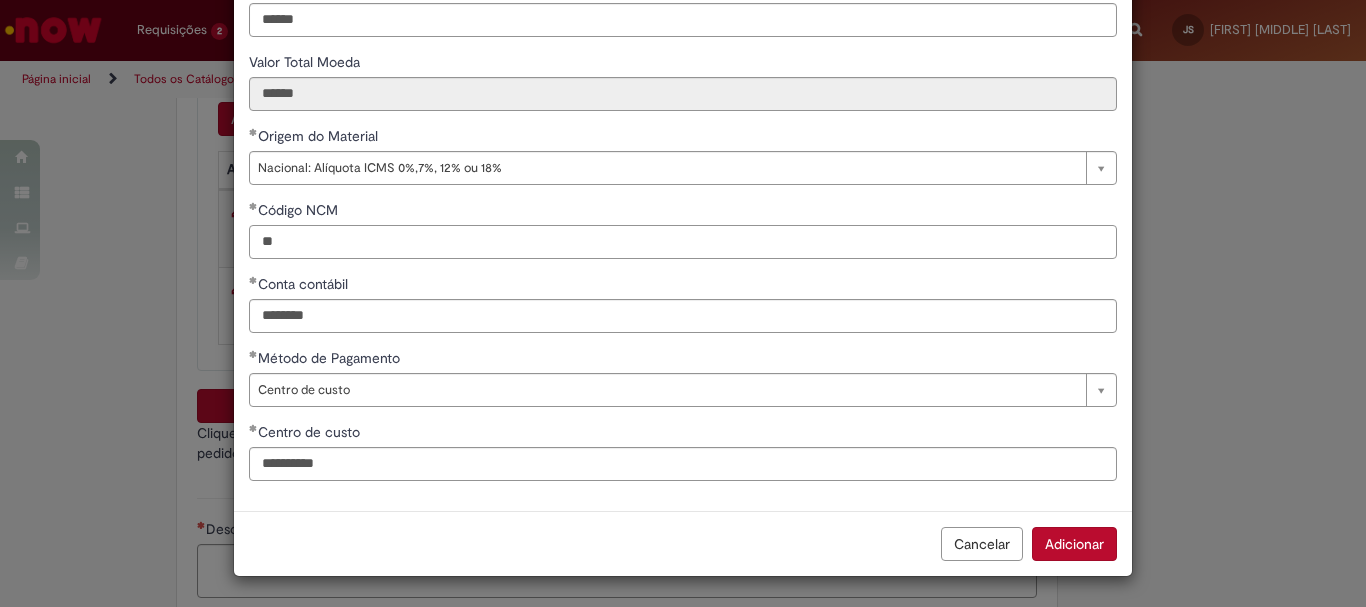 type on "*" 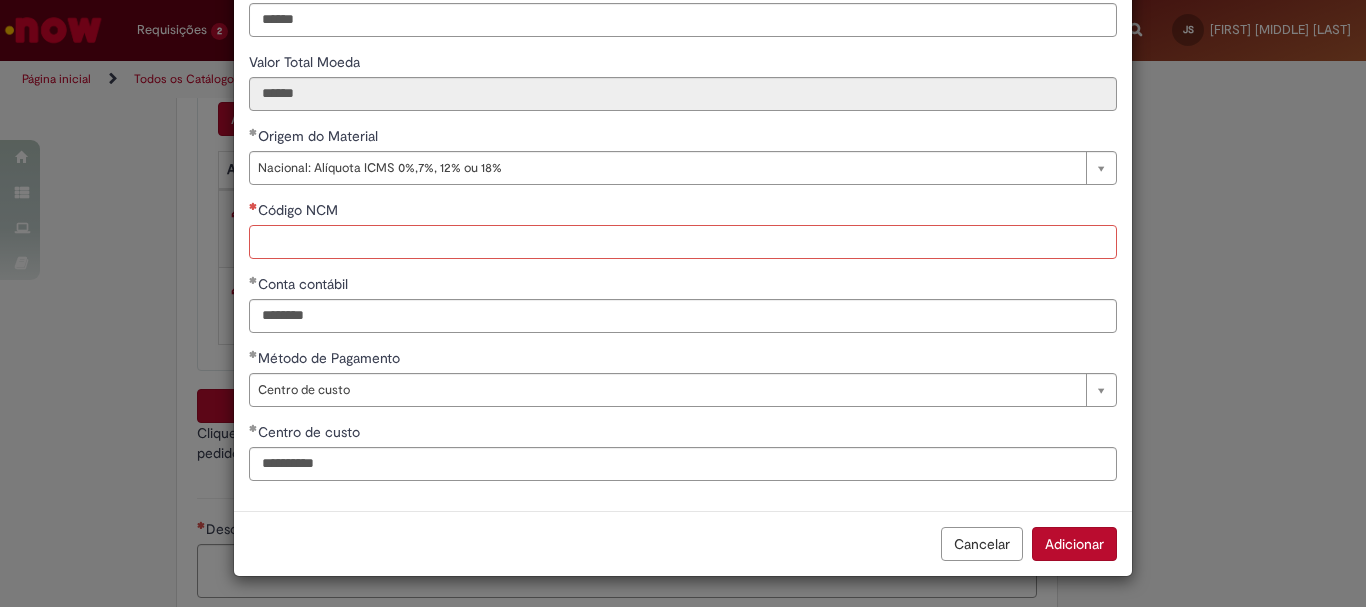 paste on "********" 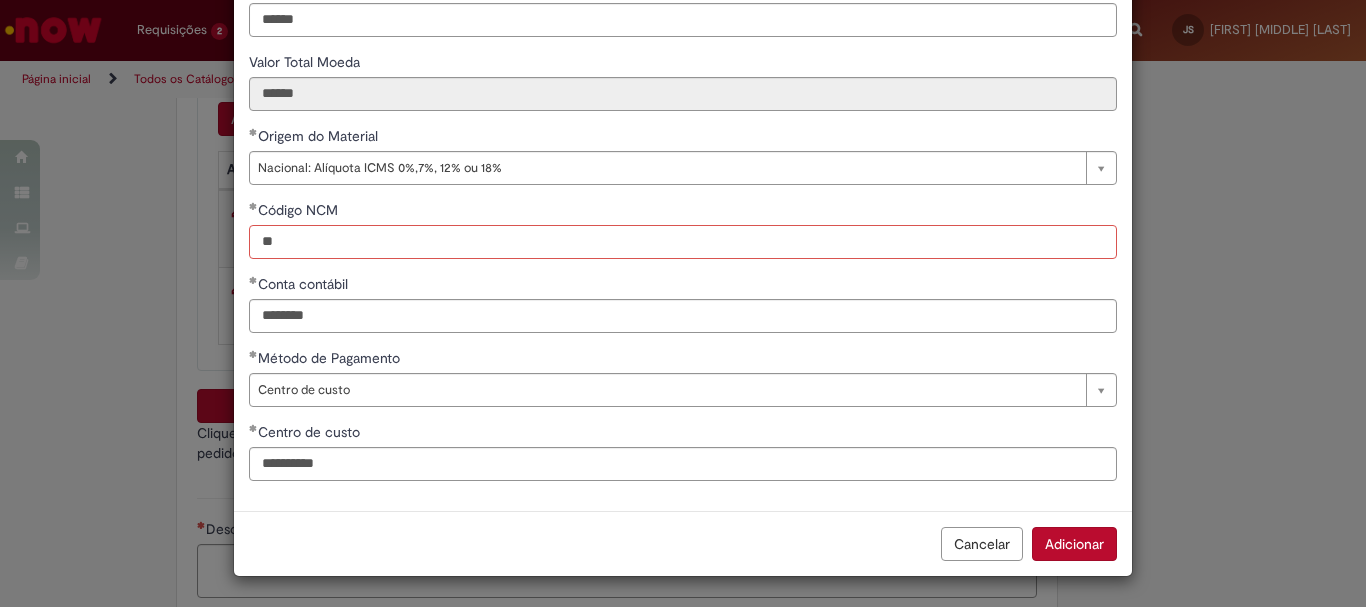 type on "*" 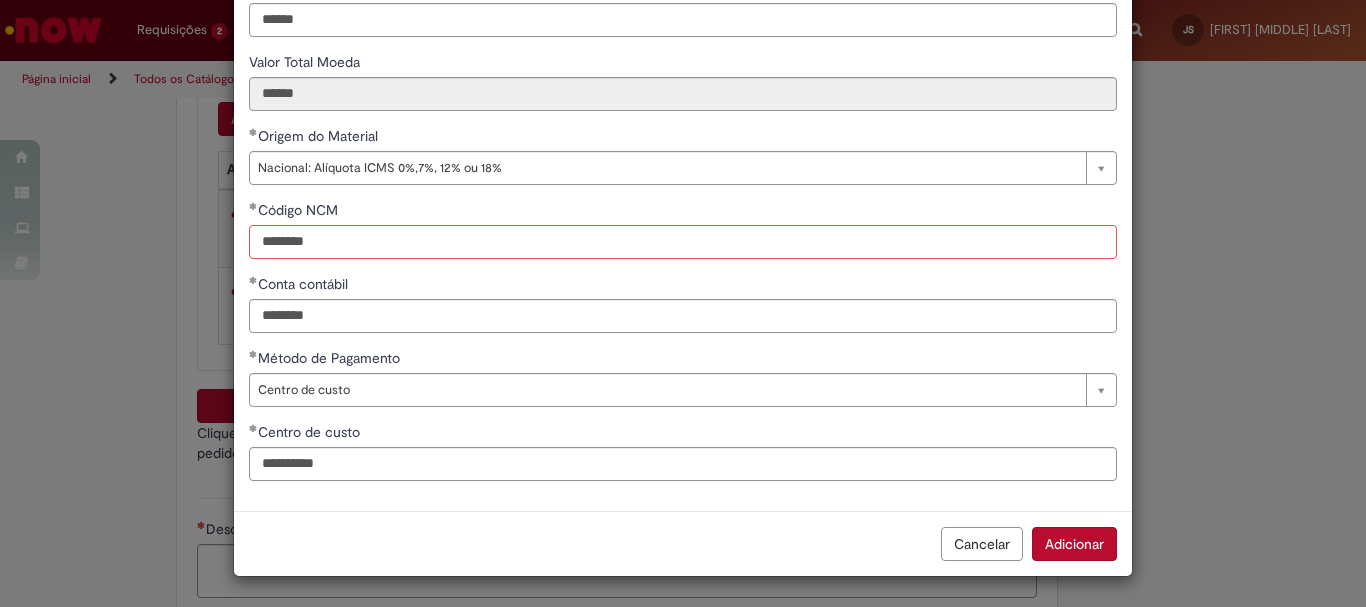 type on "********" 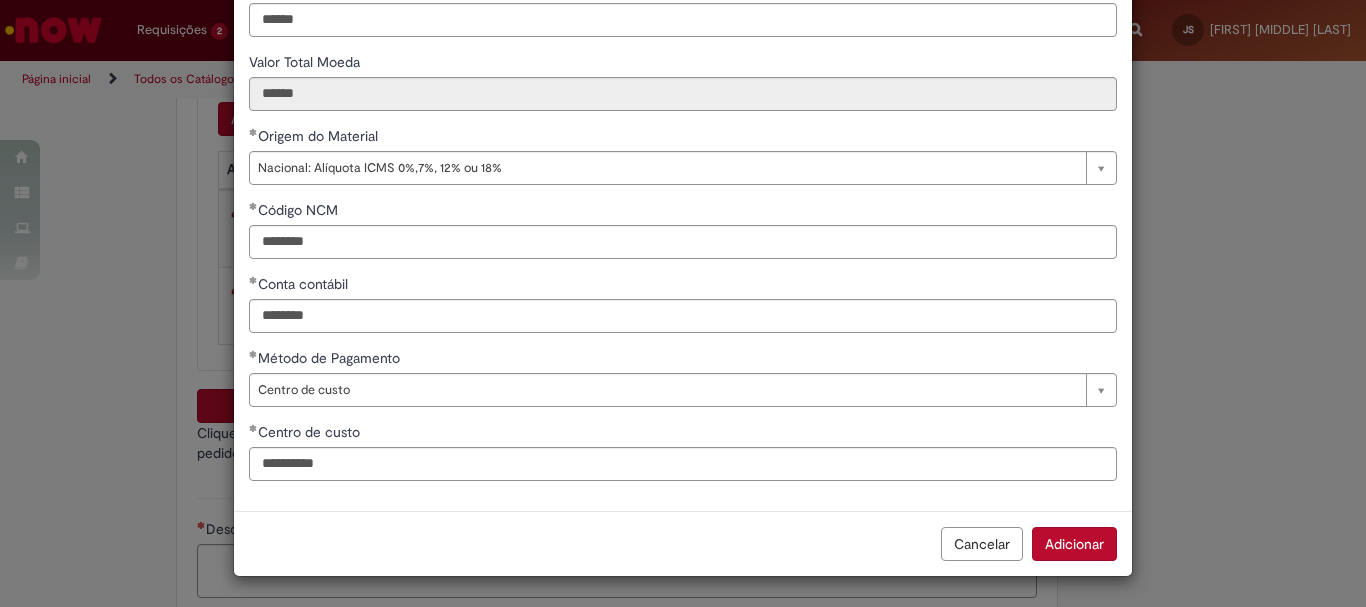 scroll, scrollTop: 349, scrollLeft: 0, axis: vertical 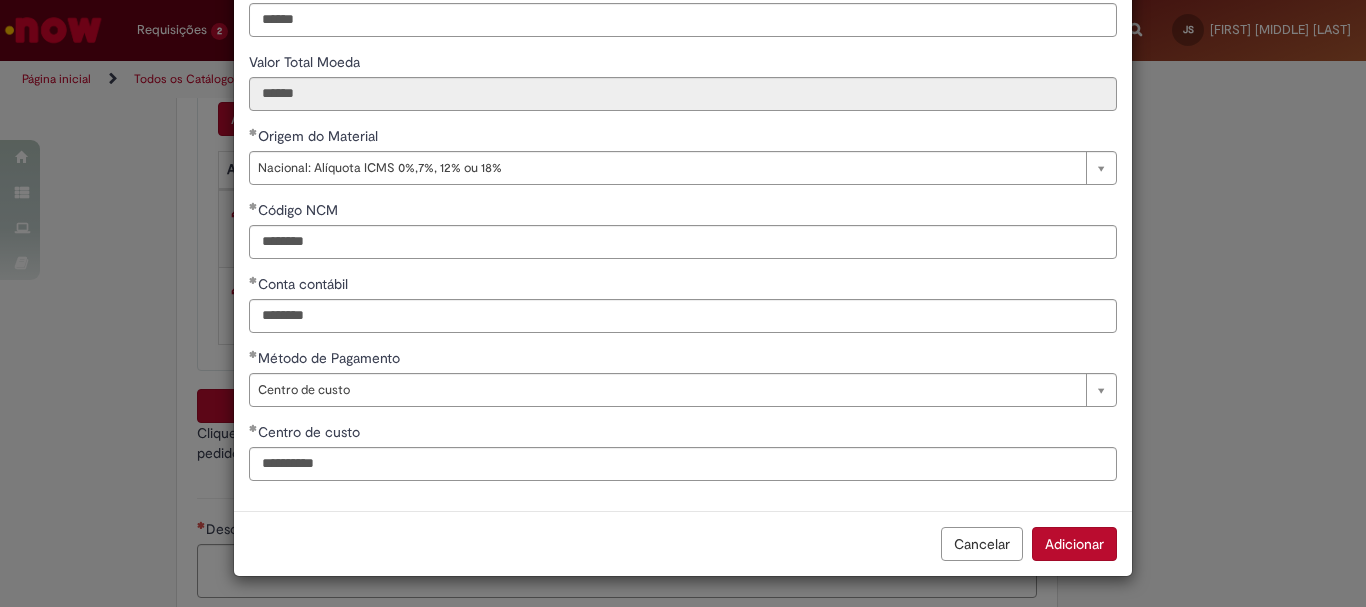 click on "Adicionar" at bounding box center [1074, 544] 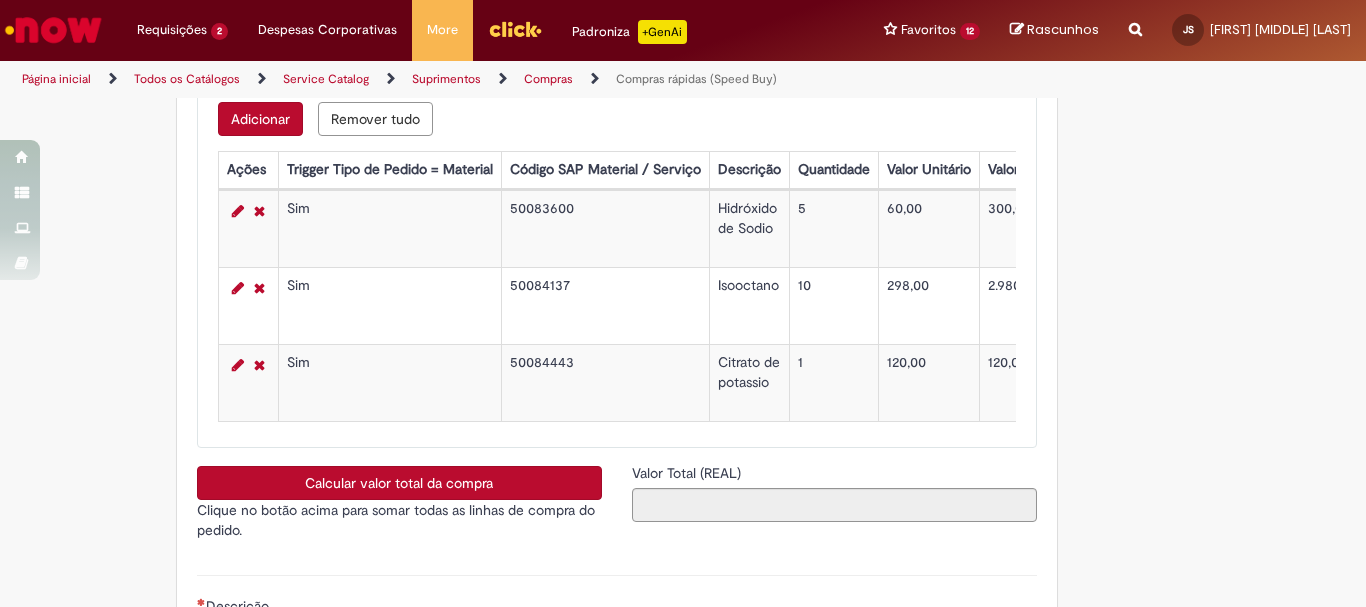 drag, startPoint x: 531, startPoint y: 313, endPoint x: 551, endPoint y: 311, distance: 20.09975 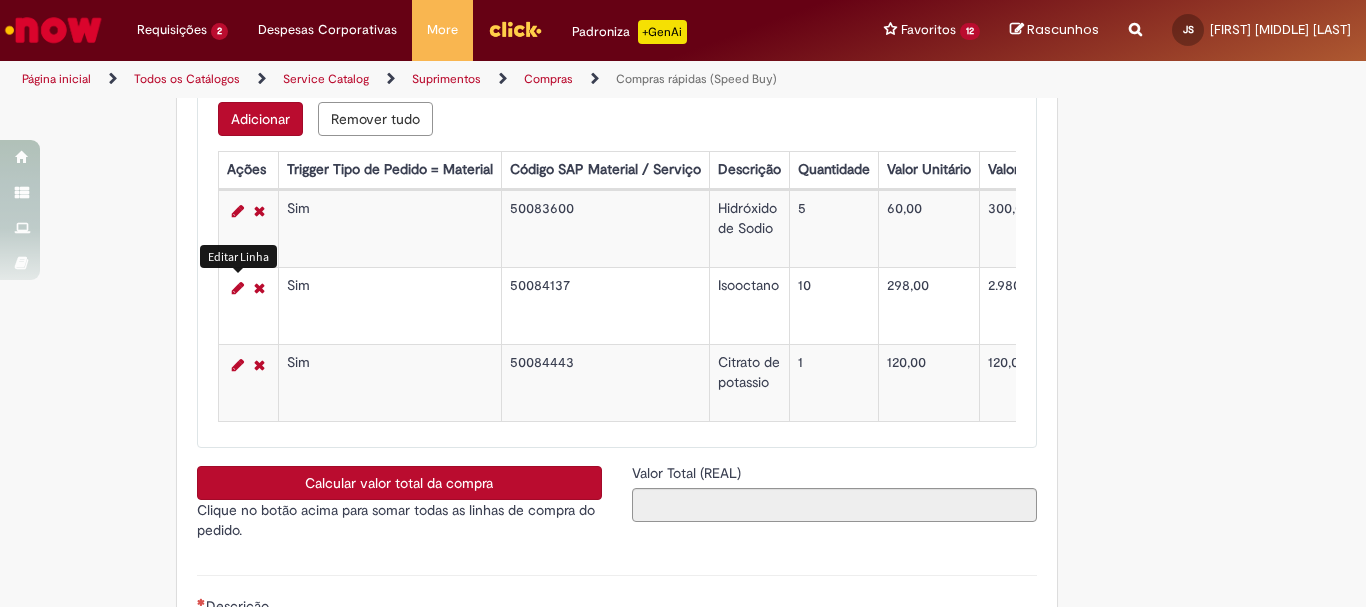 click at bounding box center [238, 288] 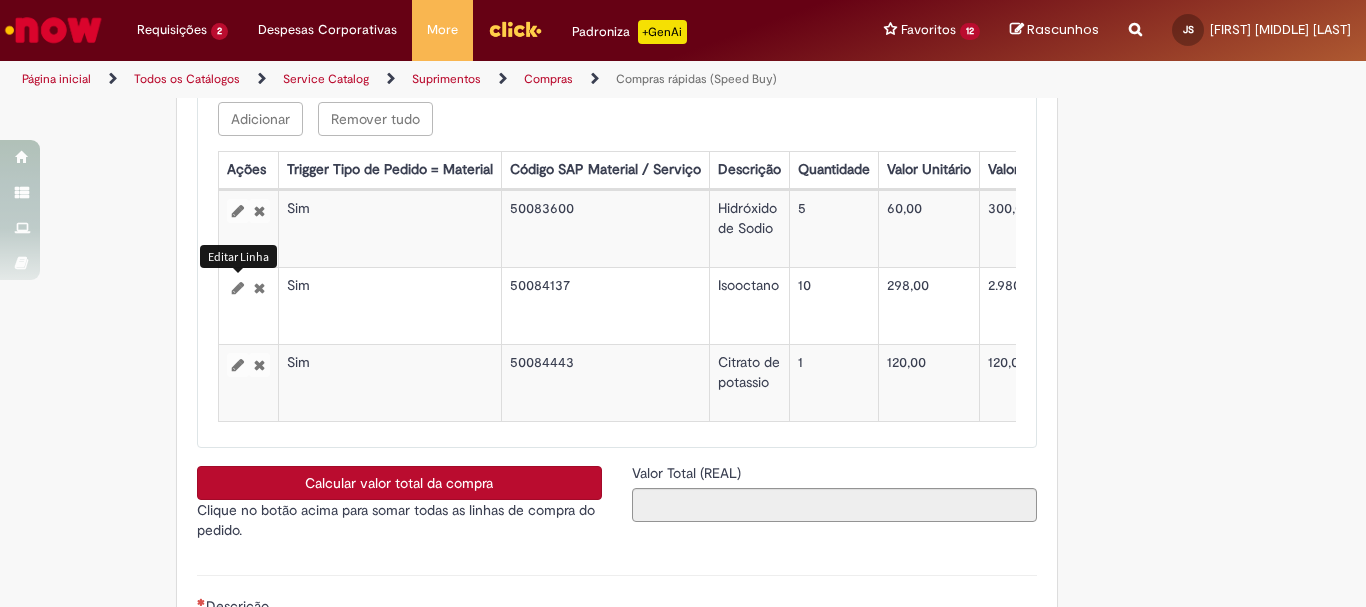 select on "*" 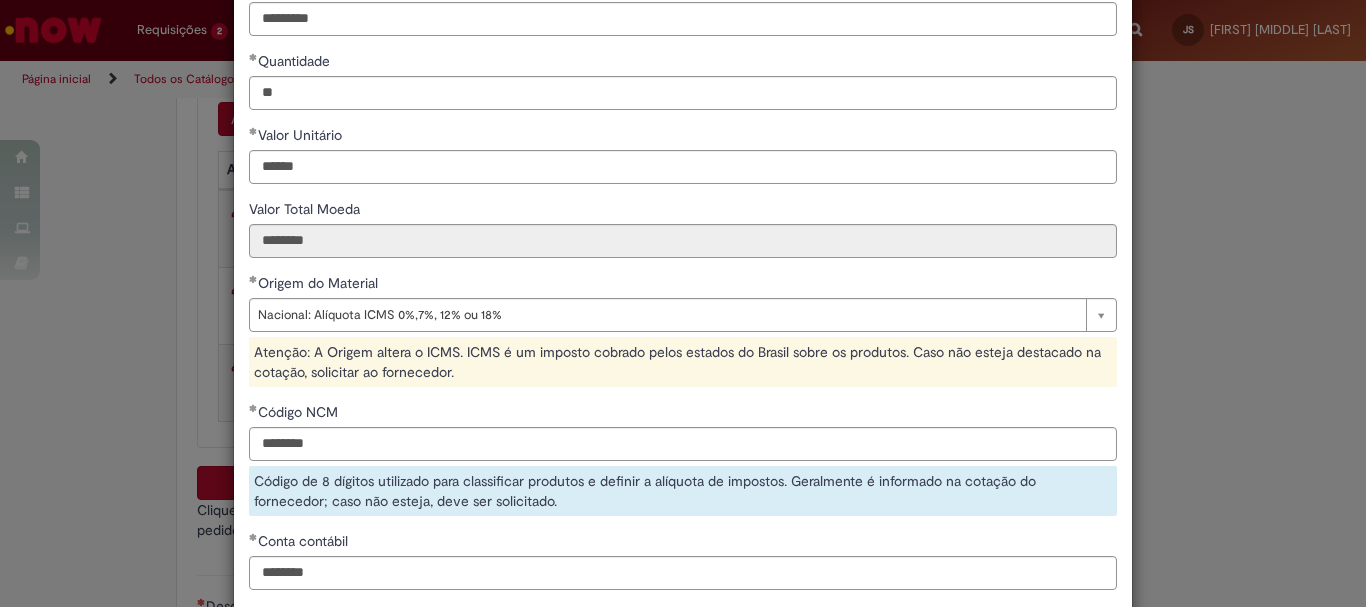 scroll, scrollTop: 457, scrollLeft: 0, axis: vertical 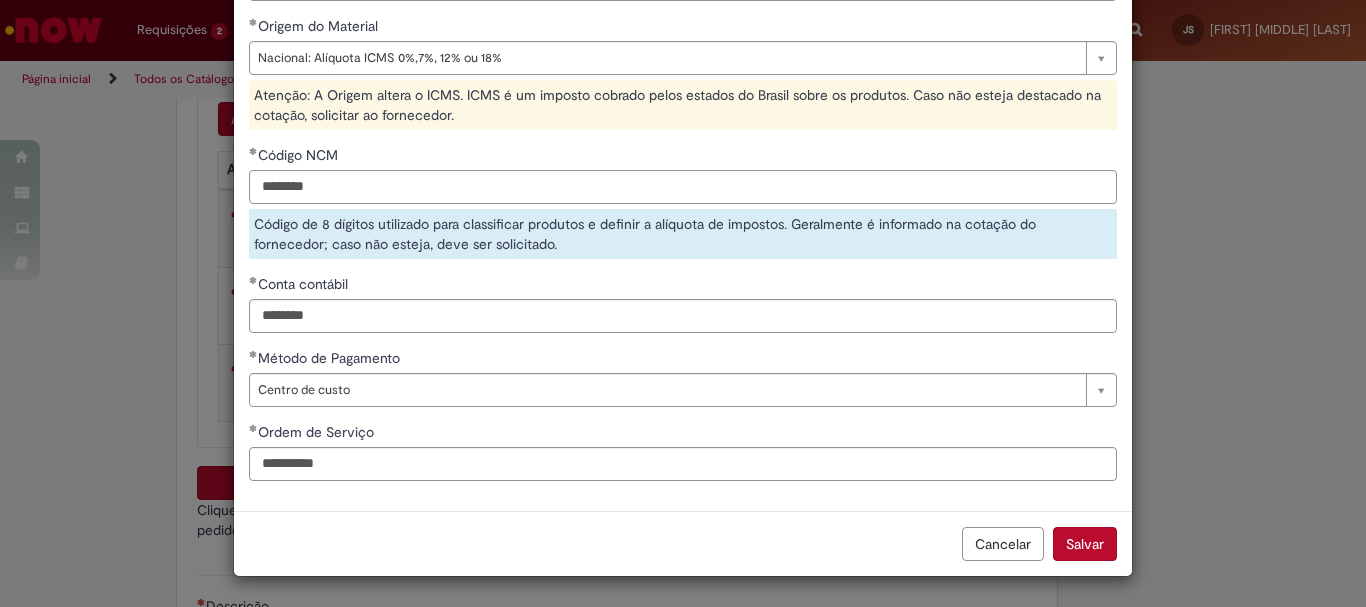 click on "********" at bounding box center (683, 187) 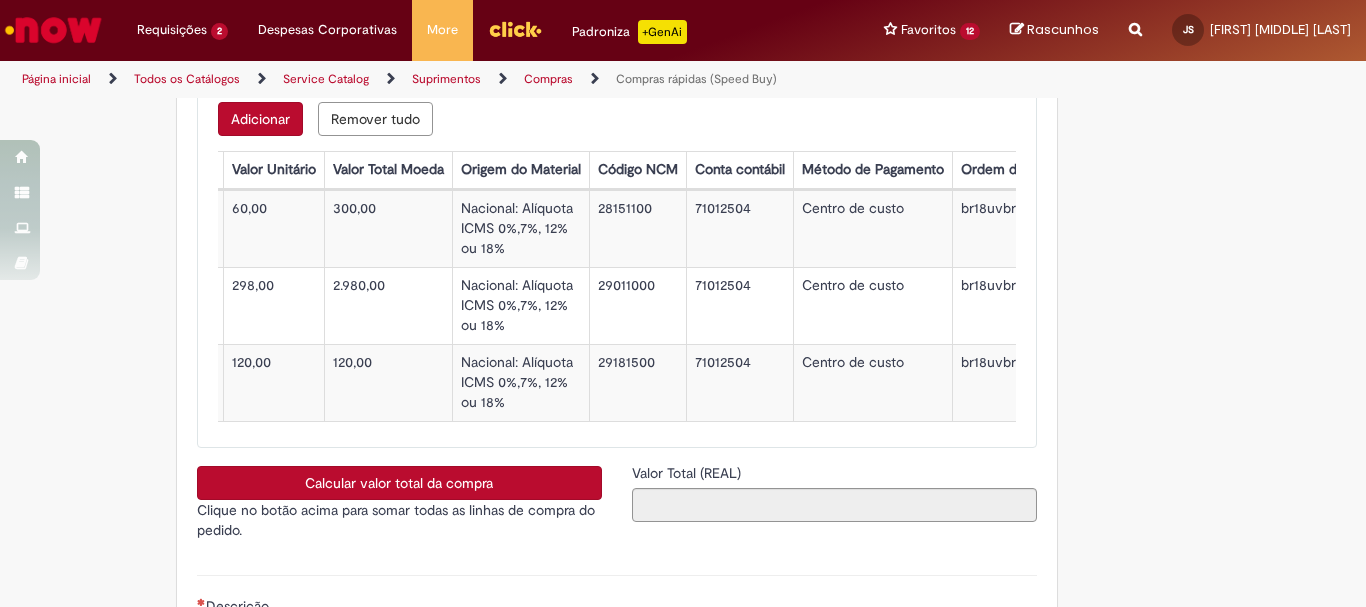 scroll, scrollTop: 0, scrollLeft: 677, axis: horizontal 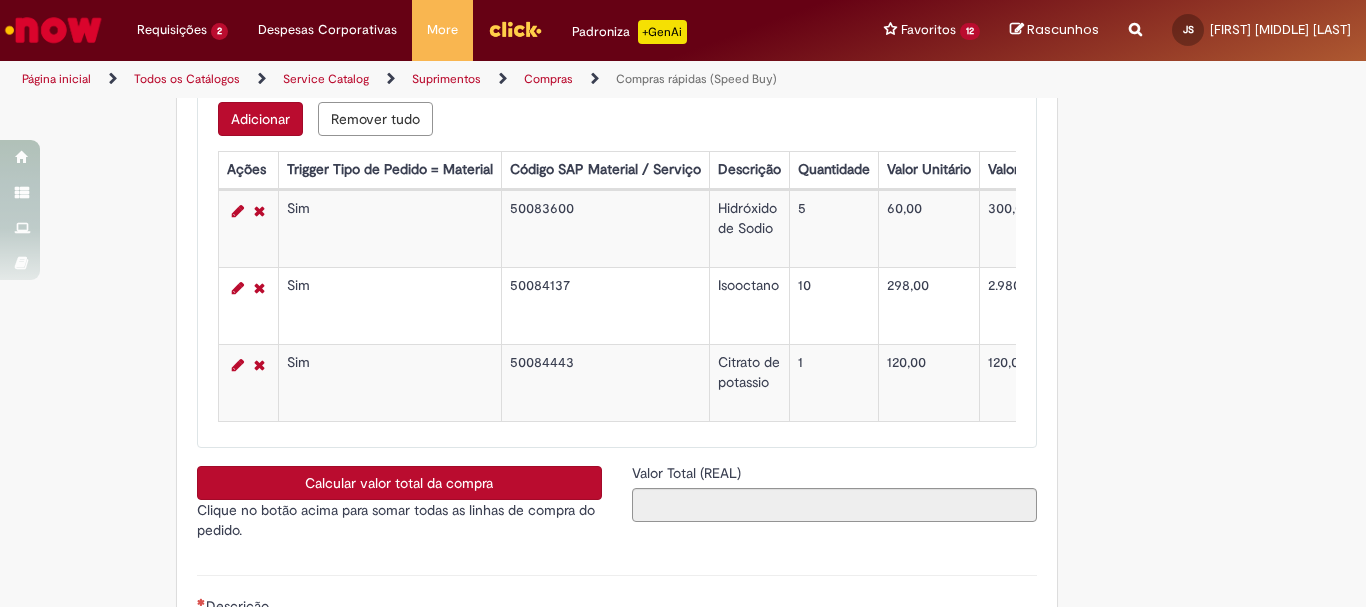 click on "Adicionar" at bounding box center (260, 119) 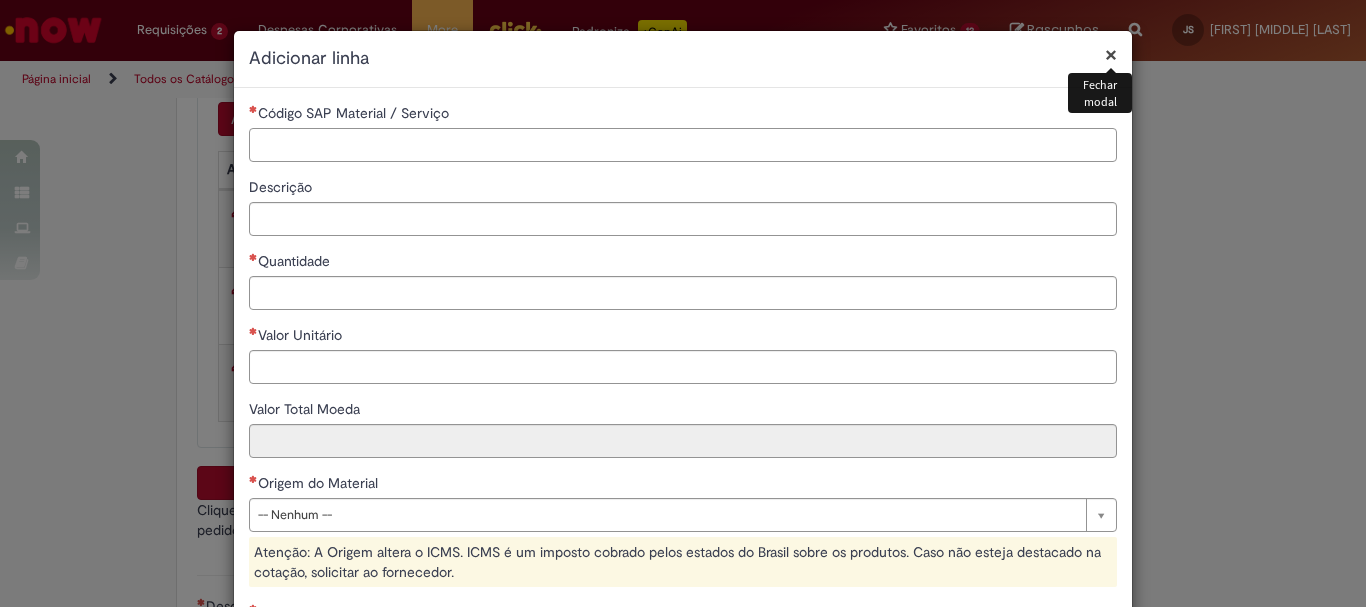 click on "Código SAP Material / Serviço" at bounding box center [683, 145] 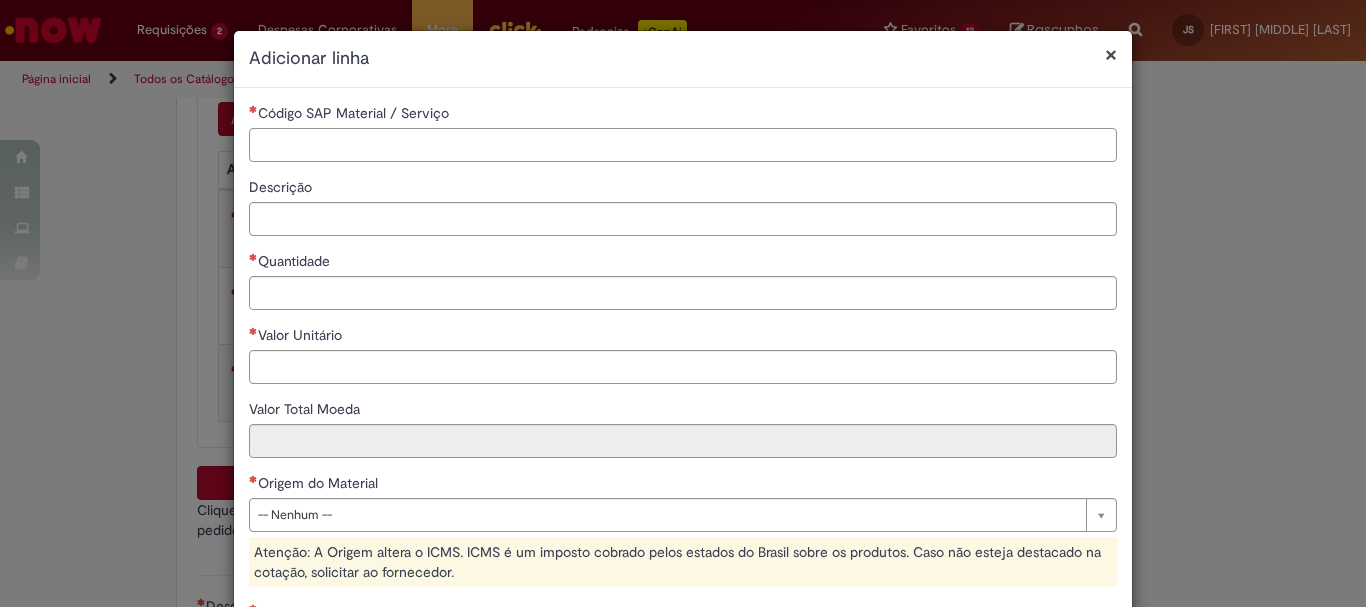 paste on "********" 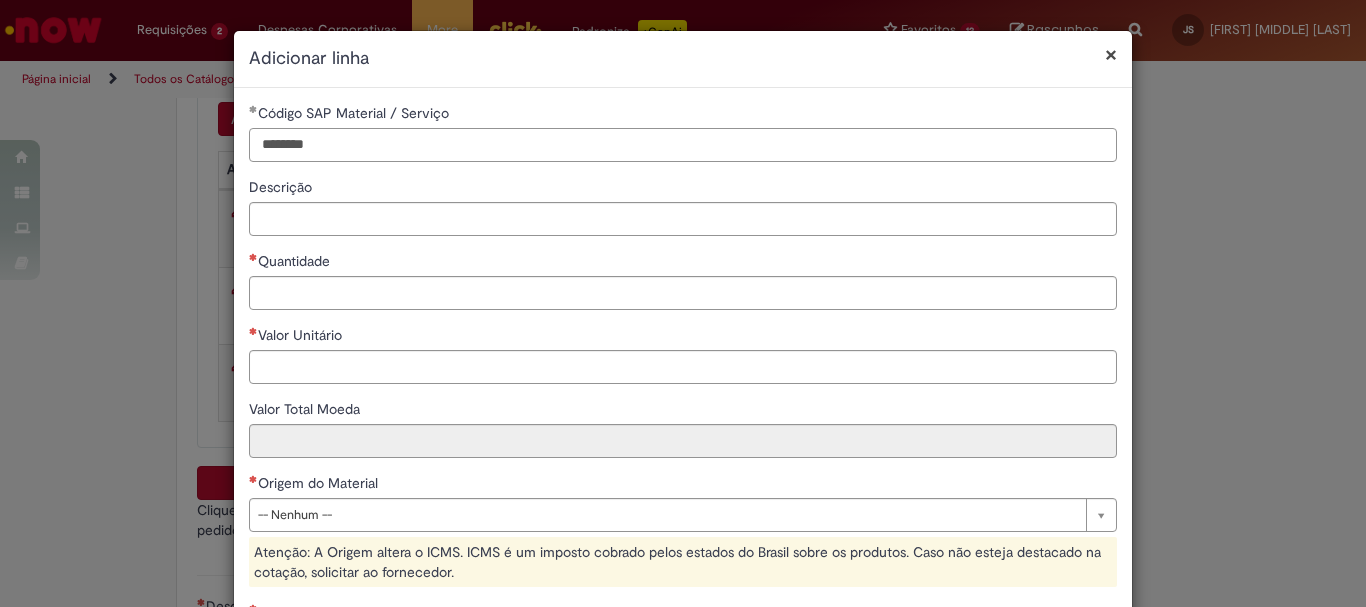 type on "********" 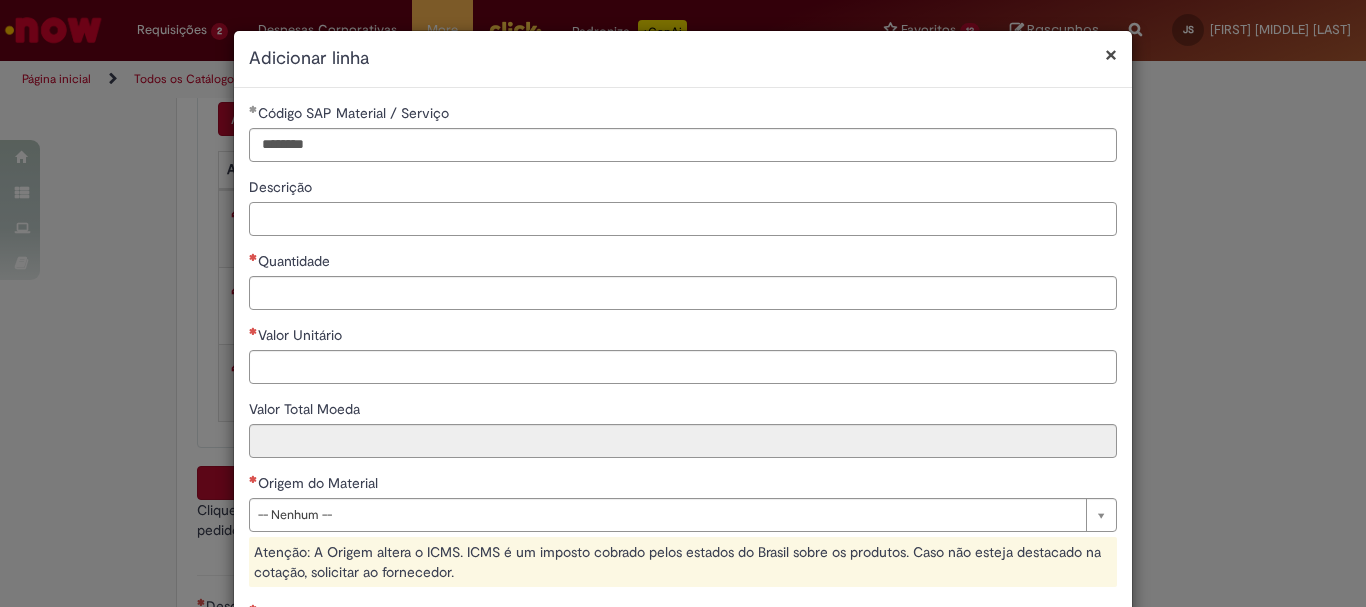 click on "Descrição" at bounding box center (683, 219) 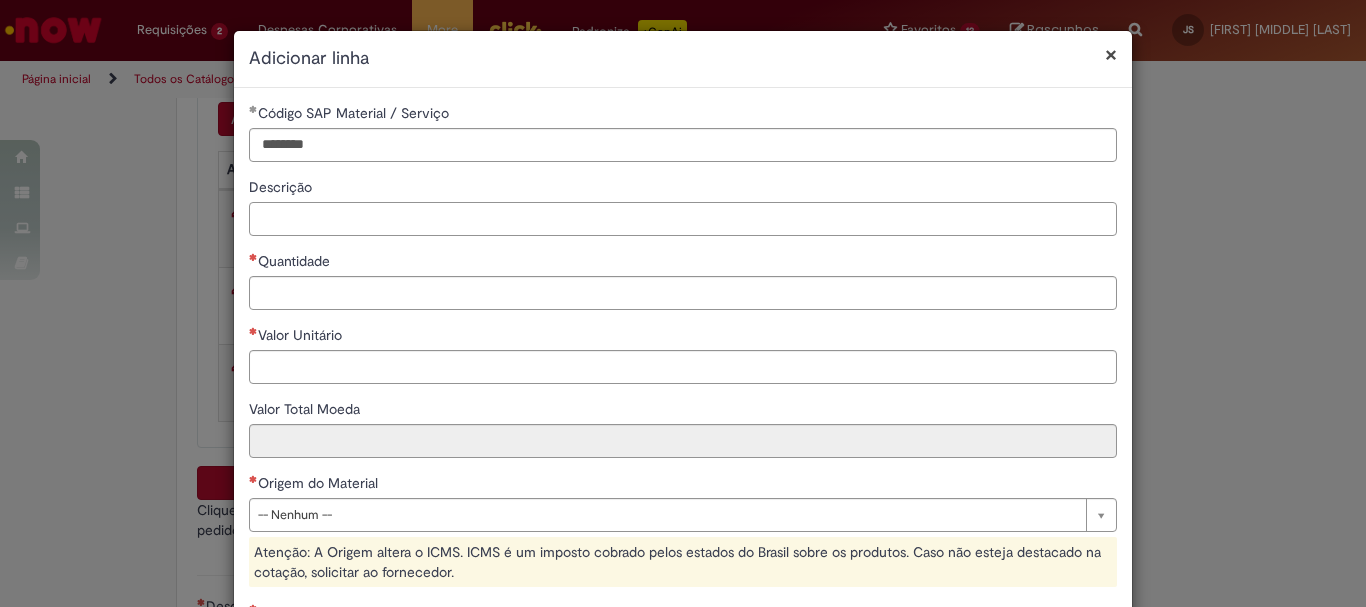 paste on "*********" 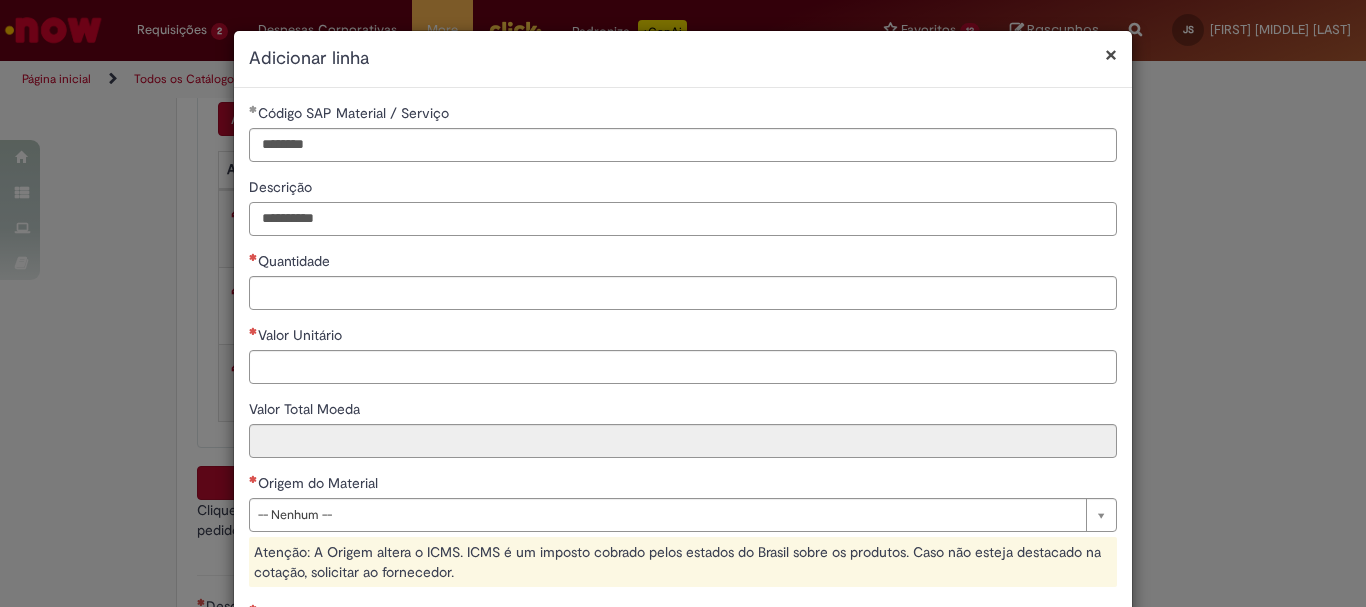 type on "**********" 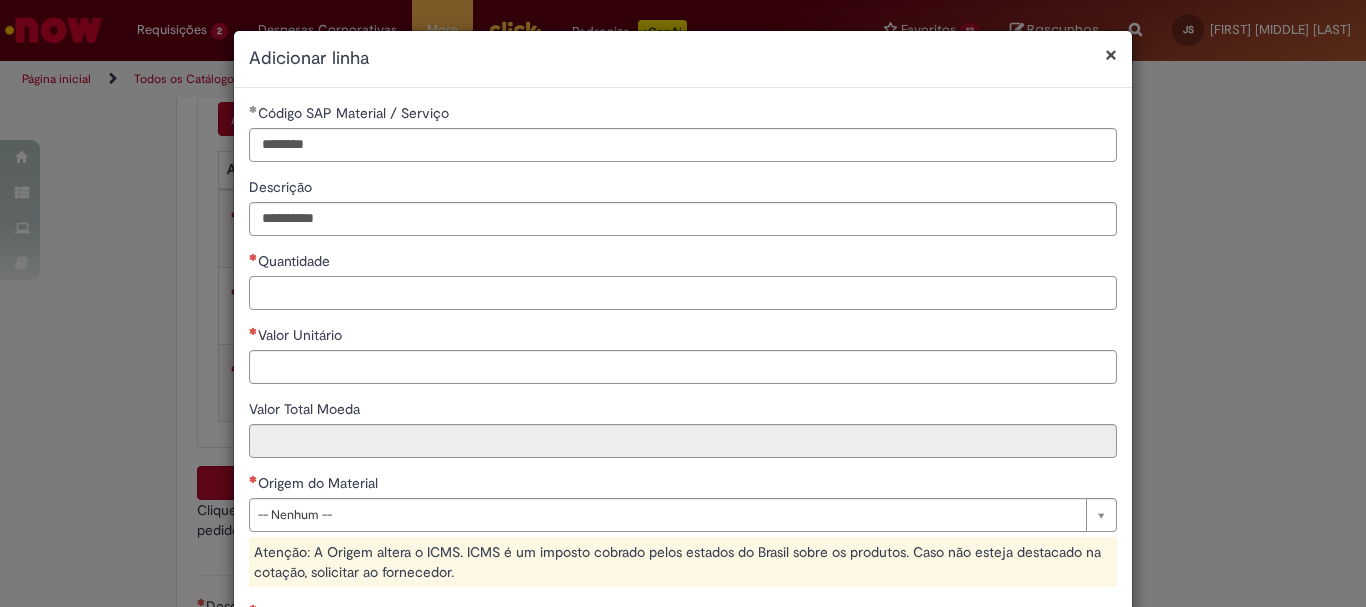 click on "Quantidade" at bounding box center [683, 293] 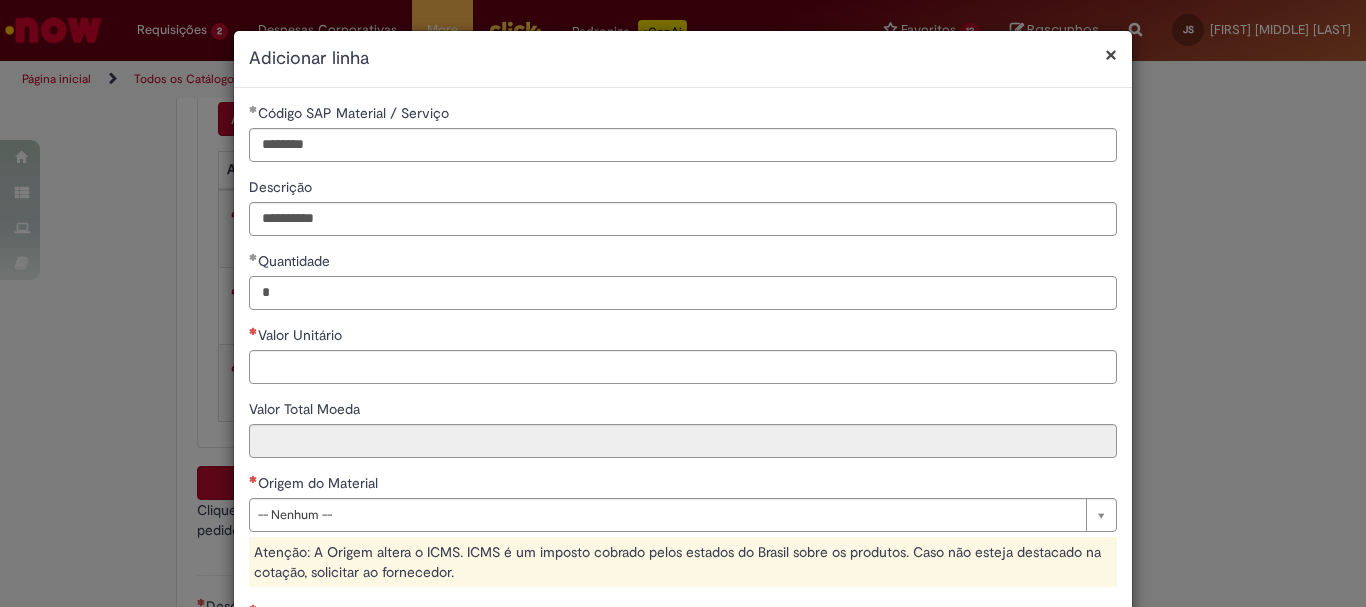 type on "*" 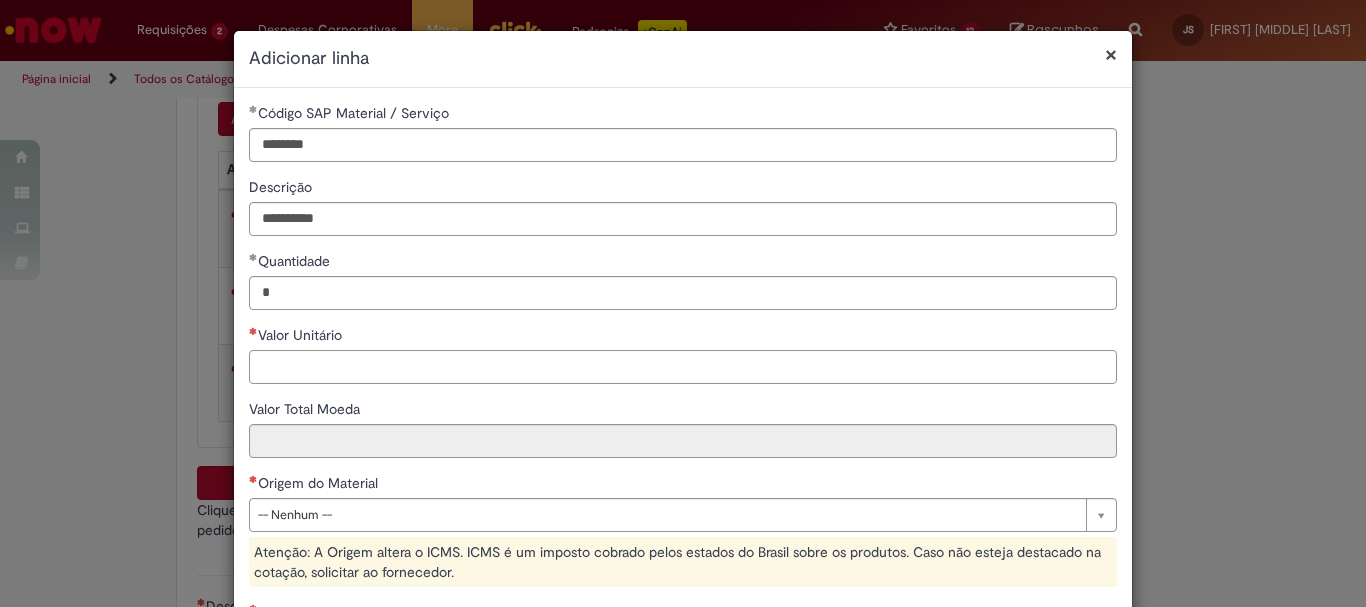 click on "Valor Unitário" at bounding box center [683, 367] 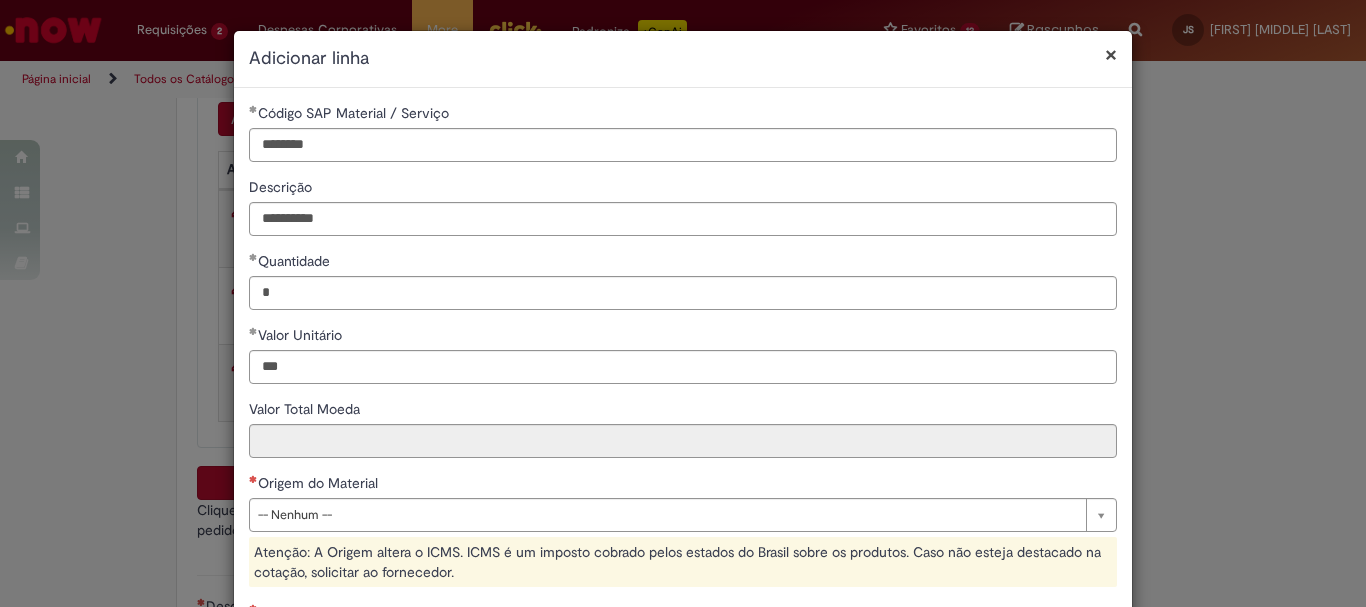 type on "******" 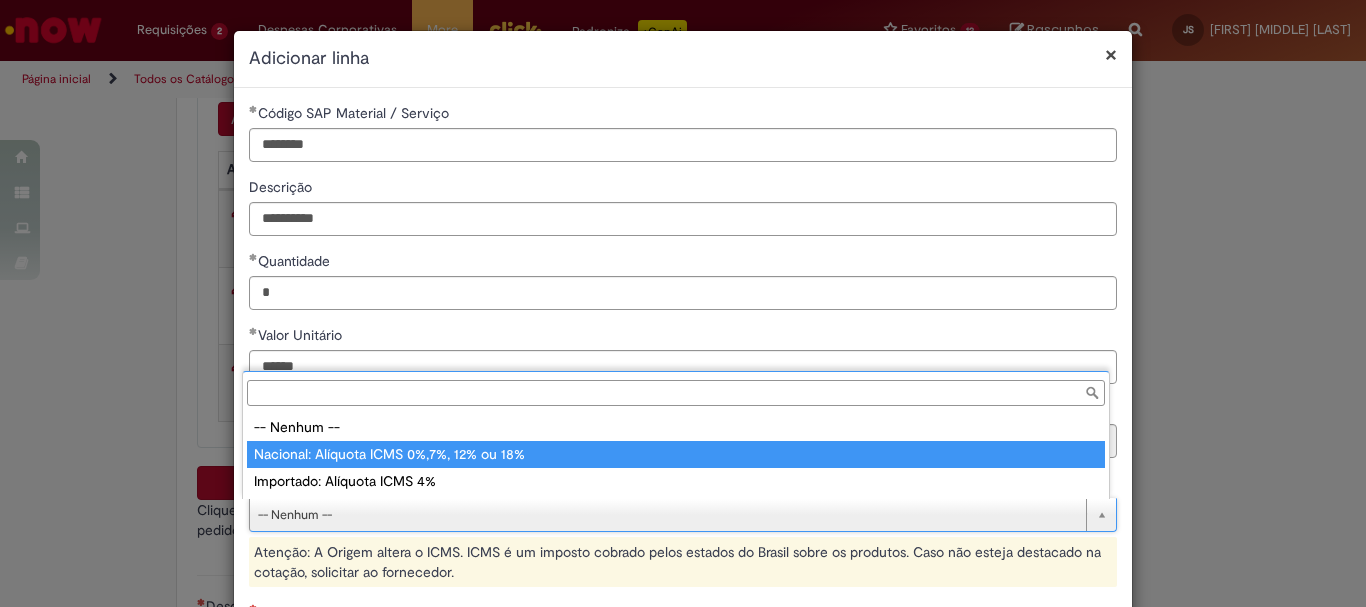 type on "**********" 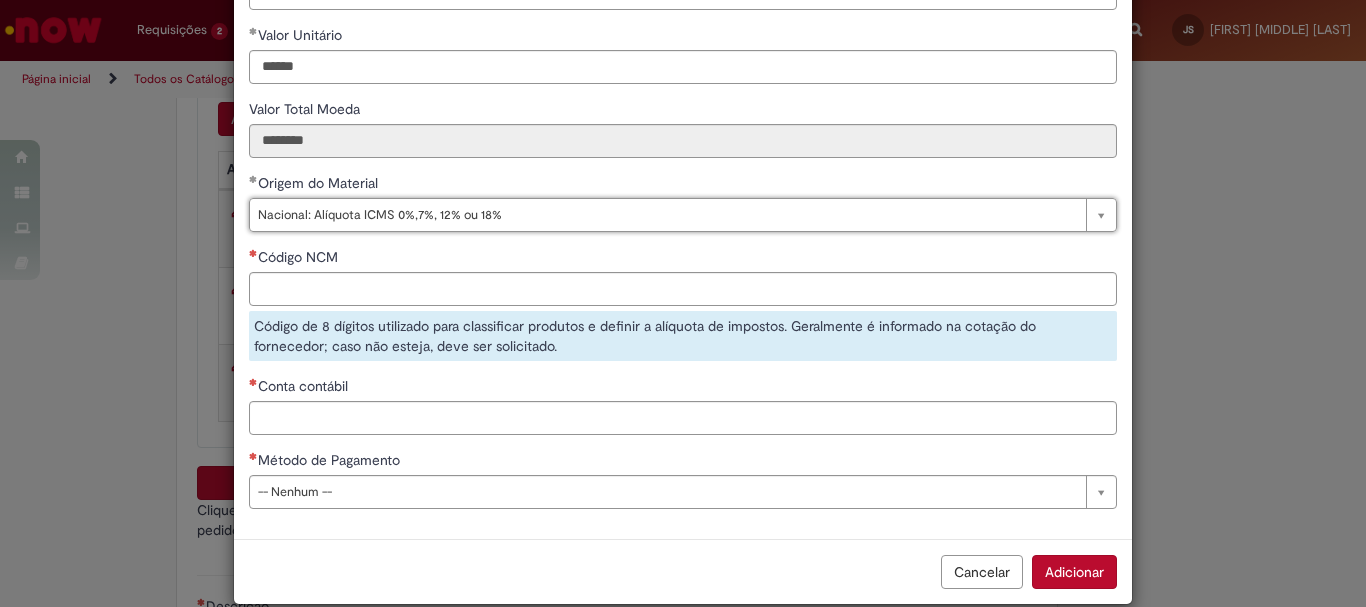 scroll, scrollTop: 328, scrollLeft: 0, axis: vertical 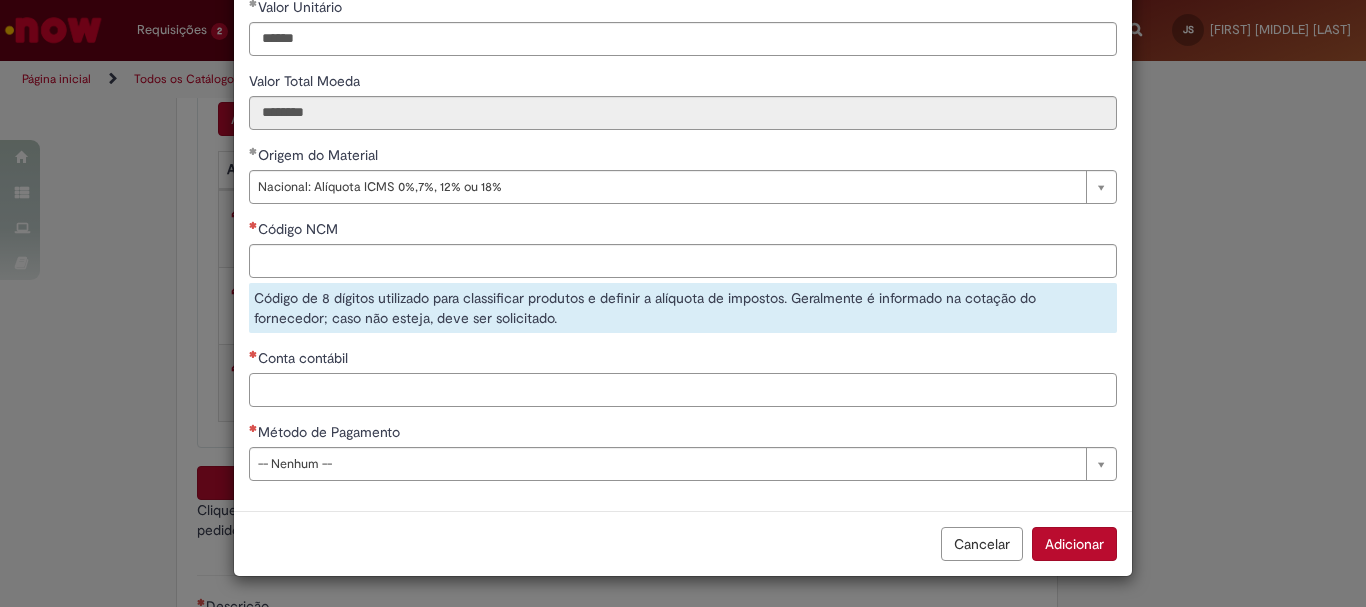 click on "Conta contábil" at bounding box center [683, 390] 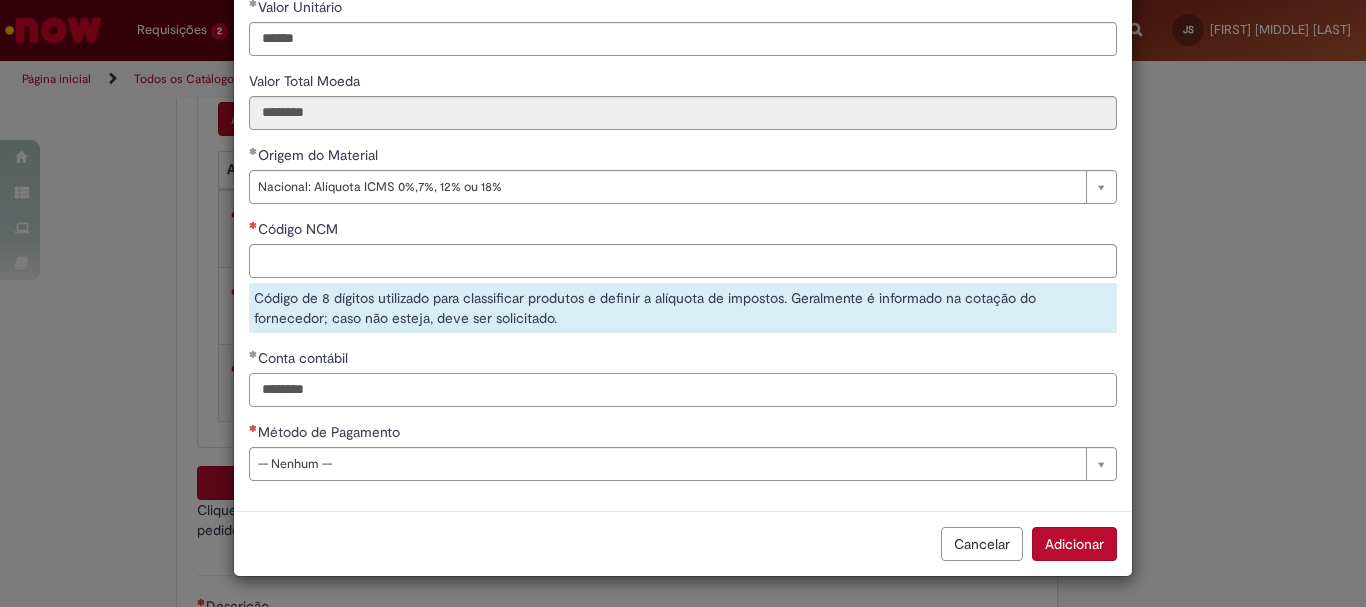 type on "********" 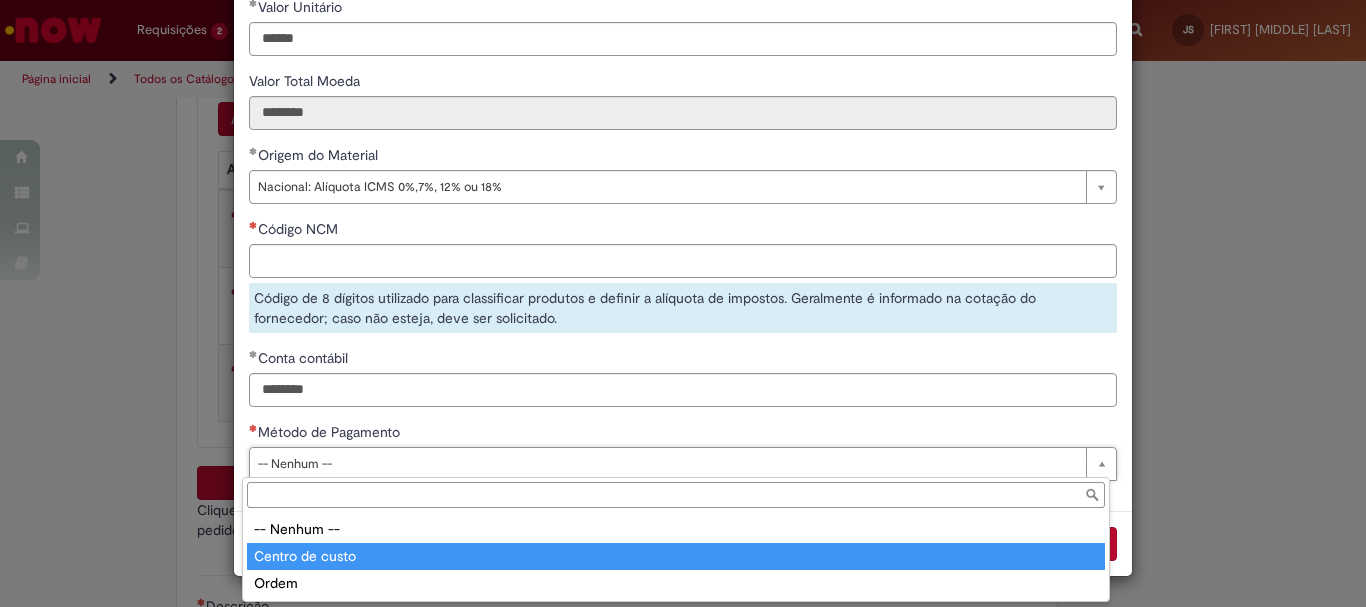 type on "**********" 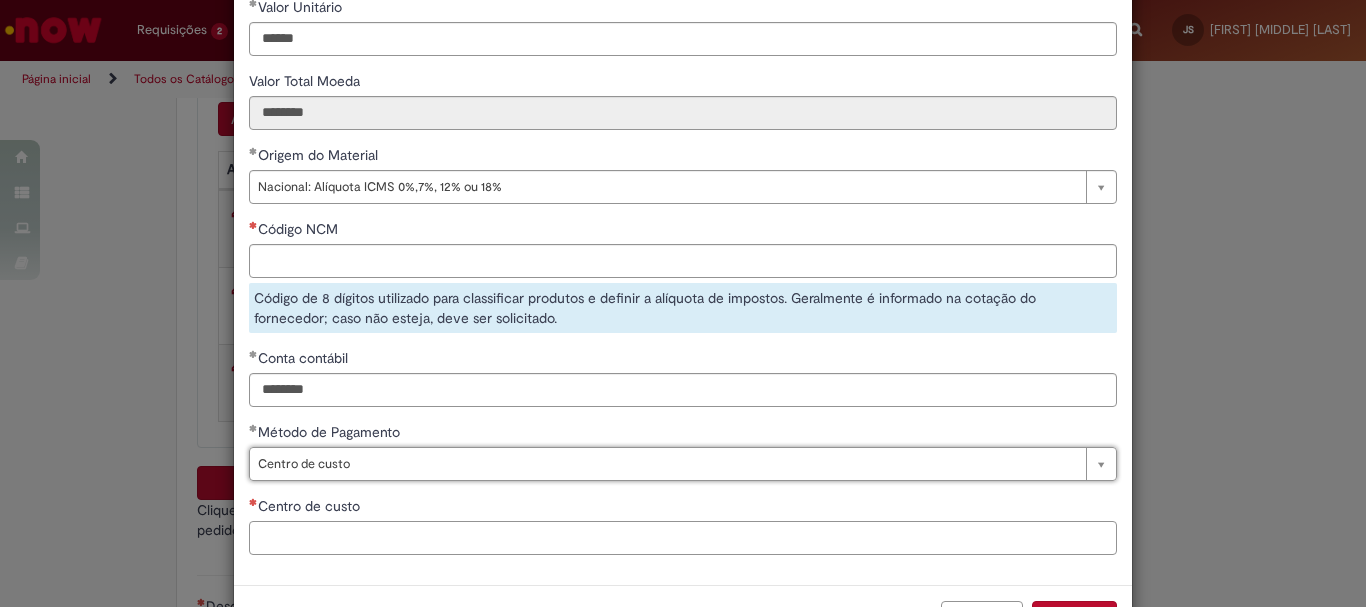 click on "Centro de custo" at bounding box center (683, 538) 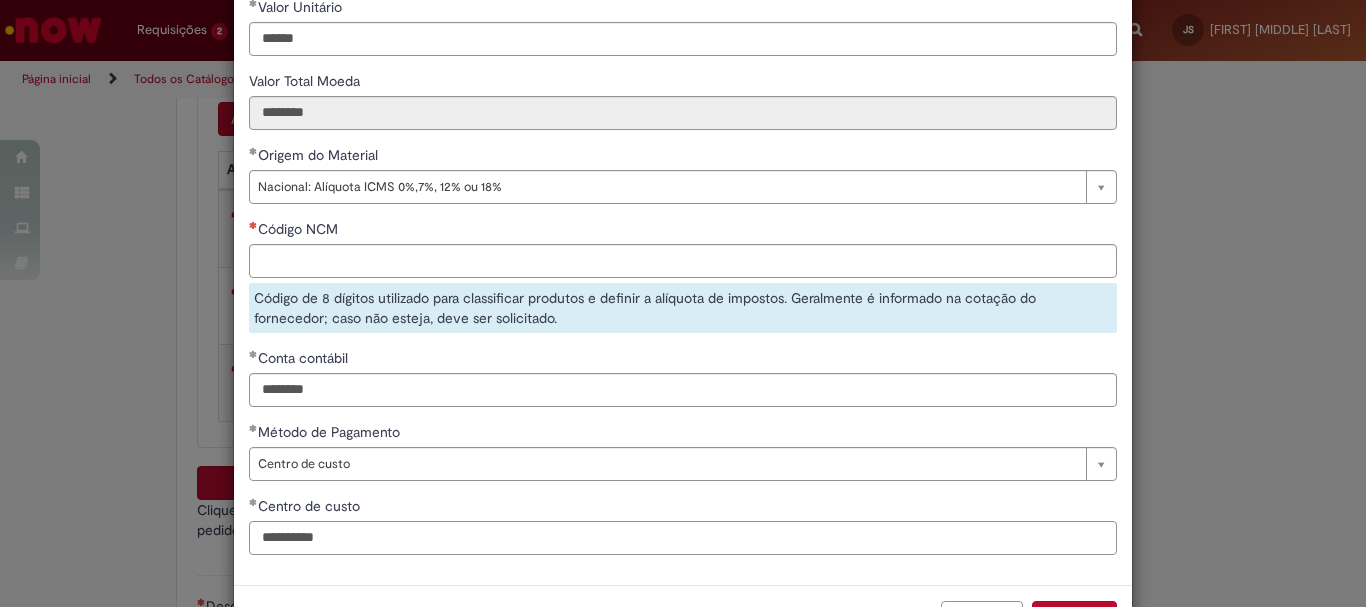 scroll, scrollTop: 402, scrollLeft: 0, axis: vertical 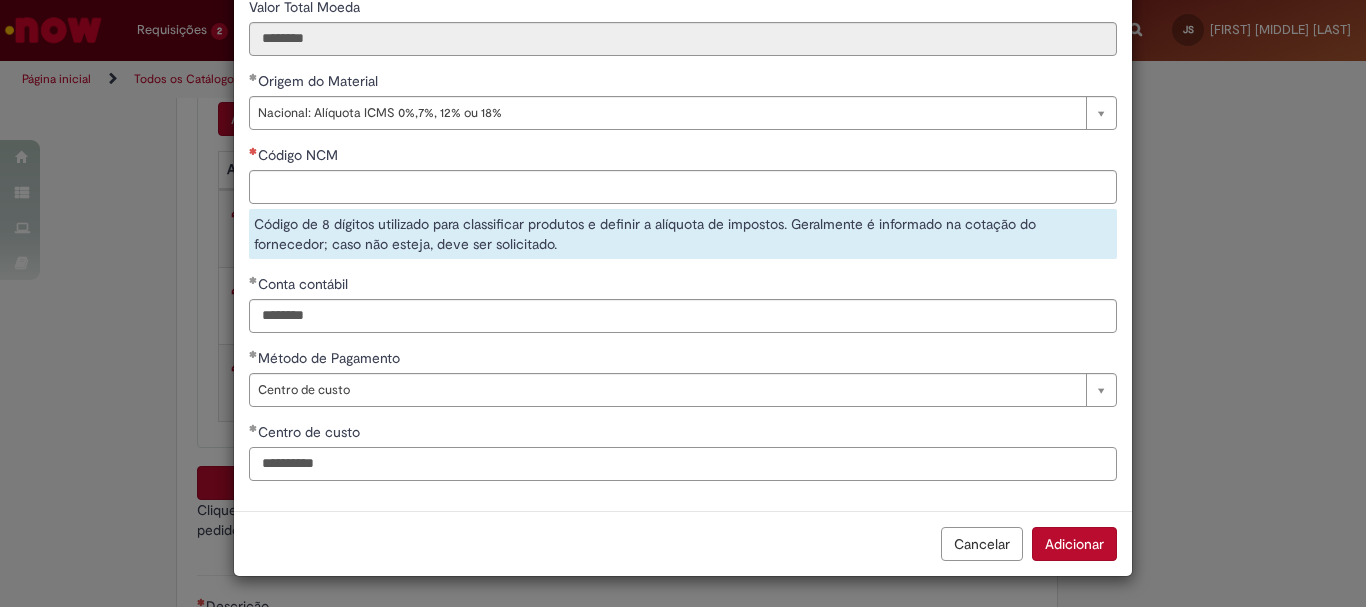 type on "**********" 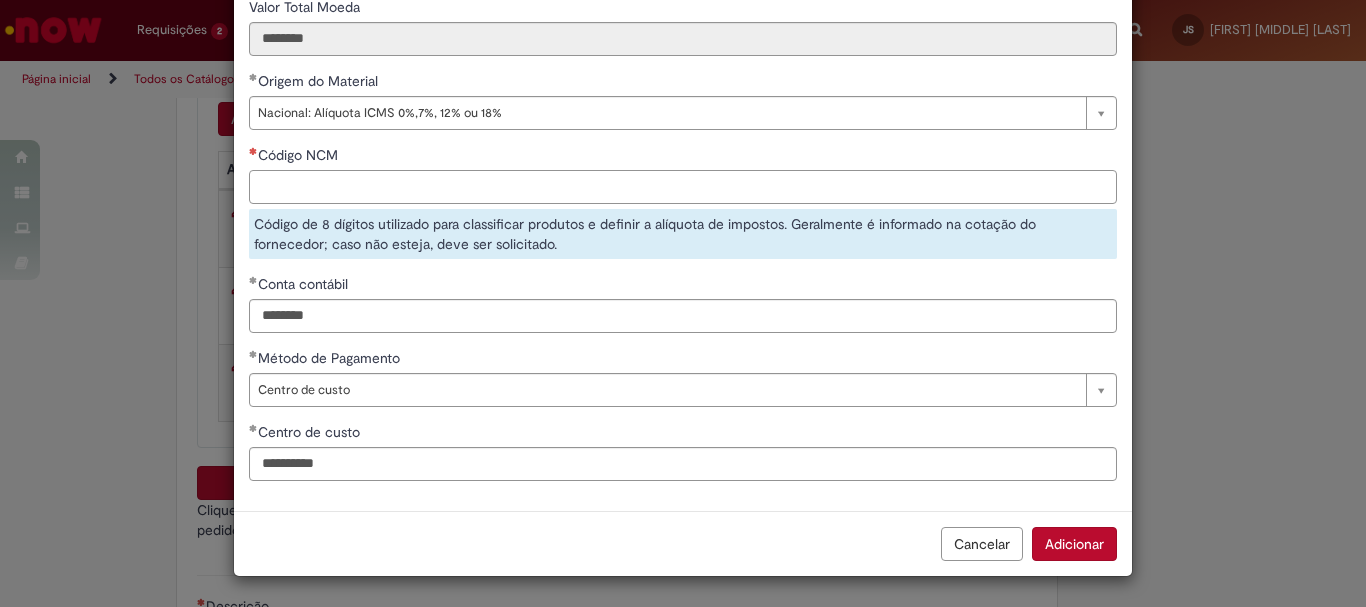 click on "Código NCM" at bounding box center [683, 187] 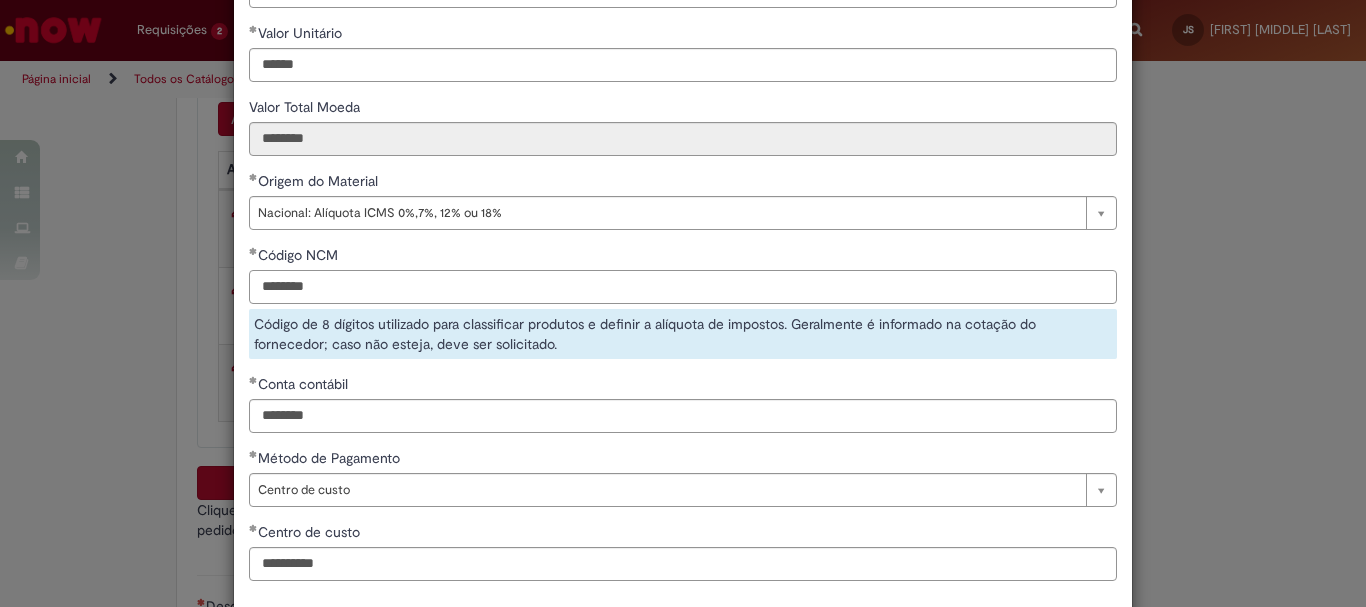 scroll, scrollTop: 402, scrollLeft: 0, axis: vertical 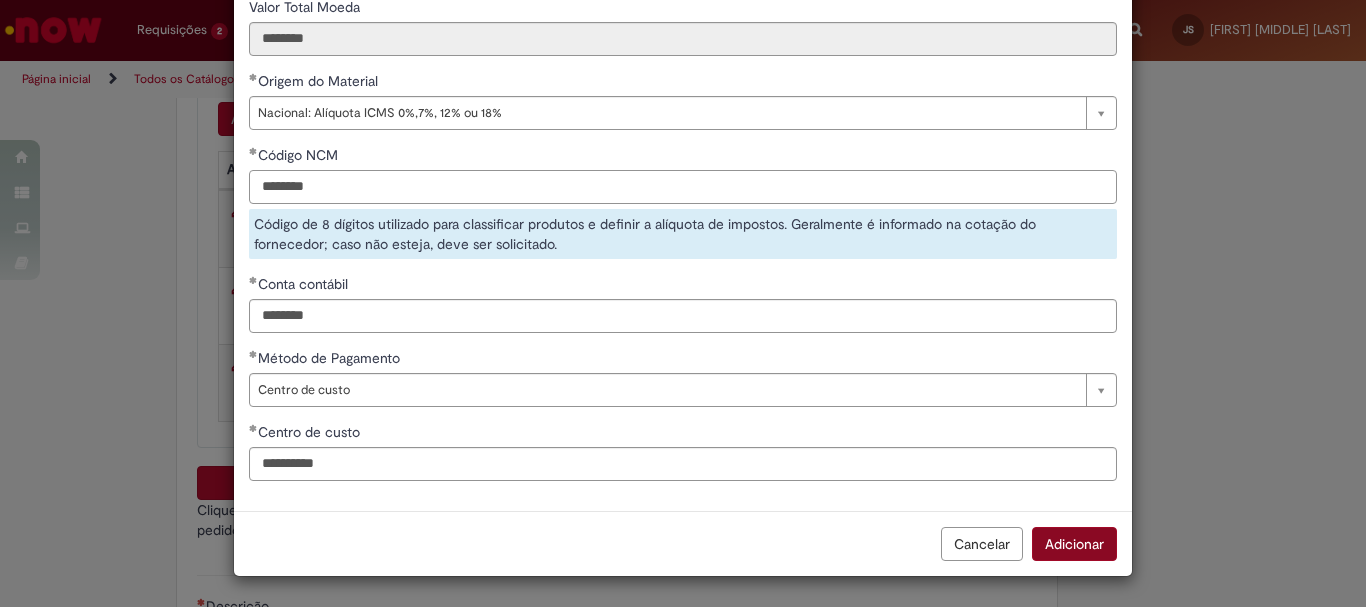 type on "********" 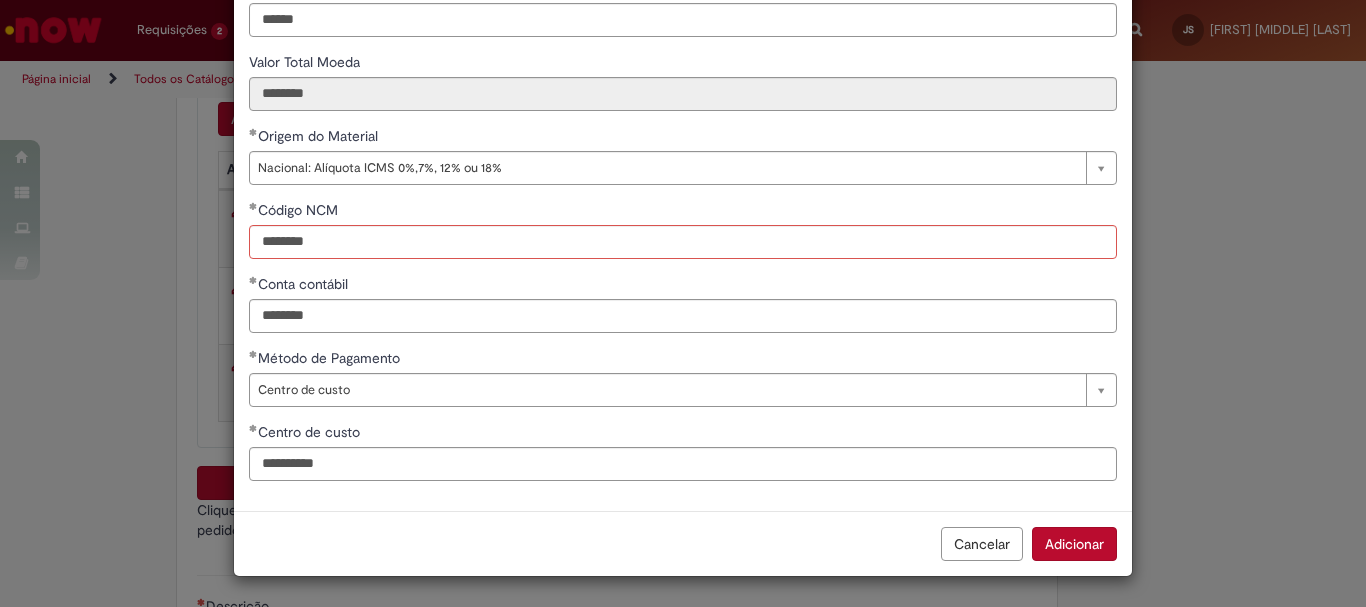 scroll, scrollTop: 347, scrollLeft: 0, axis: vertical 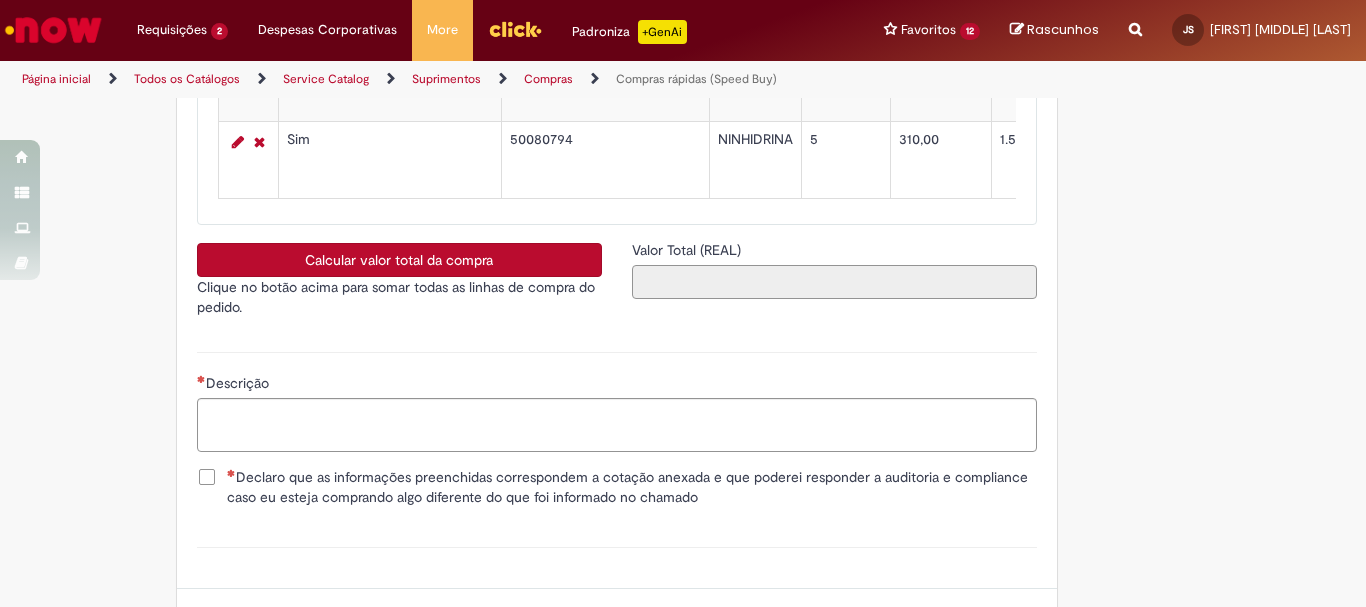 click on "Valor Total (REAL)" at bounding box center [834, 282] 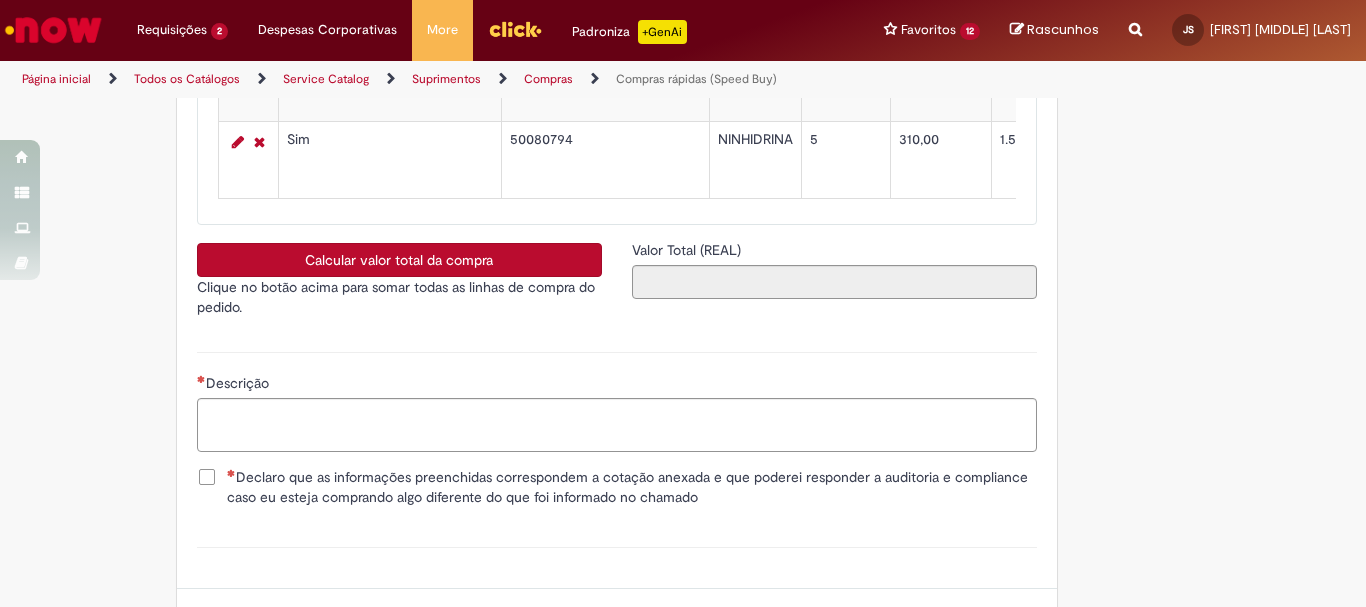 click on "Calcular valor total da compra" at bounding box center [399, 260] 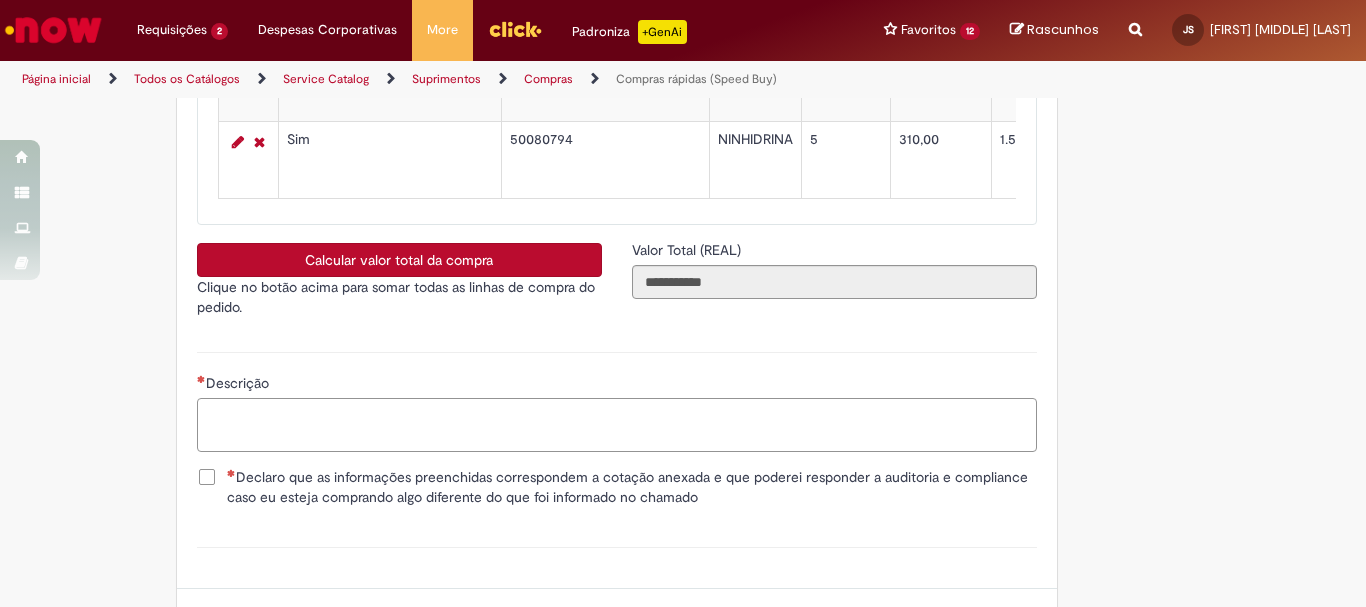 click on "Descrição" at bounding box center (617, 425) 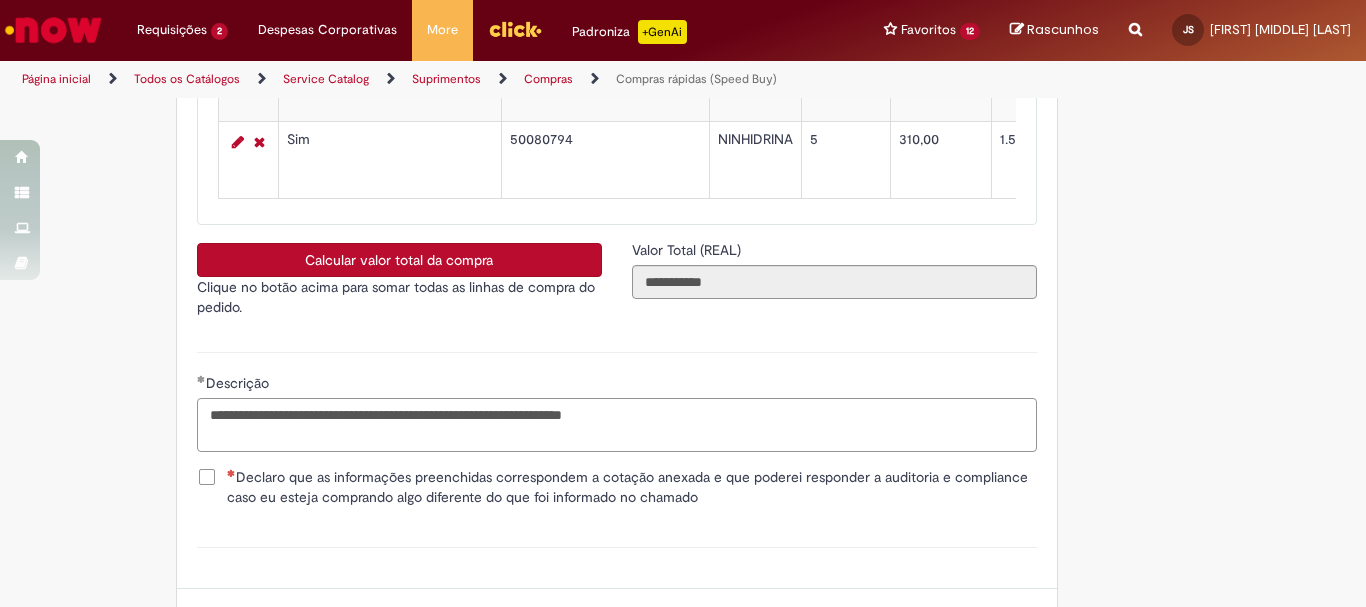 type on "**********" 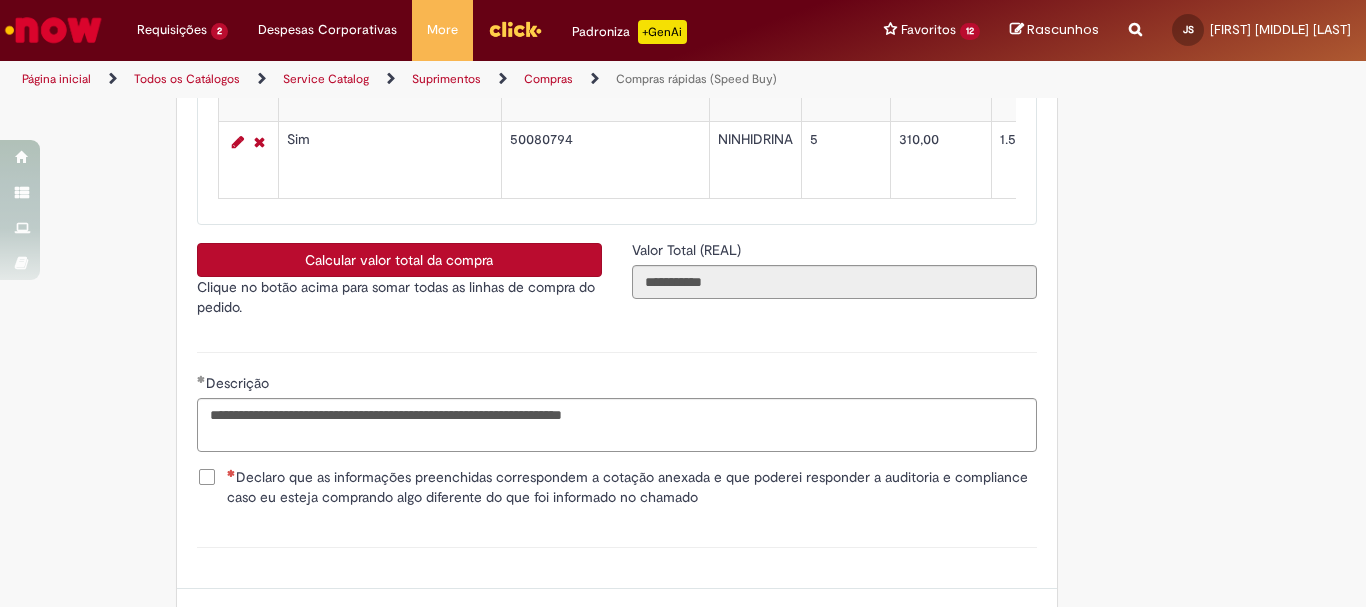 click on "Declaro que as informações preenchidas correspondem a cotação anexada e que poderei responder a auditoria e compliance caso eu esteja comprando algo diferente do que foi informado no chamado" at bounding box center (632, 487) 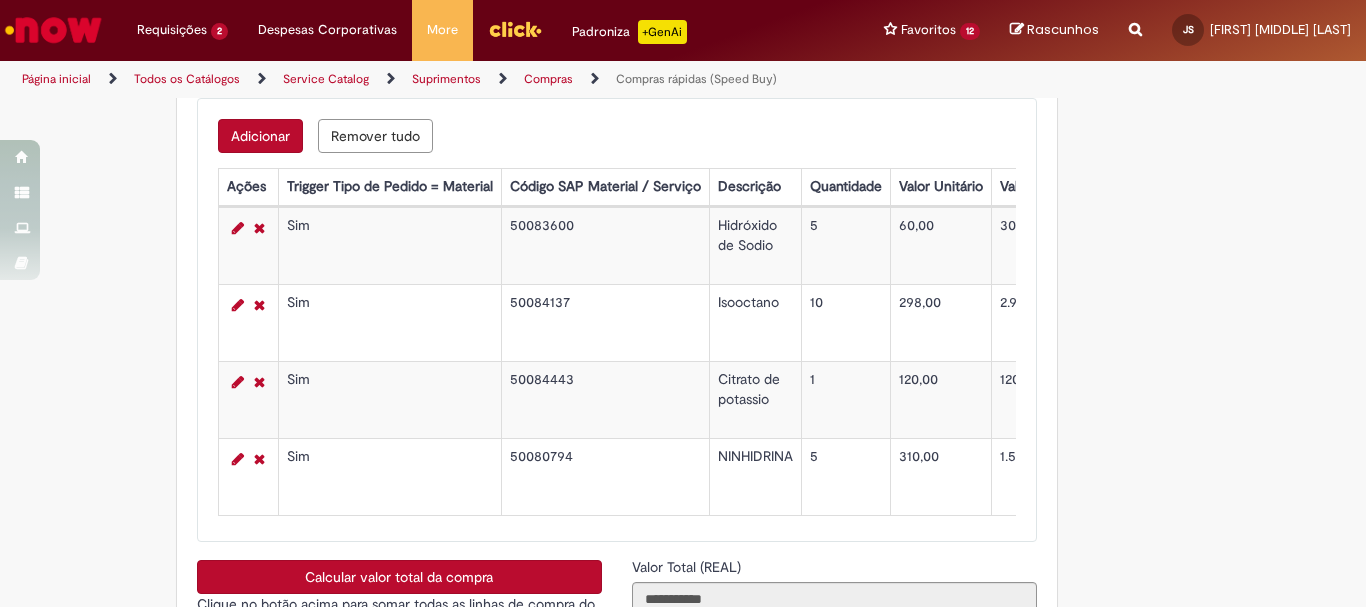 scroll, scrollTop: 3807, scrollLeft: 0, axis: vertical 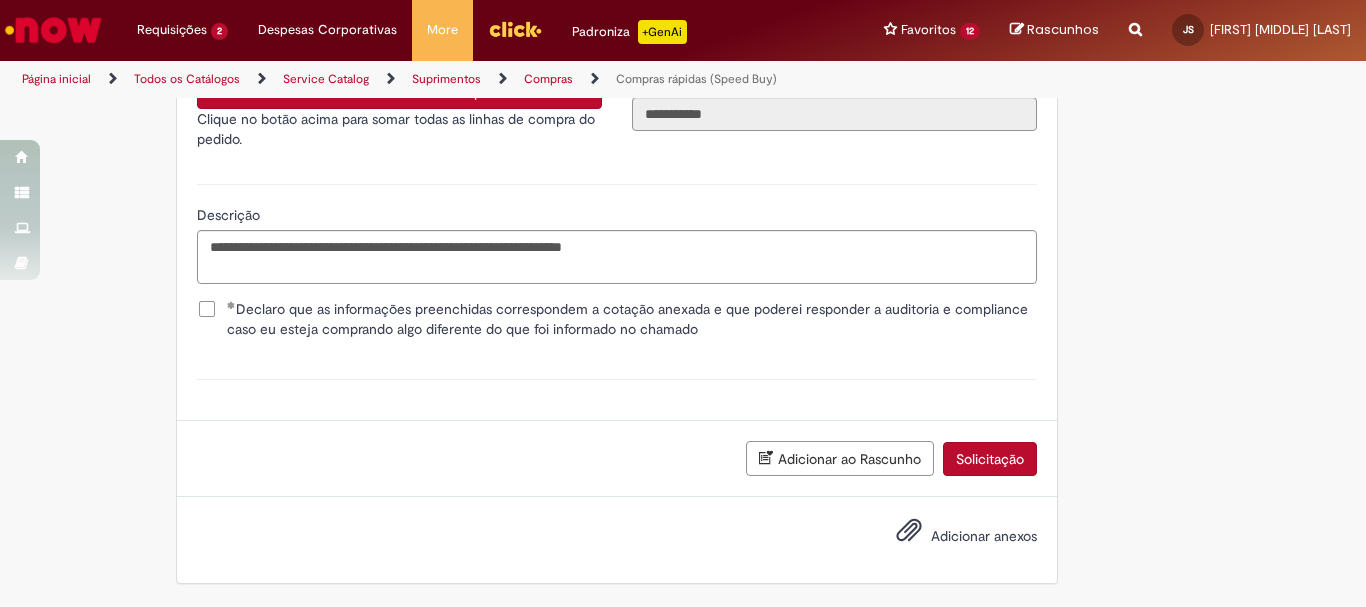 click on "Solicitação" at bounding box center [990, 459] 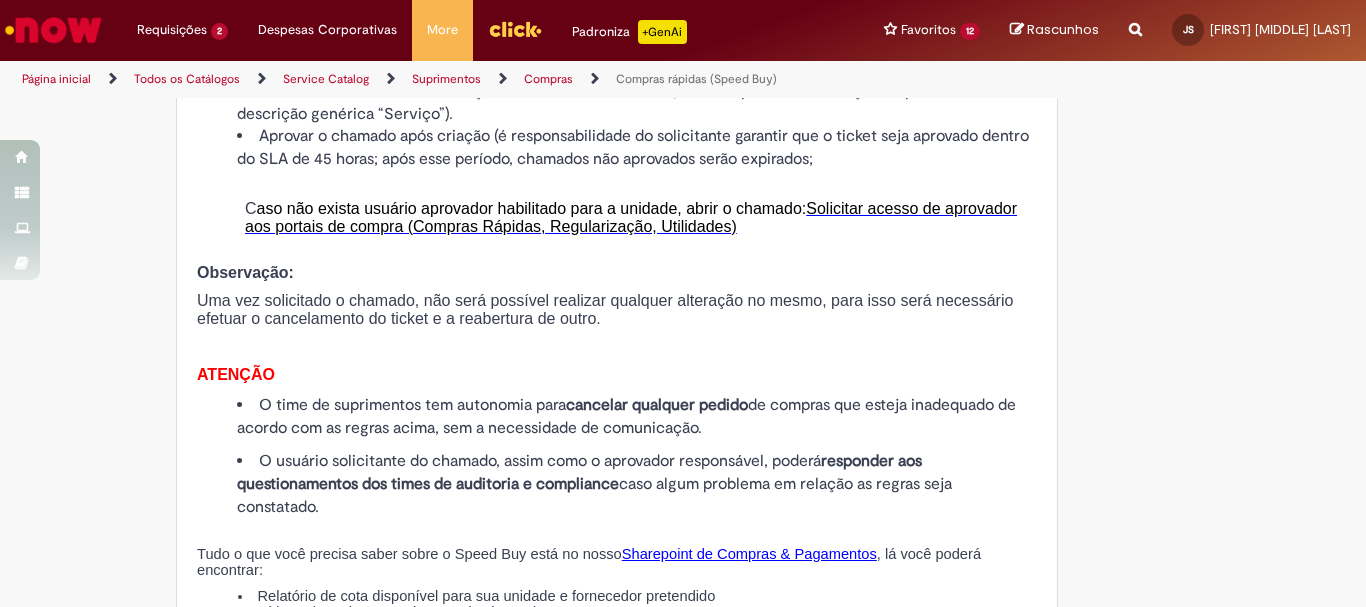 scroll, scrollTop: 2207, scrollLeft: 0, axis: vertical 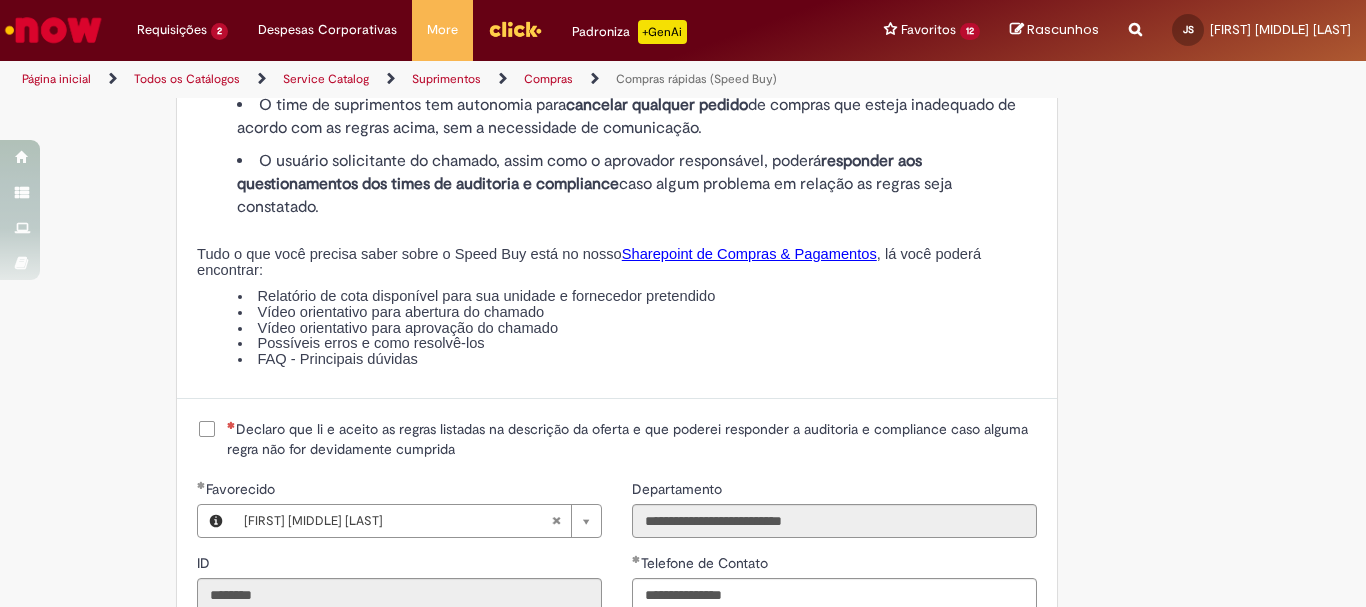 click on "Declaro que li e aceito as regras listadas na descrição da oferta e que poderei responder a auditoria e compliance caso alguma regra não for devidamente cumprida" at bounding box center (632, 439) 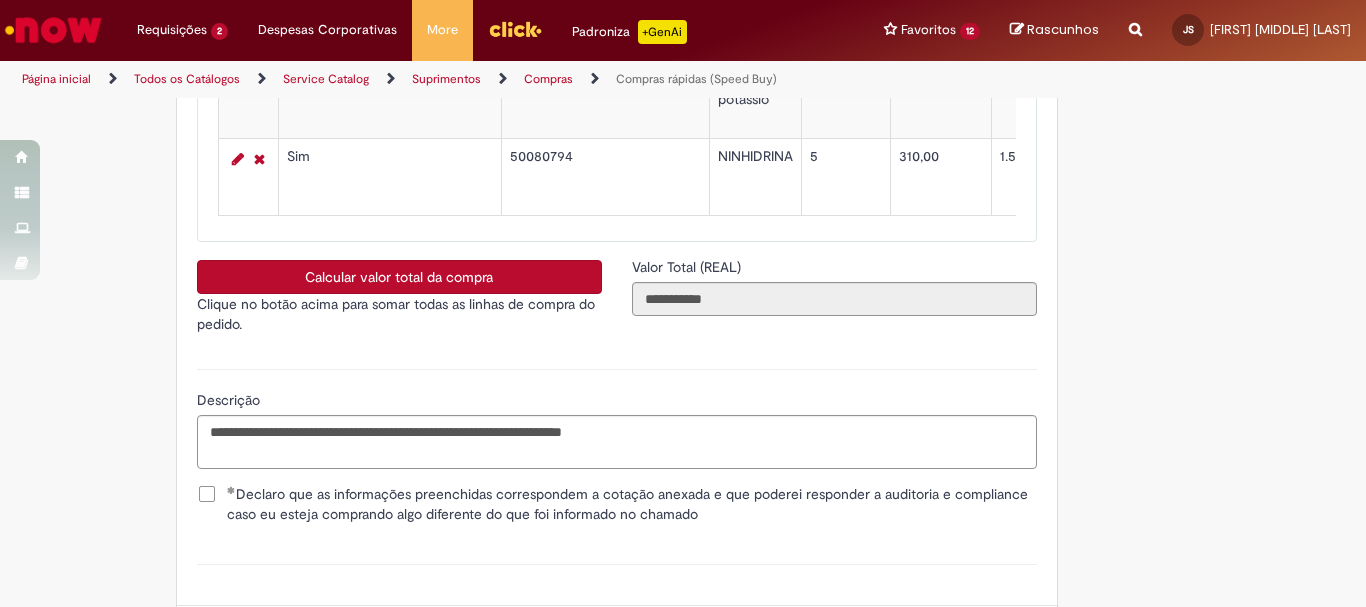 scroll, scrollTop: 3807, scrollLeft: 0, axis: vertical 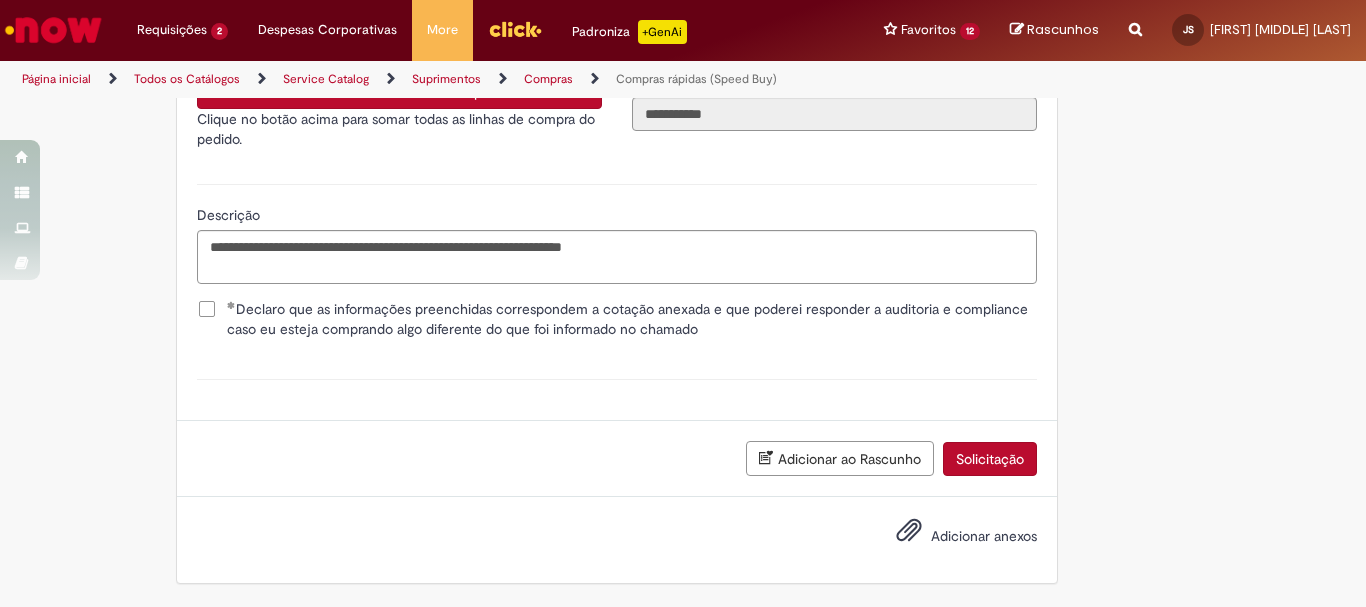 click on "Solicitação" at bounding box center [990, 459] 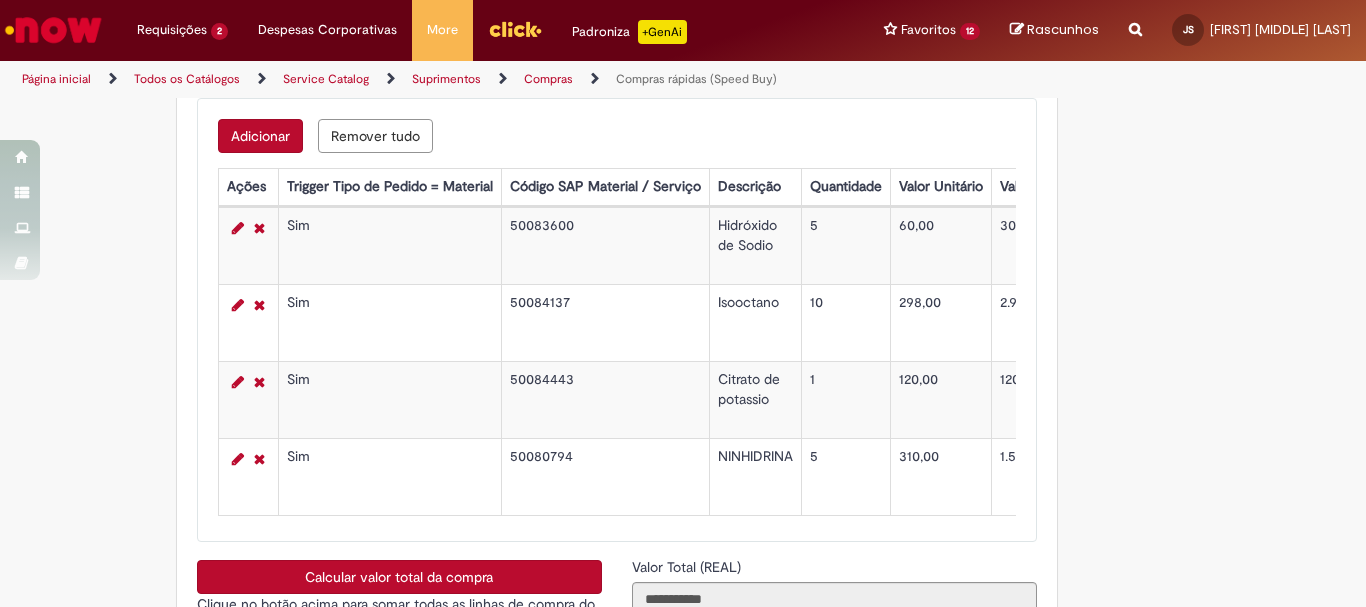 scroll, scrollTop: 3807, scrollLeft: 0, axis: vertical 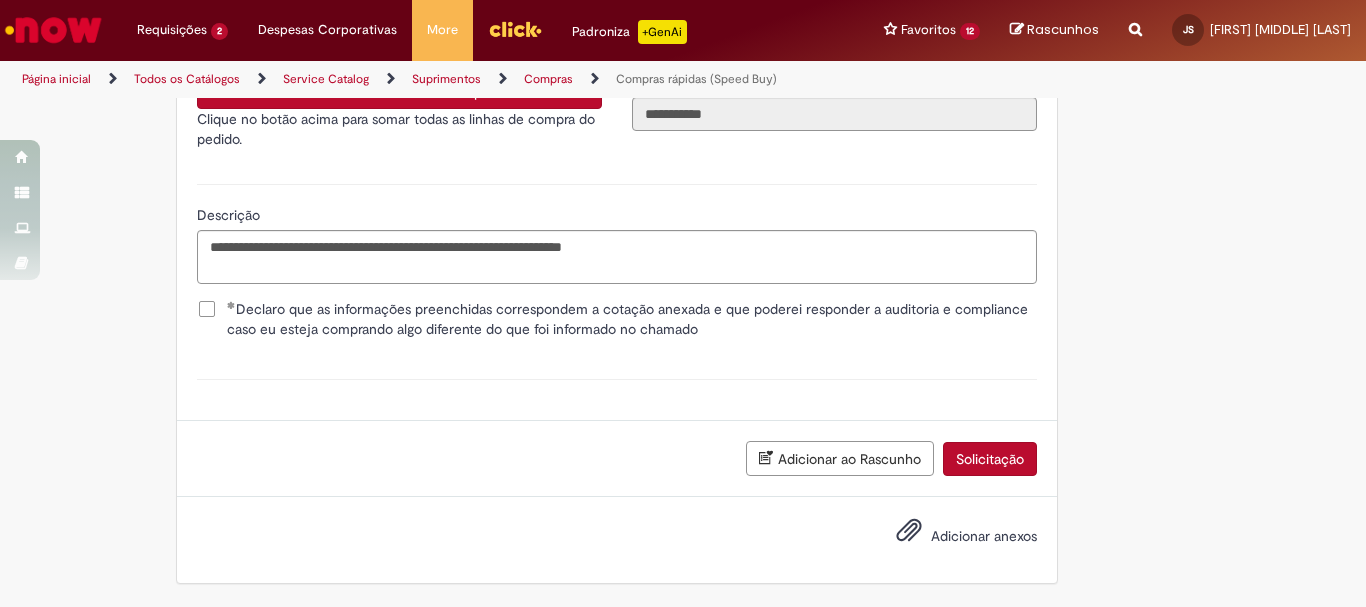 click on "Adicionar anexos" at bounding box center [984, 536] 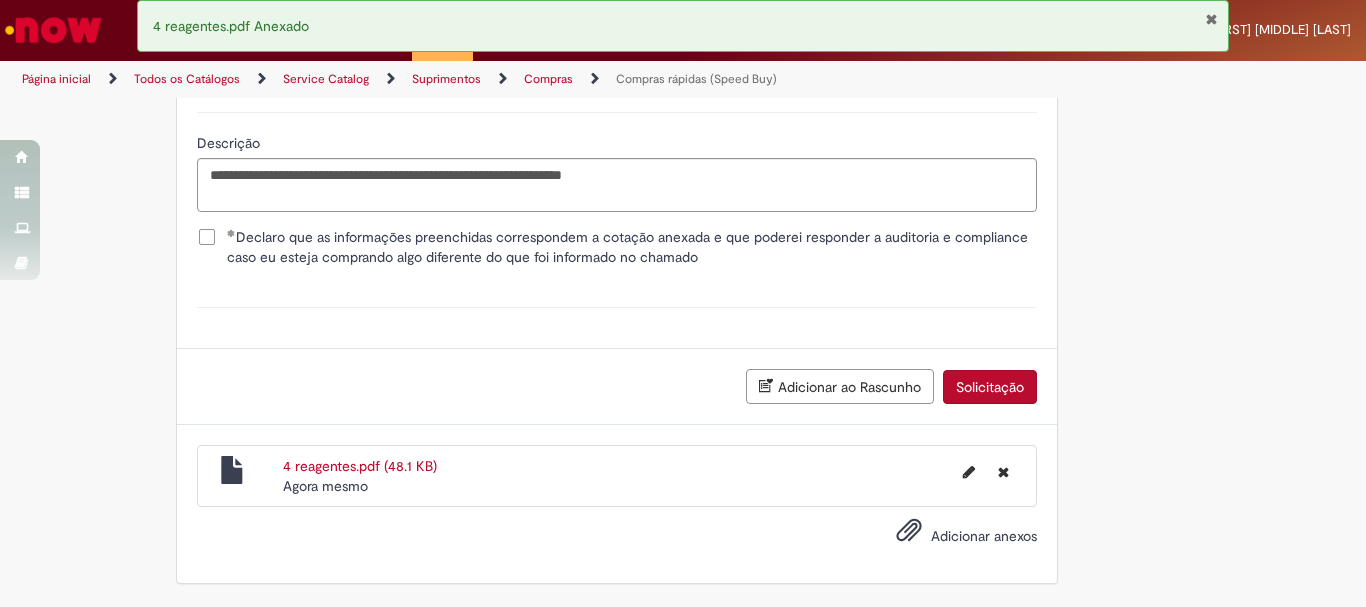 click on "Solicitação" at bounding box center [990, 387] 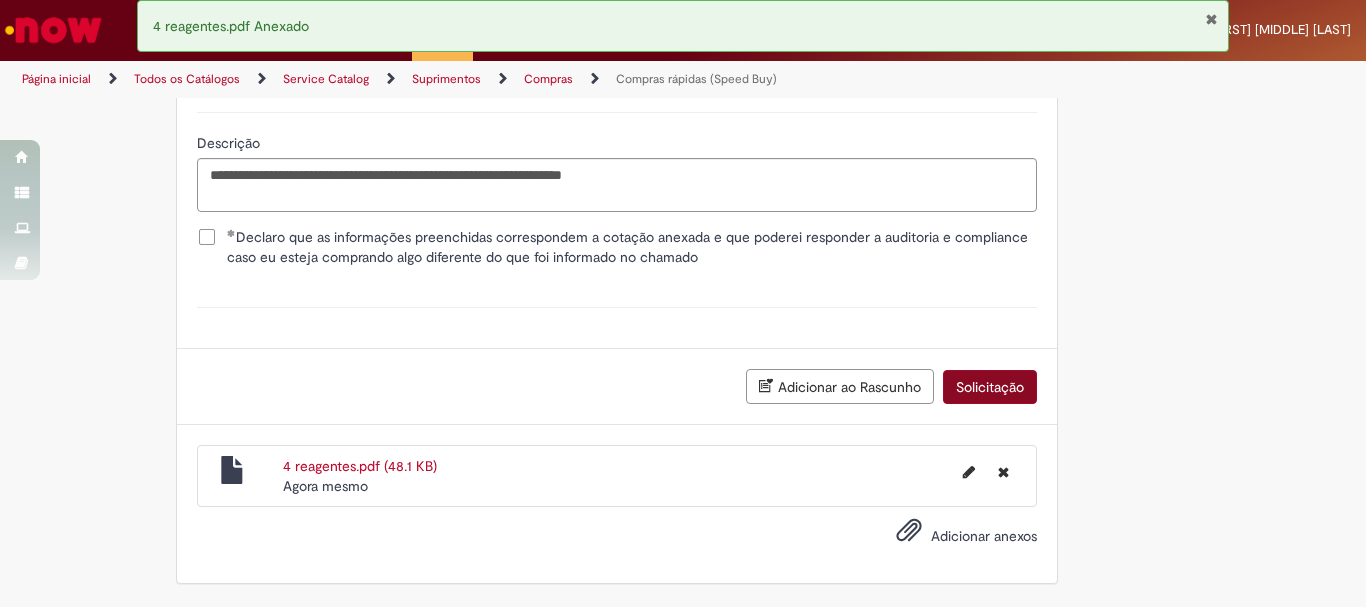 scroll, scrollTop: 3833, scrollLeft: 0, axis: vertical 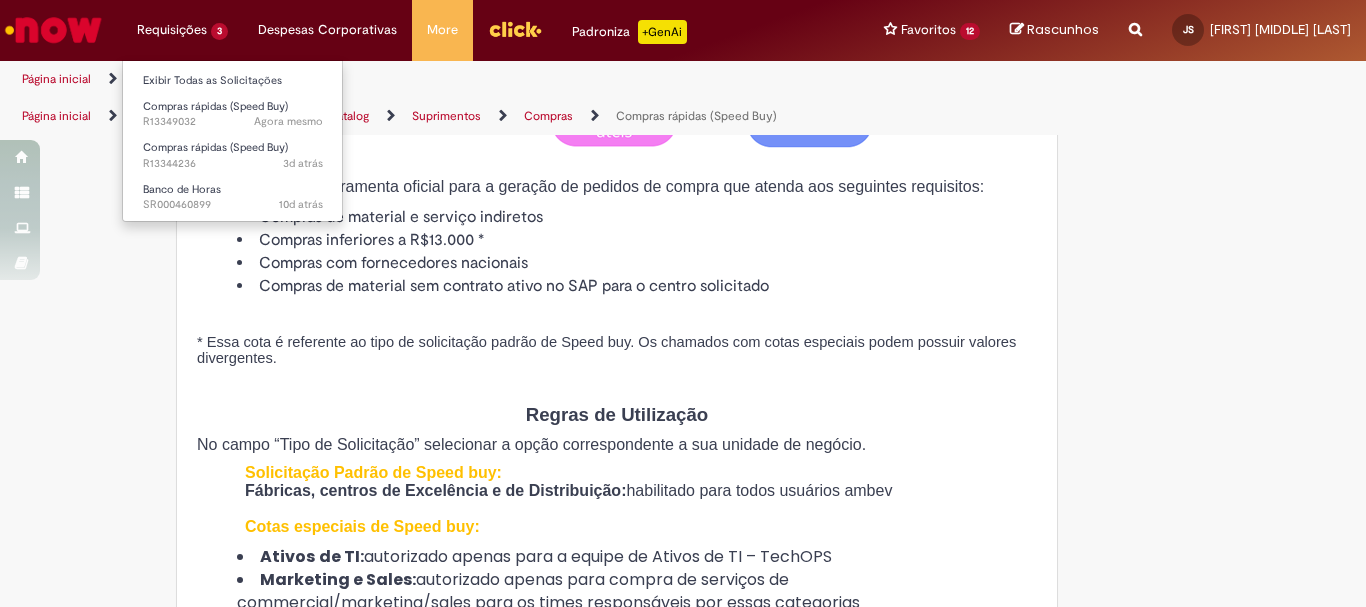 click on "Requisições   3
Exibir Todas as Solicitações
Compras rápidas (Speed Buy)
Agora mesmo Agora mesmo  R13349032
Compras rápidas (Speed Buy)
3d atrás 3 dias atrás  R13344236
Banco de Horas
10d atrás 10 dias atrás  SR000460899" at bounding box center [182, 30] 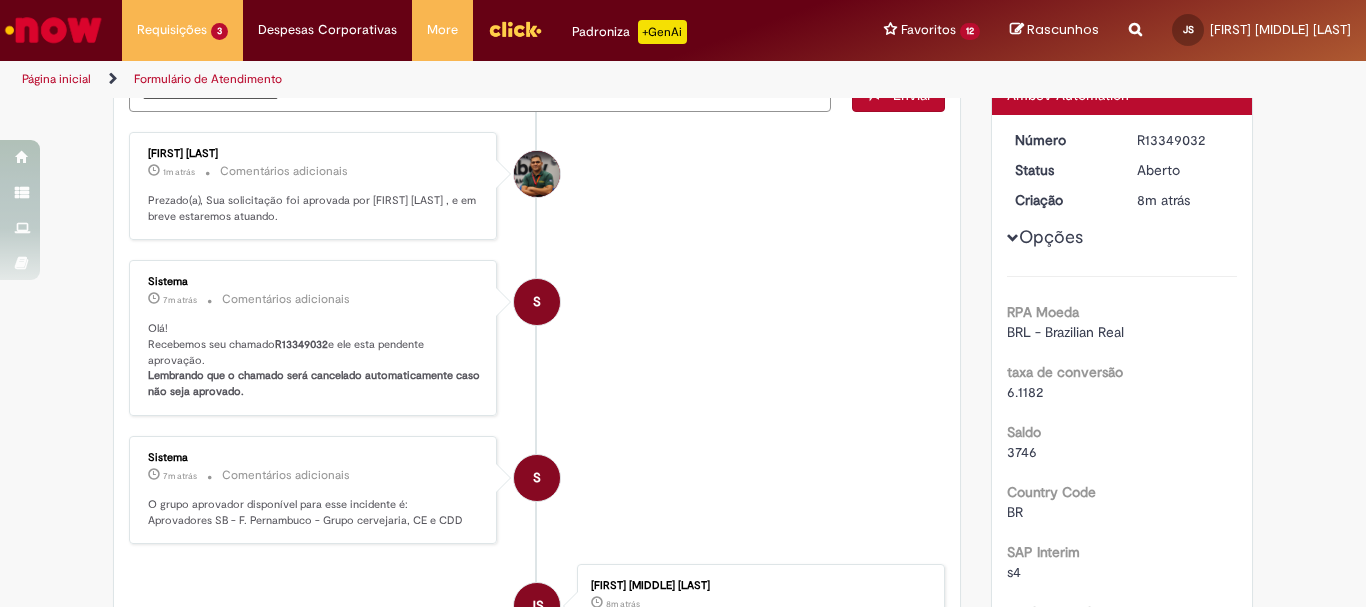 scroll, scrollTop: 0, scrollLeft: 0, axis: both 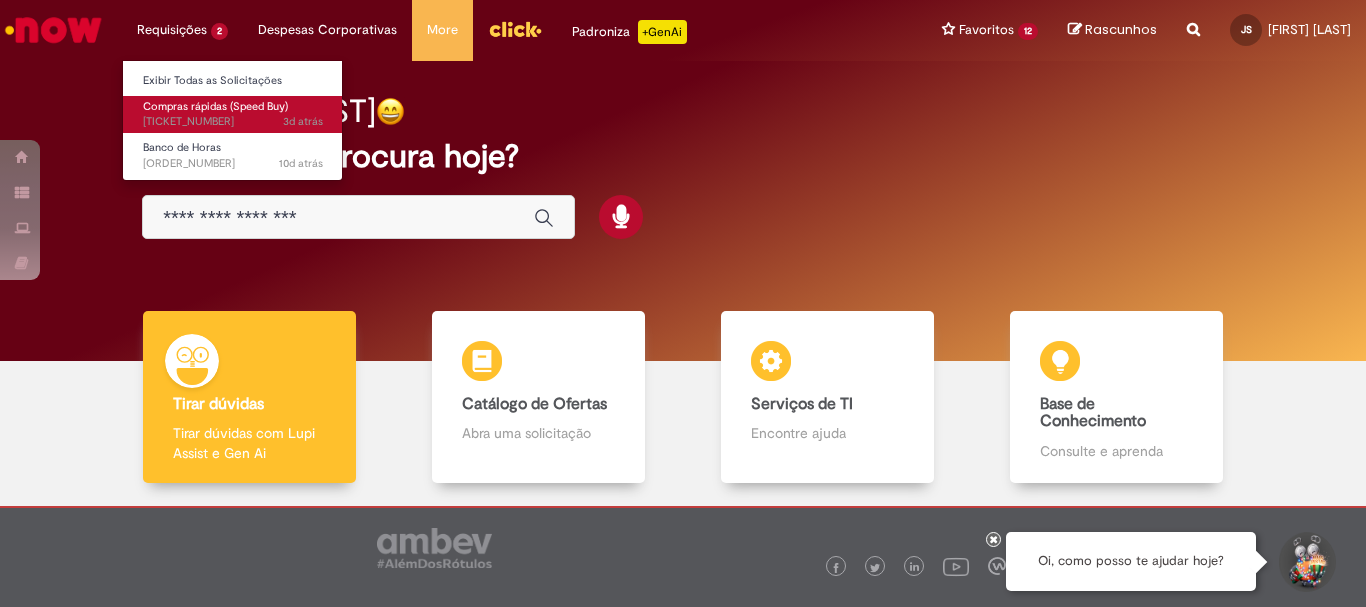 click on "Compras rápidas (Speed Buy)" at bounding box center (215, 106) 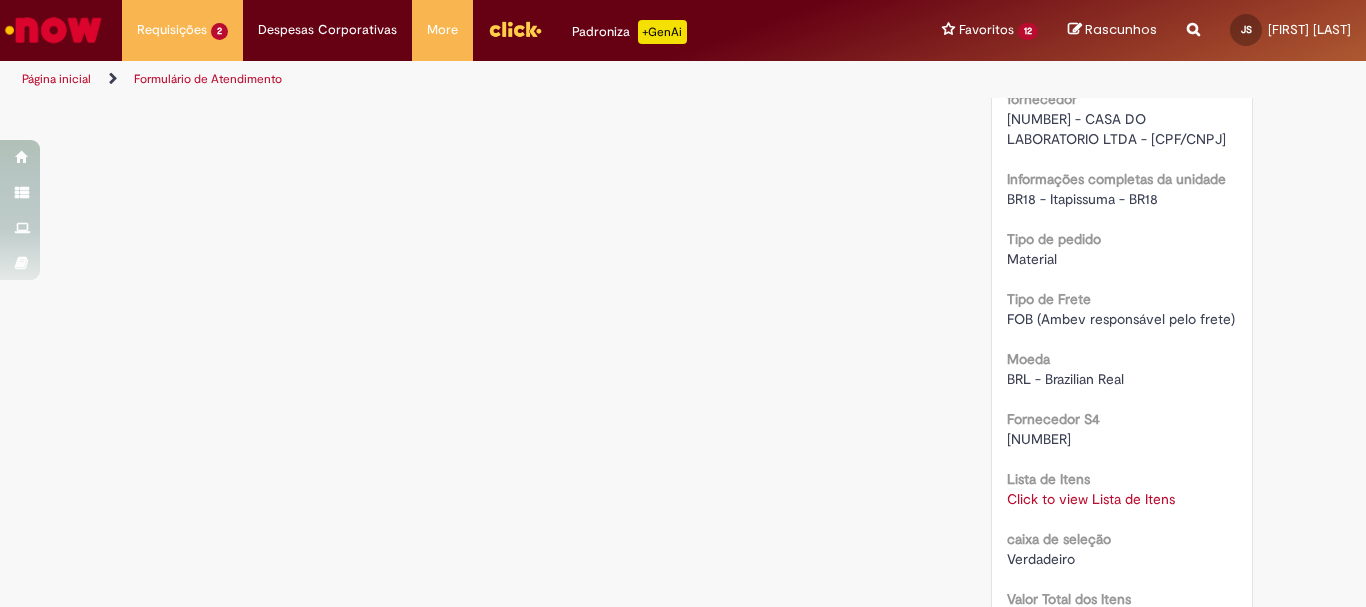 scroll, scrollTop: 1753, scrollLeft: 0, axis: vertical 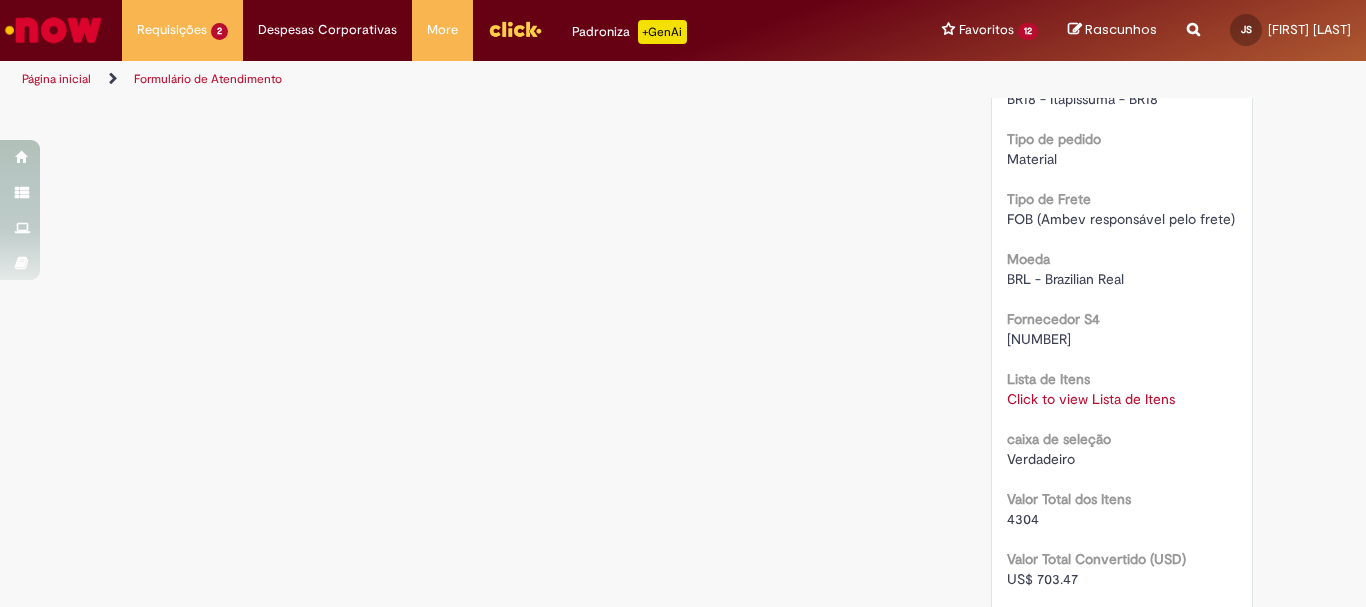 click on "Click to view Lista de Itens" at bounding box center [1091, 399] 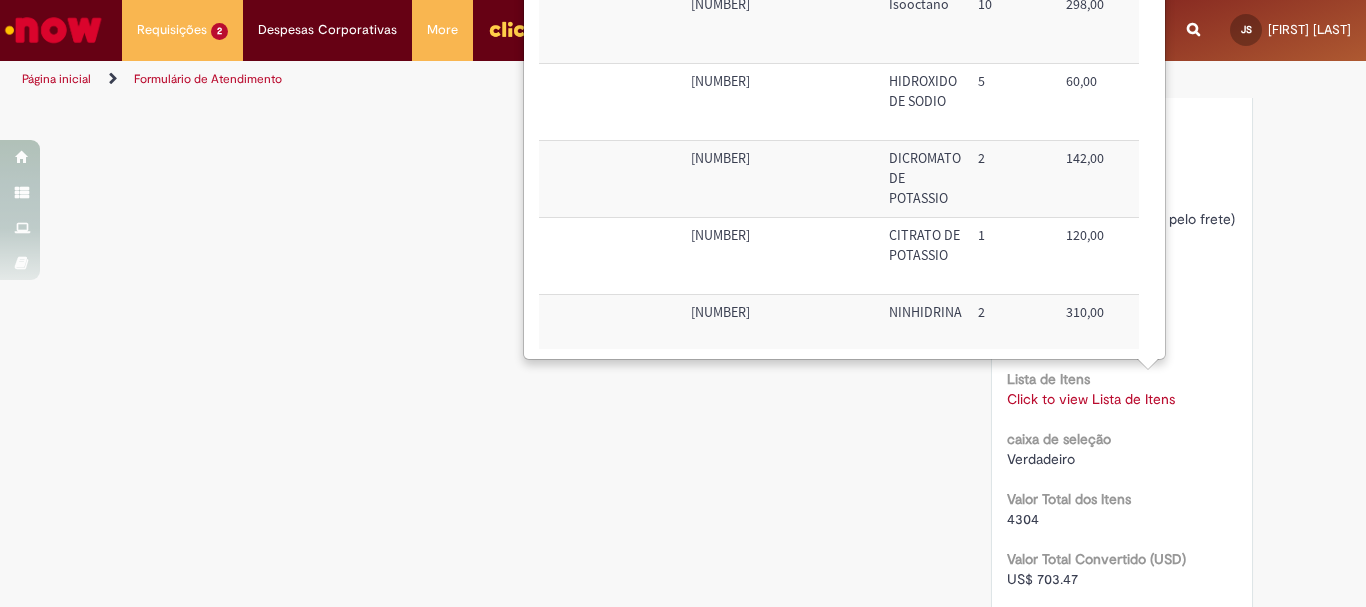 scroll, scrollTop: 0, scrollLeft: 78, axis: horizontal 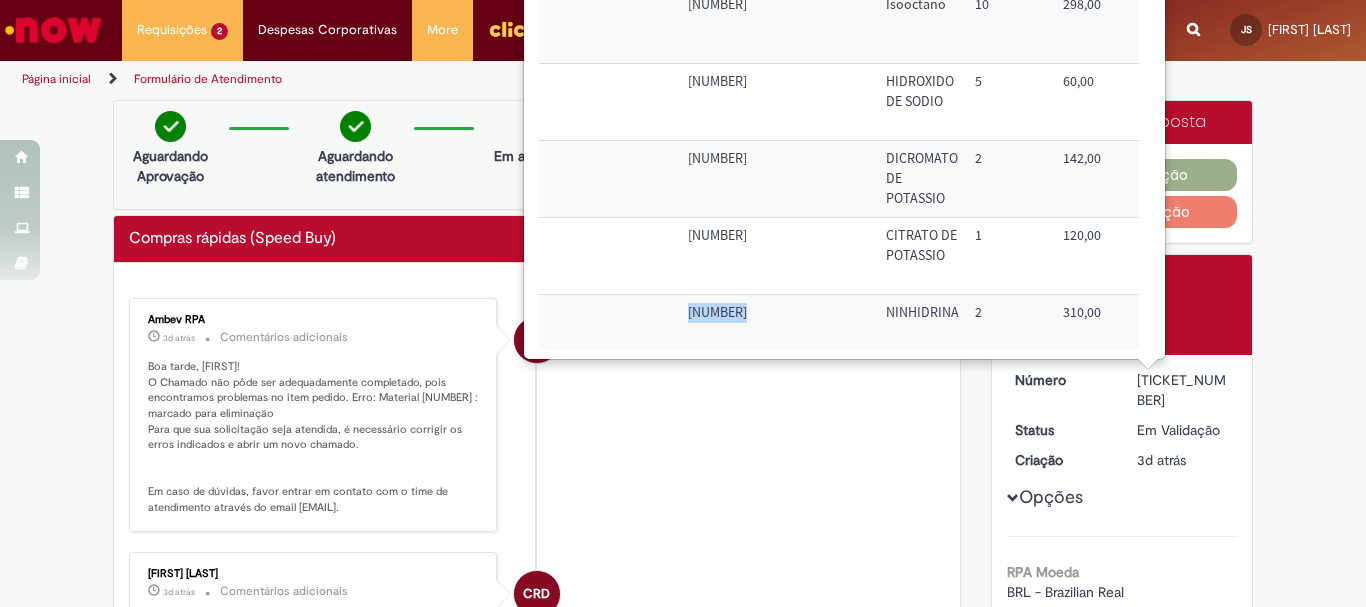 drag, startPoint x: 746, startPoint y: 306, endPoint x: 689, endPoint y: 303, distance: 57.07889 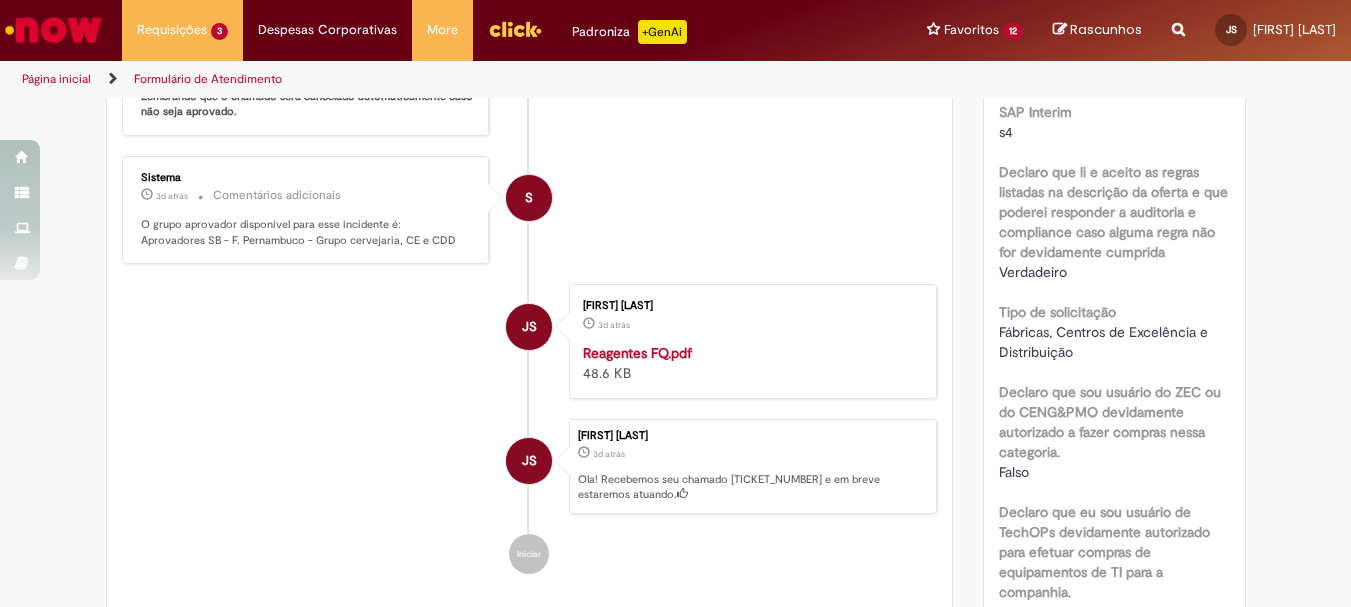 scroll, scrollTop: 200, scrollLeft: 0, axis: vertical 